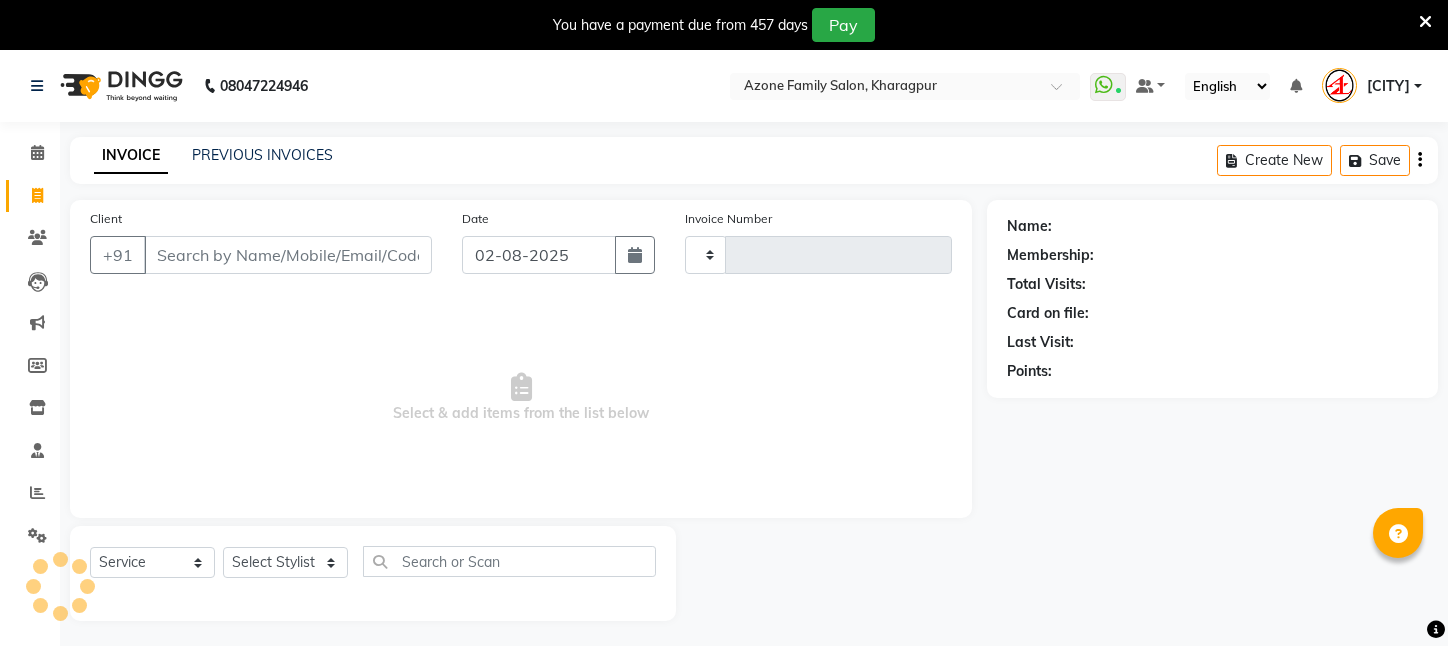 select on "service" 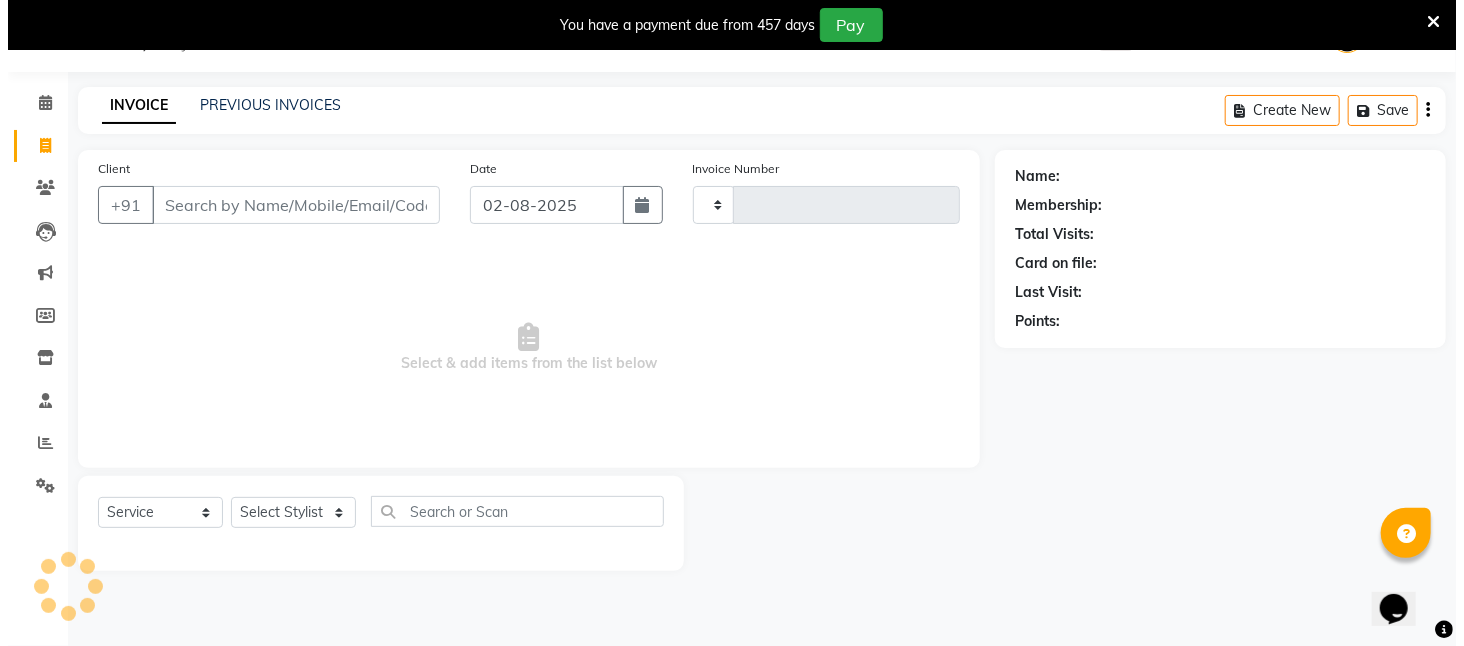 scroll, scrollTop: 0, scrollLeft: 0, axis: both 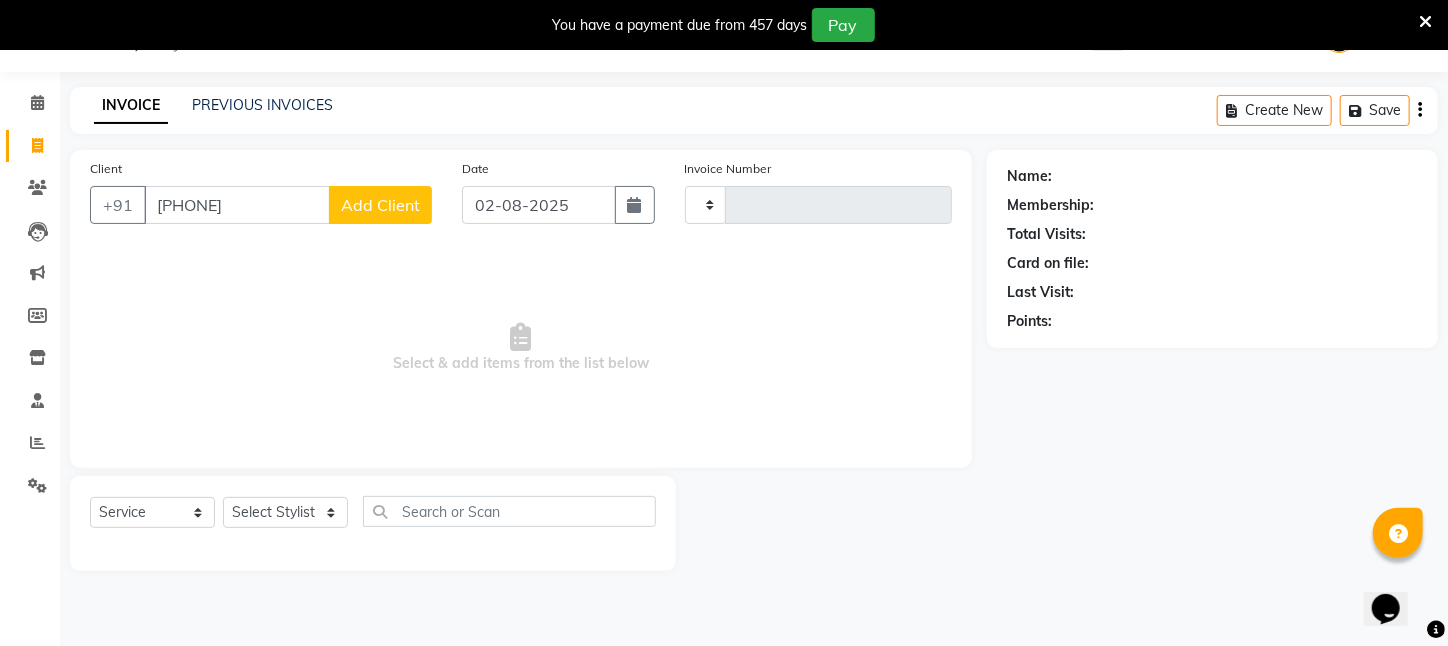 type on "[PHONE]" 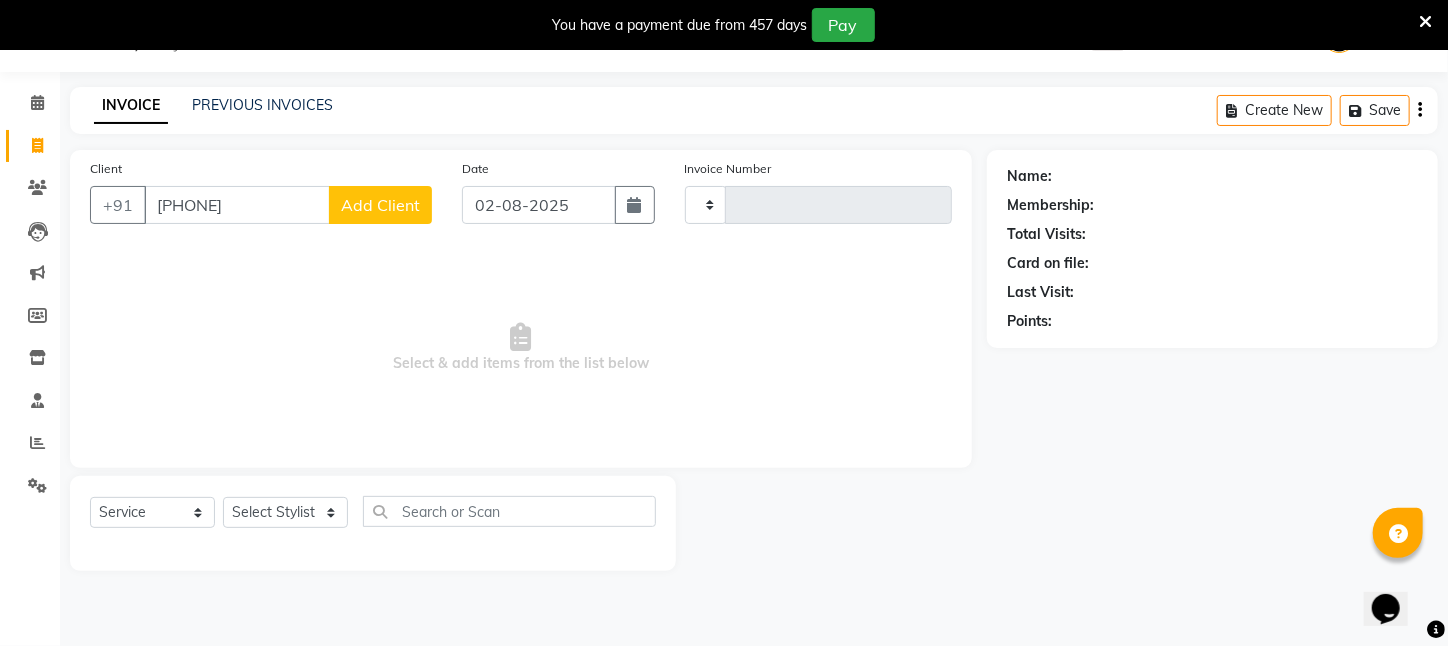 click on "Add Client" 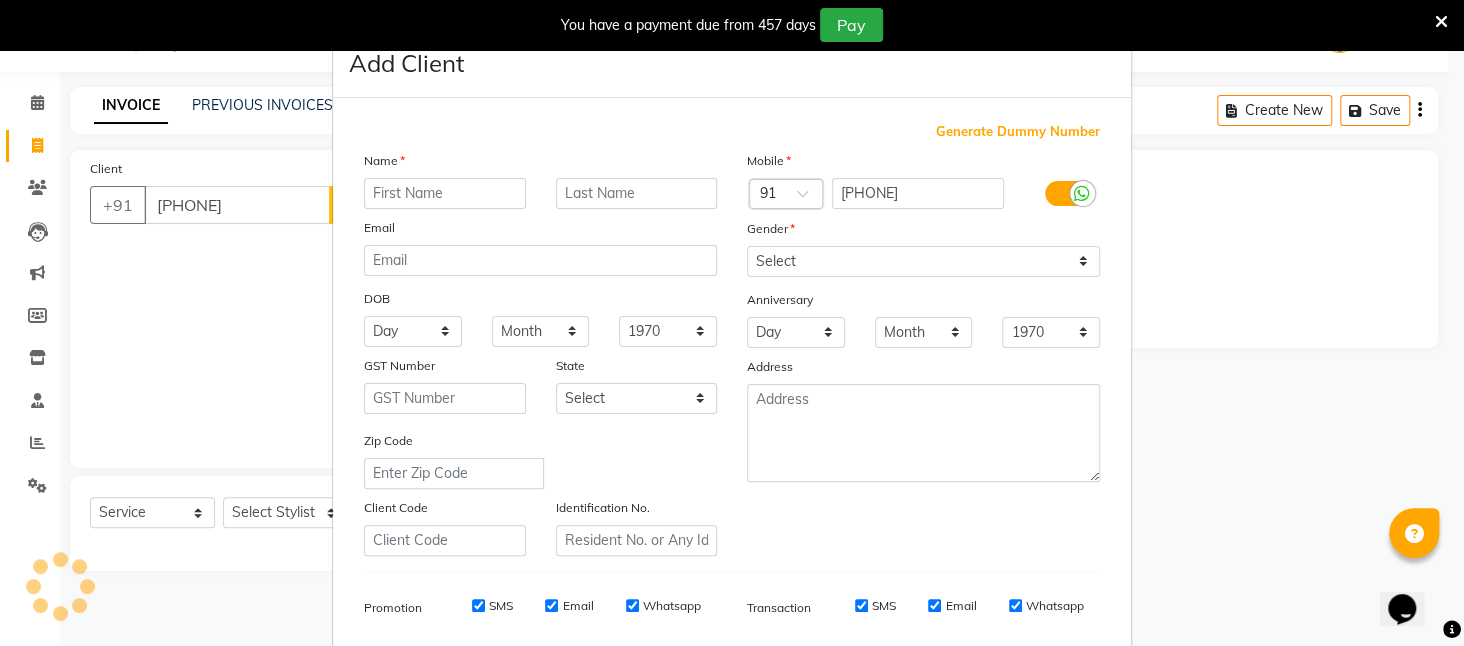 click at bounding box center [445, 193] 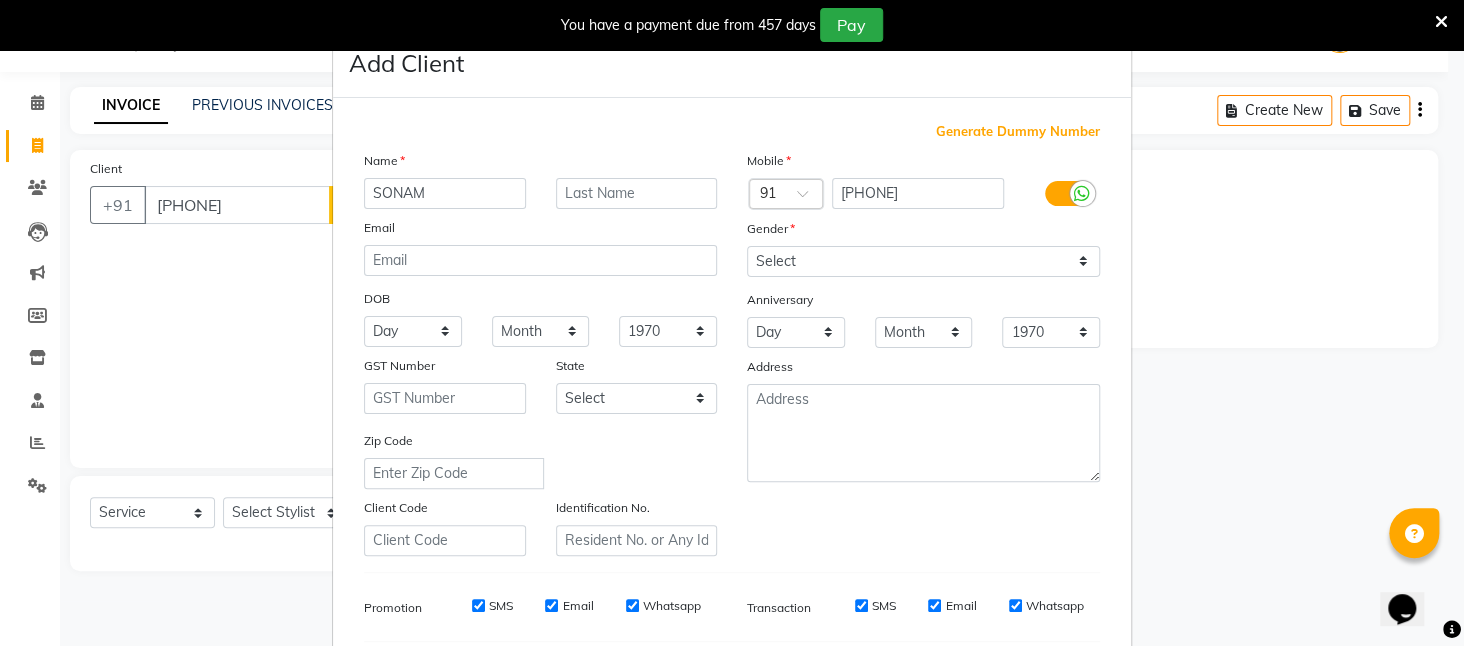 type on "SONAM" 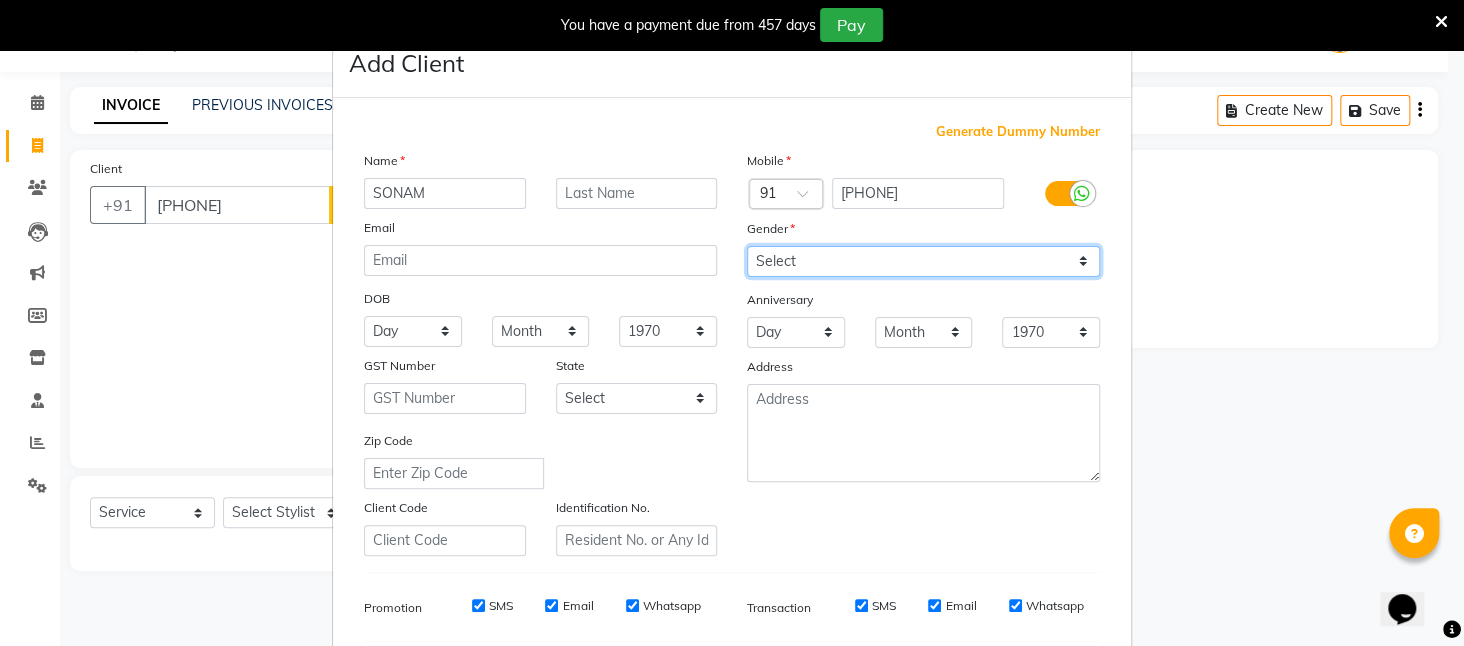 click on "Select Male Female Other Prefer Not To Say" at bounding box center (923, 261) 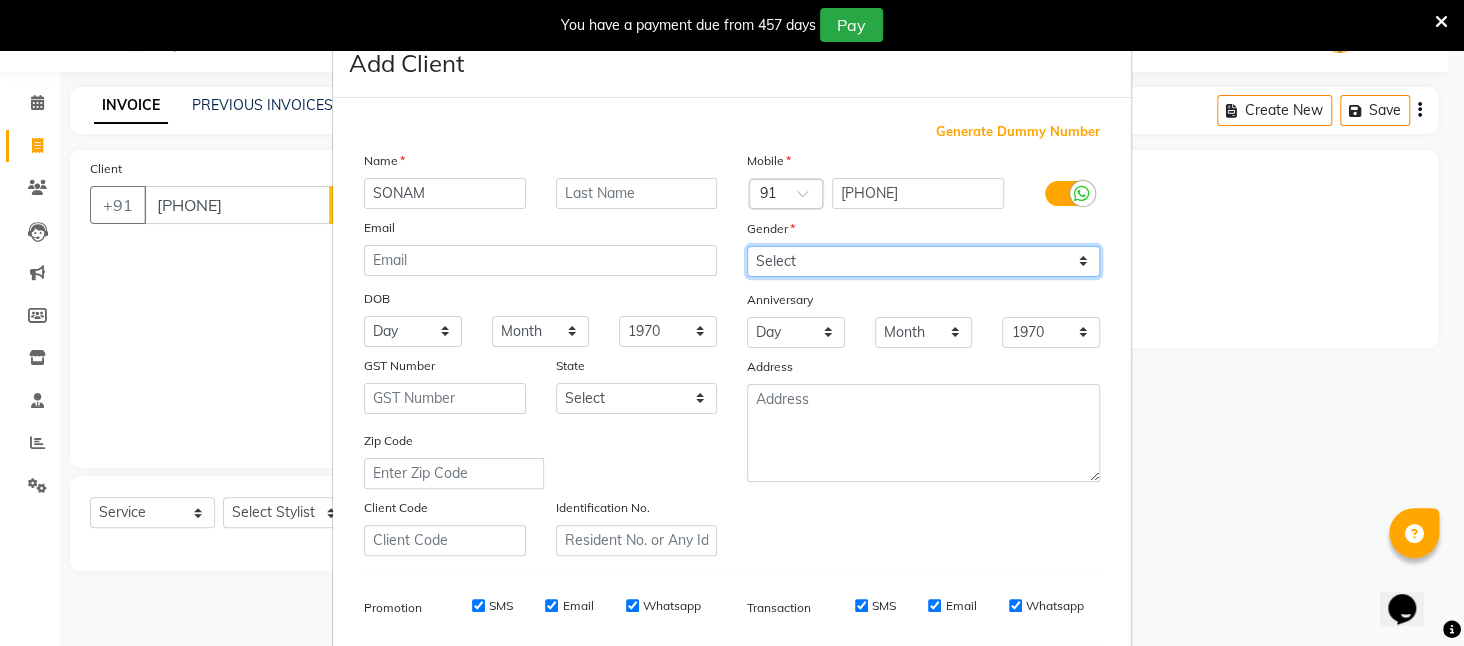 select on "female" 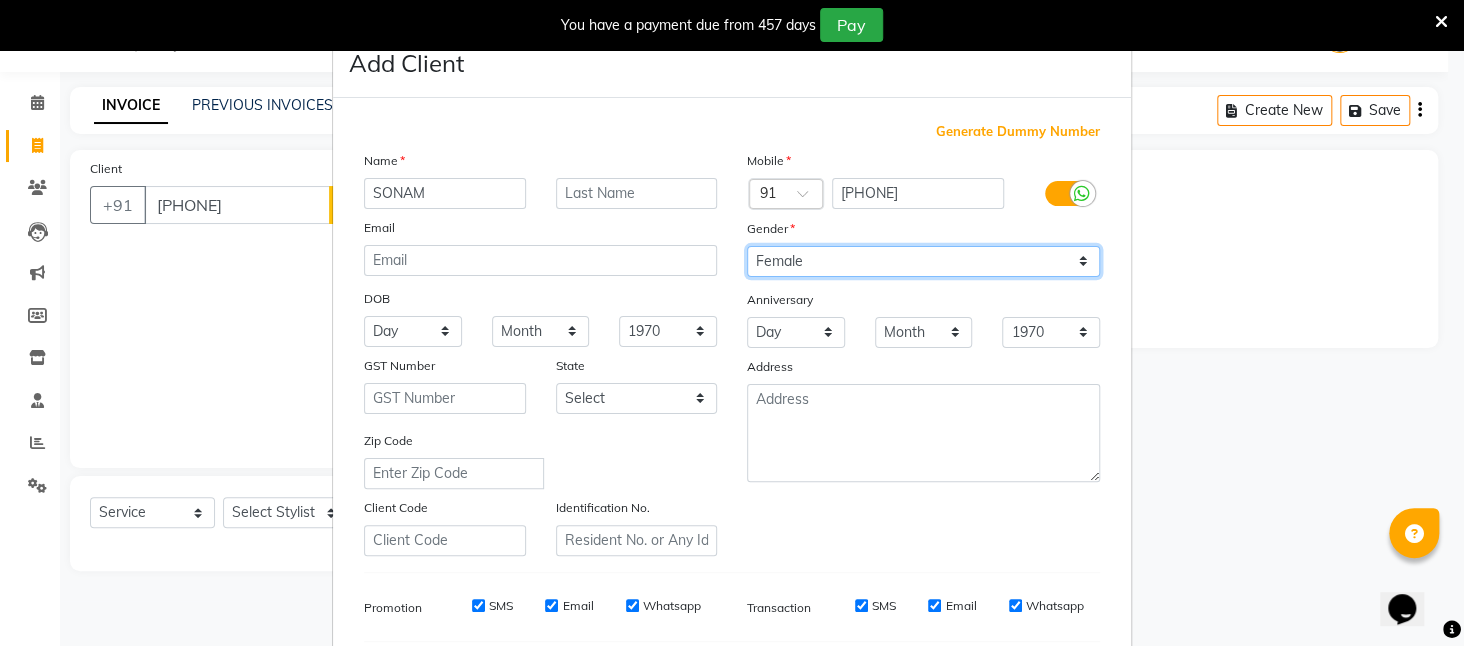 click on "Select Male Female Other Prefer Not To Say" at bounding box center [923, 261] 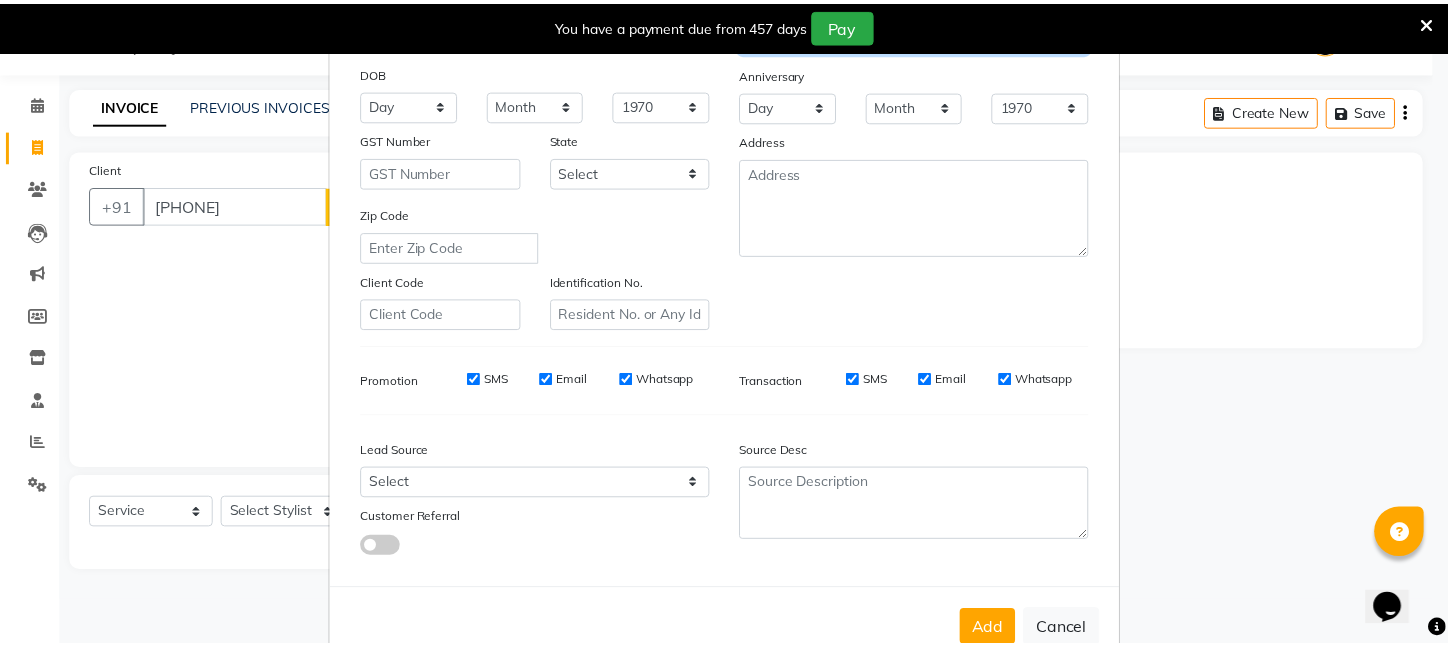 scroll, scrollTop: 277, scrollLeft: 0, axis: vertical 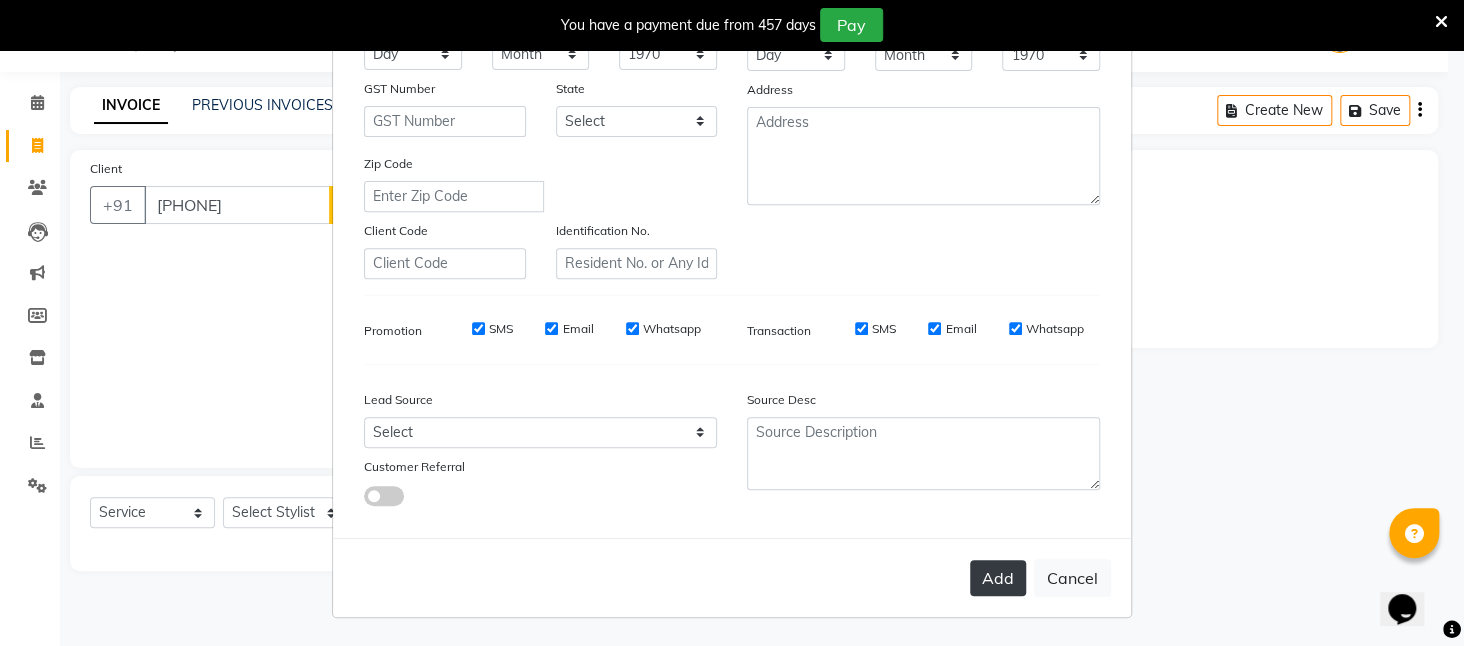 click on "Add" at bounding box center [998, 578] 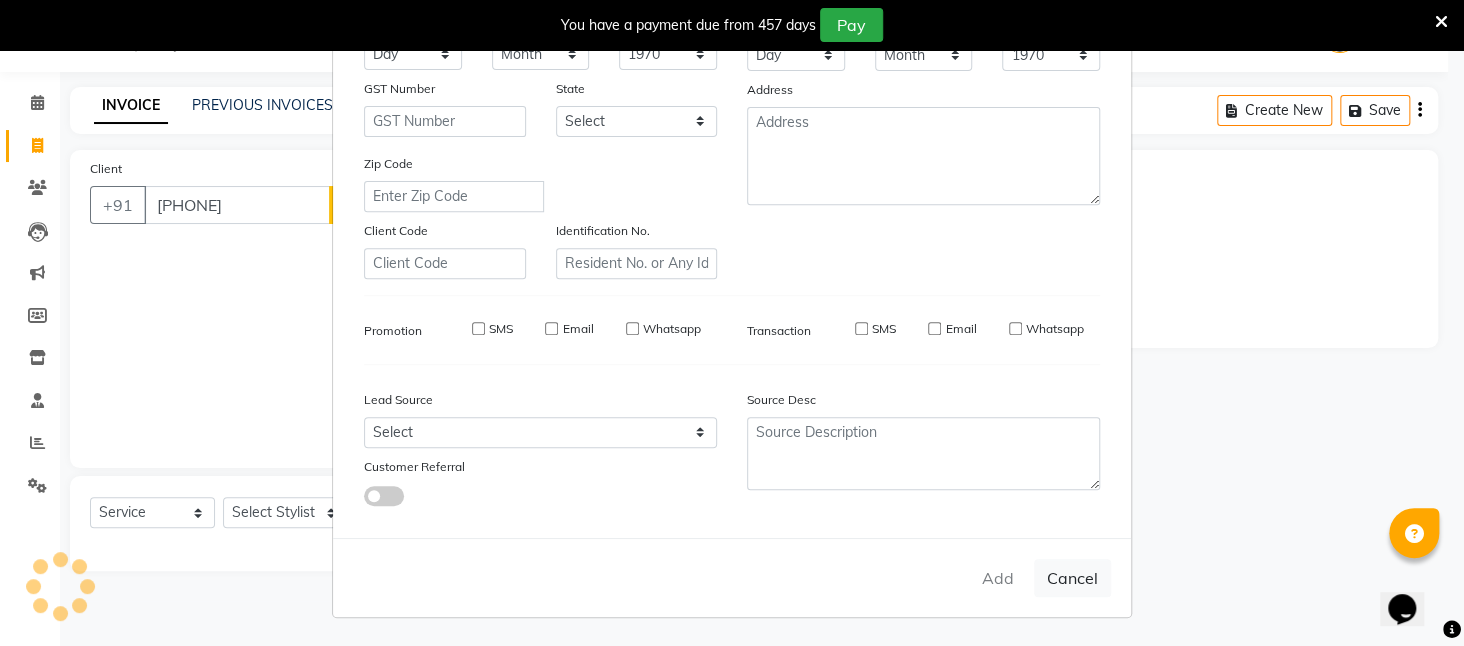 type 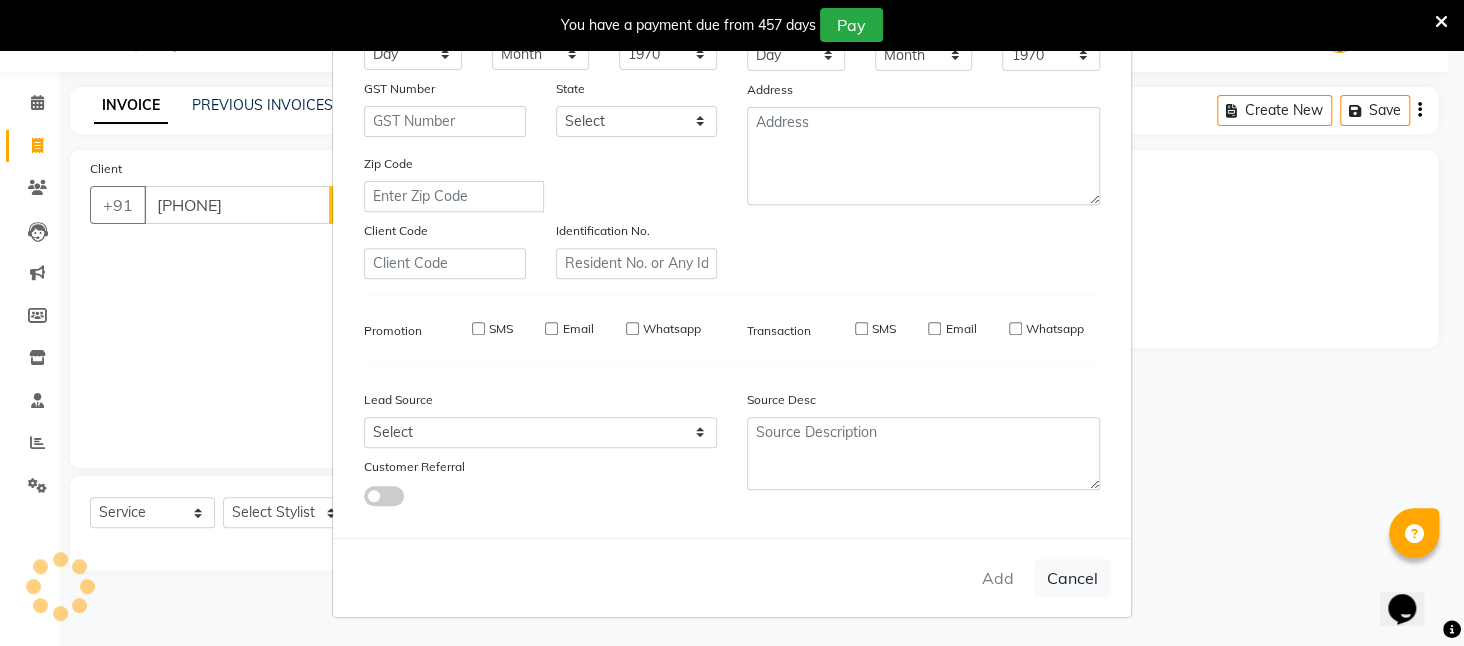 select 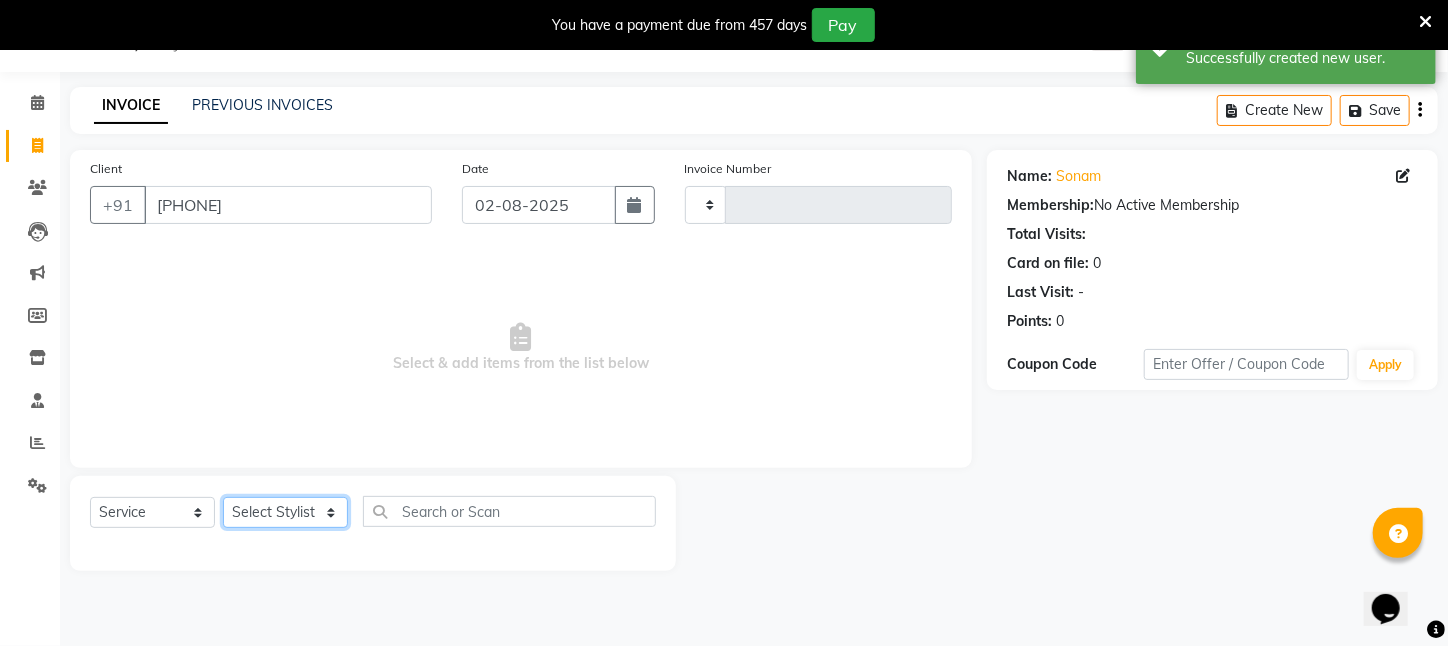 click on "Select Stylist" 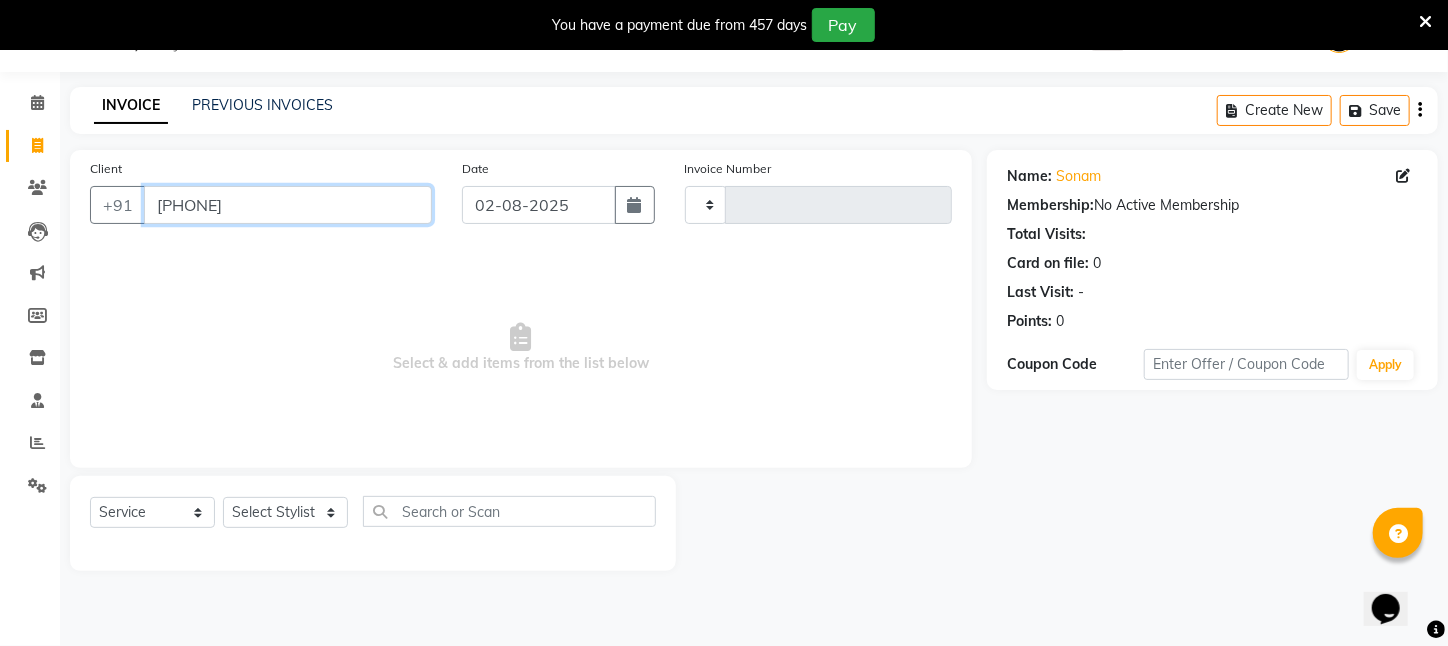 drag, startPoint x: 150, startPoint y: 206, endPoint x: 294, endPoint y: 209, distance: 144.03125 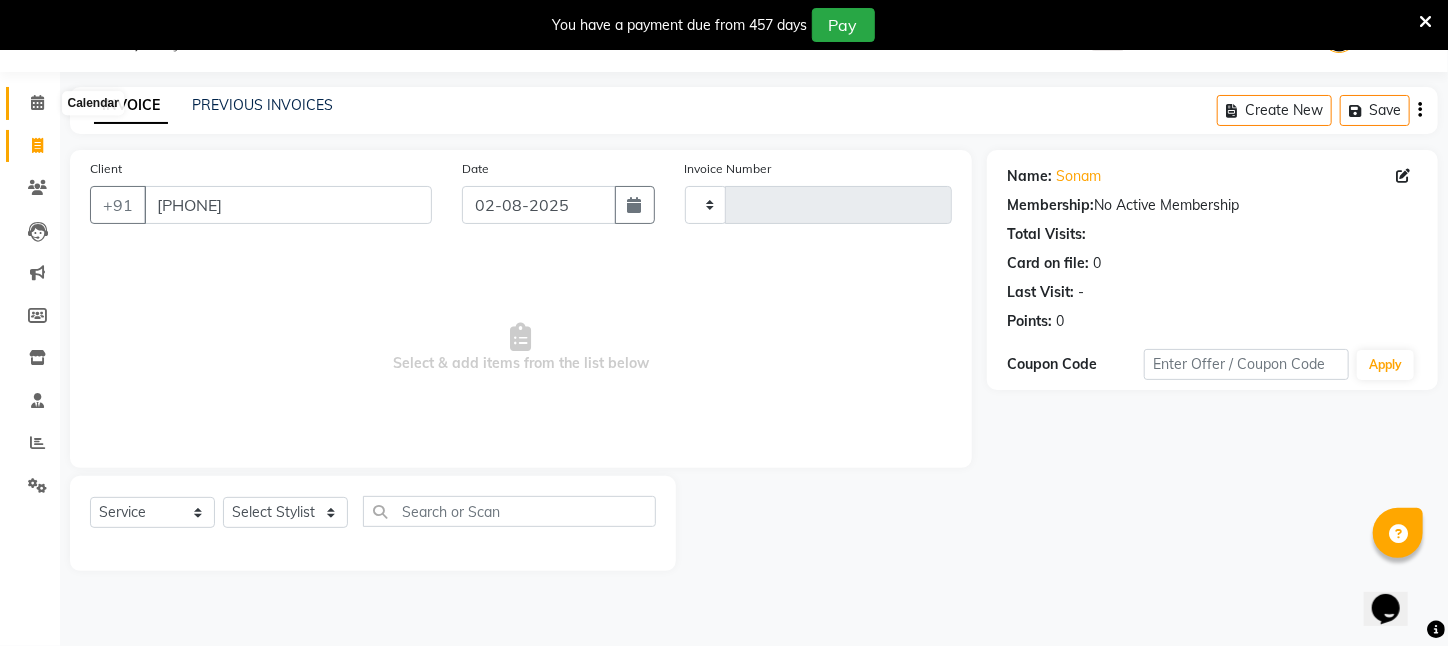 click 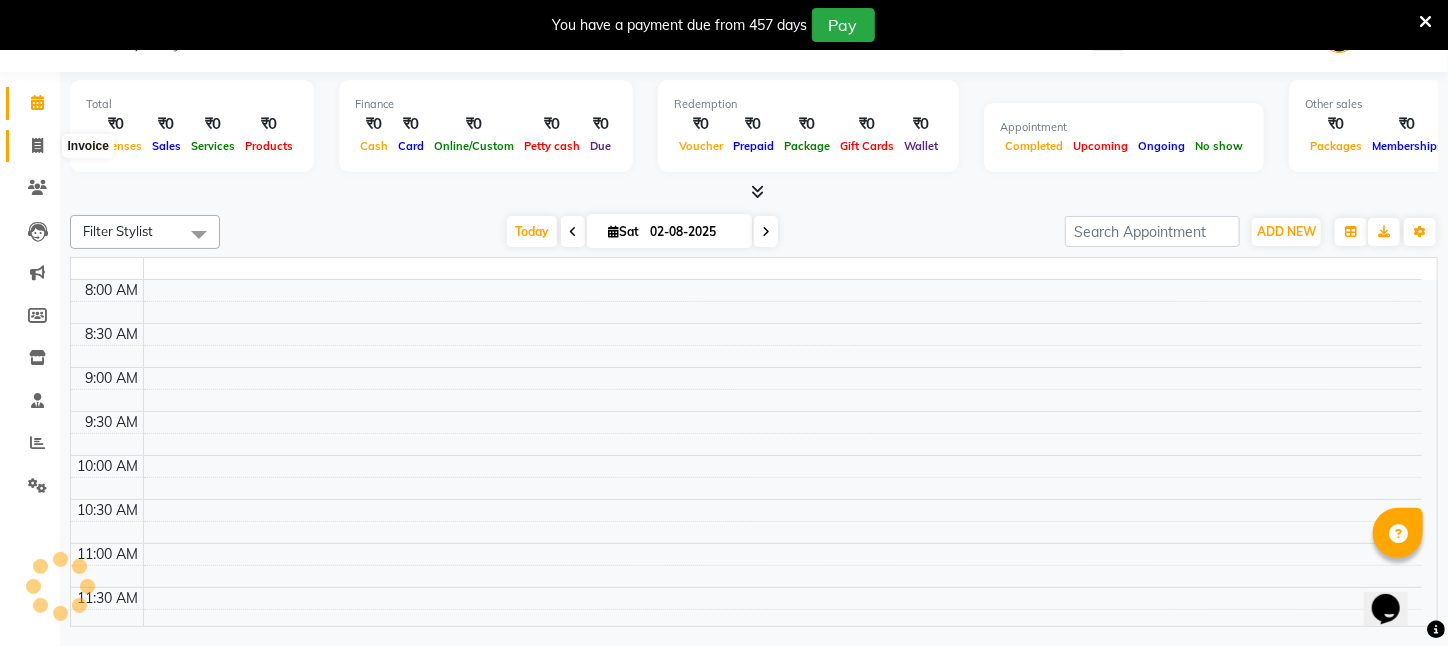 click 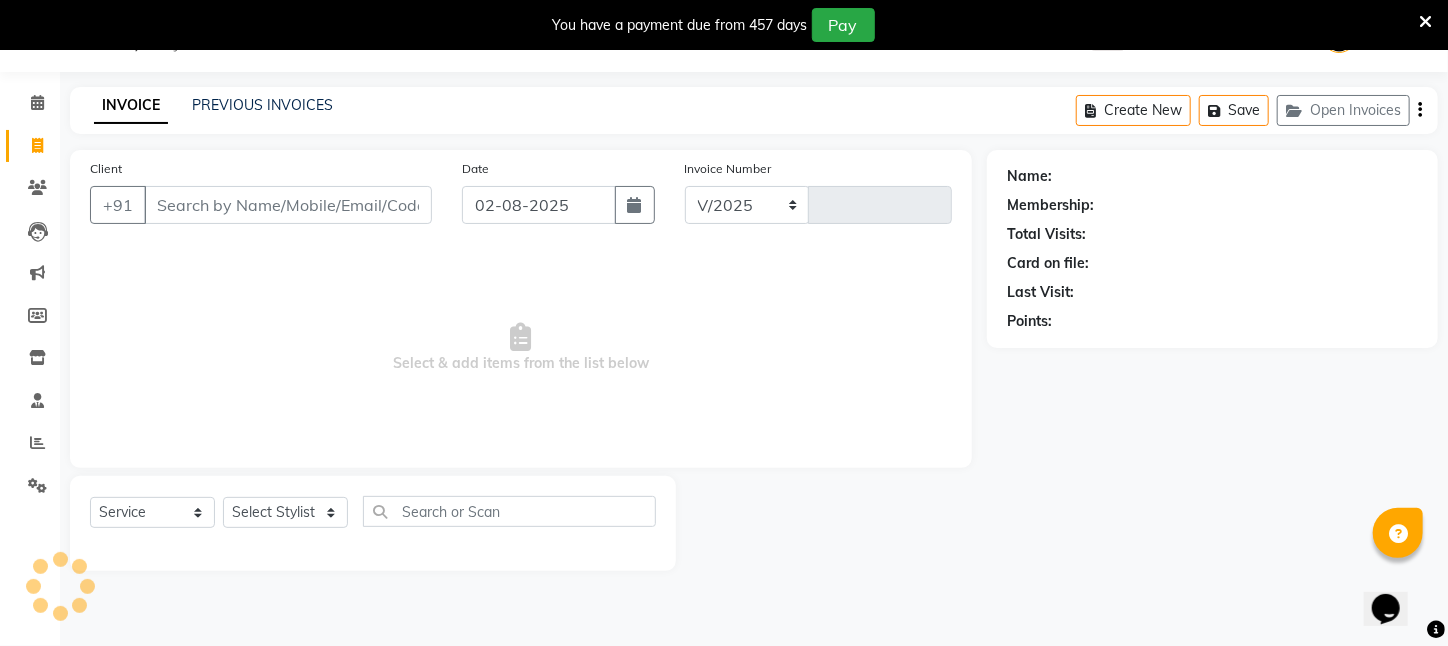 select on "4296" 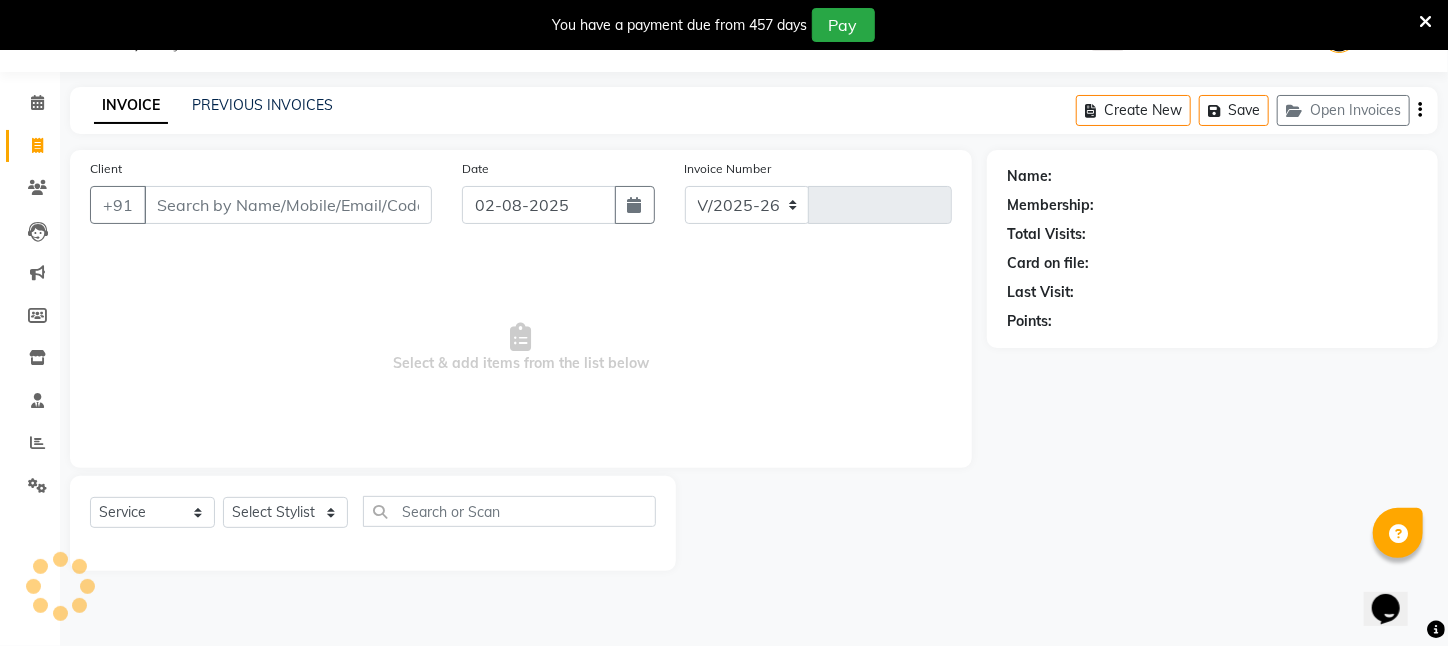 type on "2049" 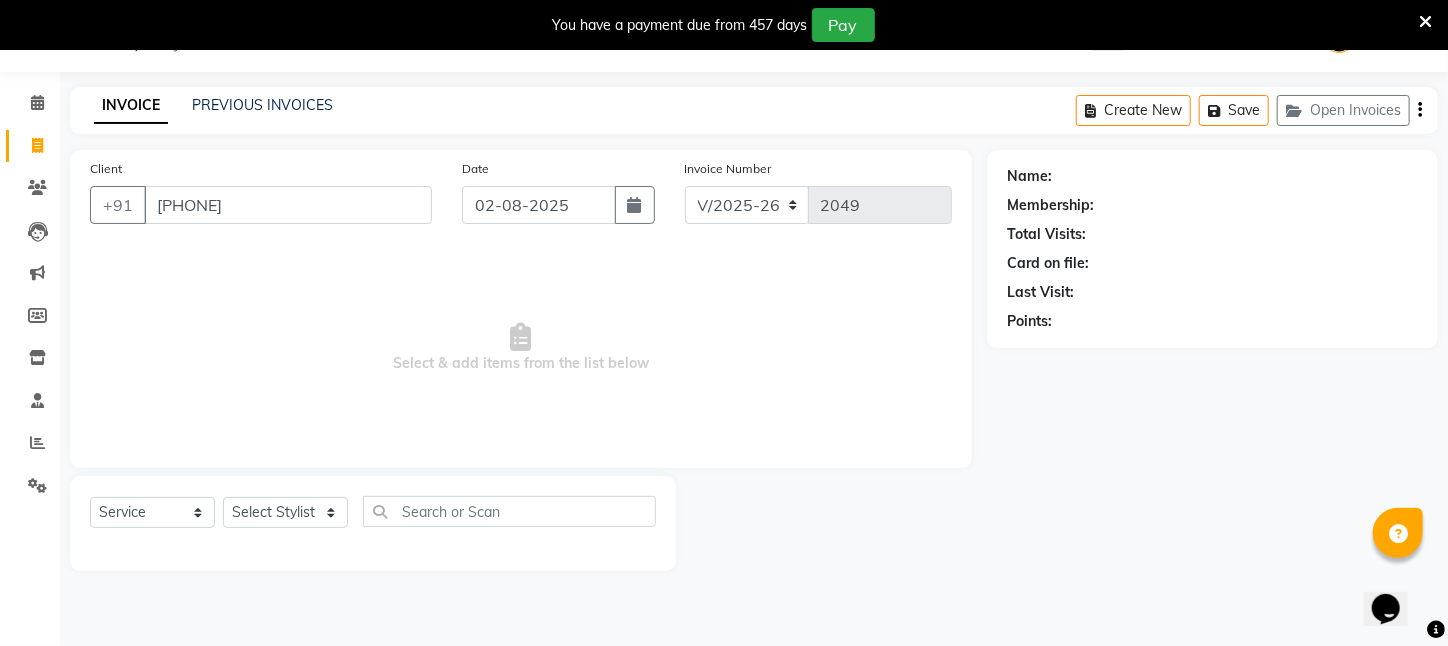type on "[PHONE]" 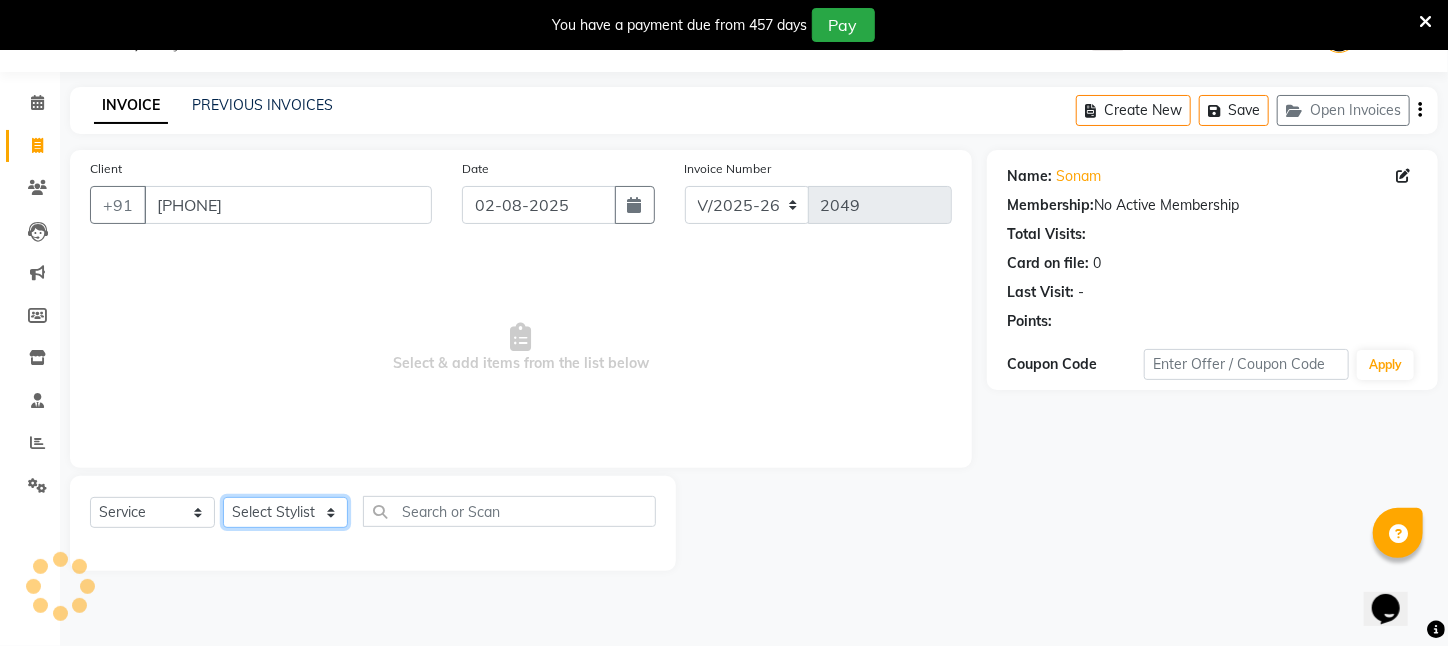 click on "Select Stylist Aftab Ansar ARPITA DEEPIKA IMRAAN Injamam KESHAV [CITY] Mahadev Pal Manisha MOUMITA NEHA Rahim Ruma SAIMA Shibani Sujit Suman TINKU Venu" 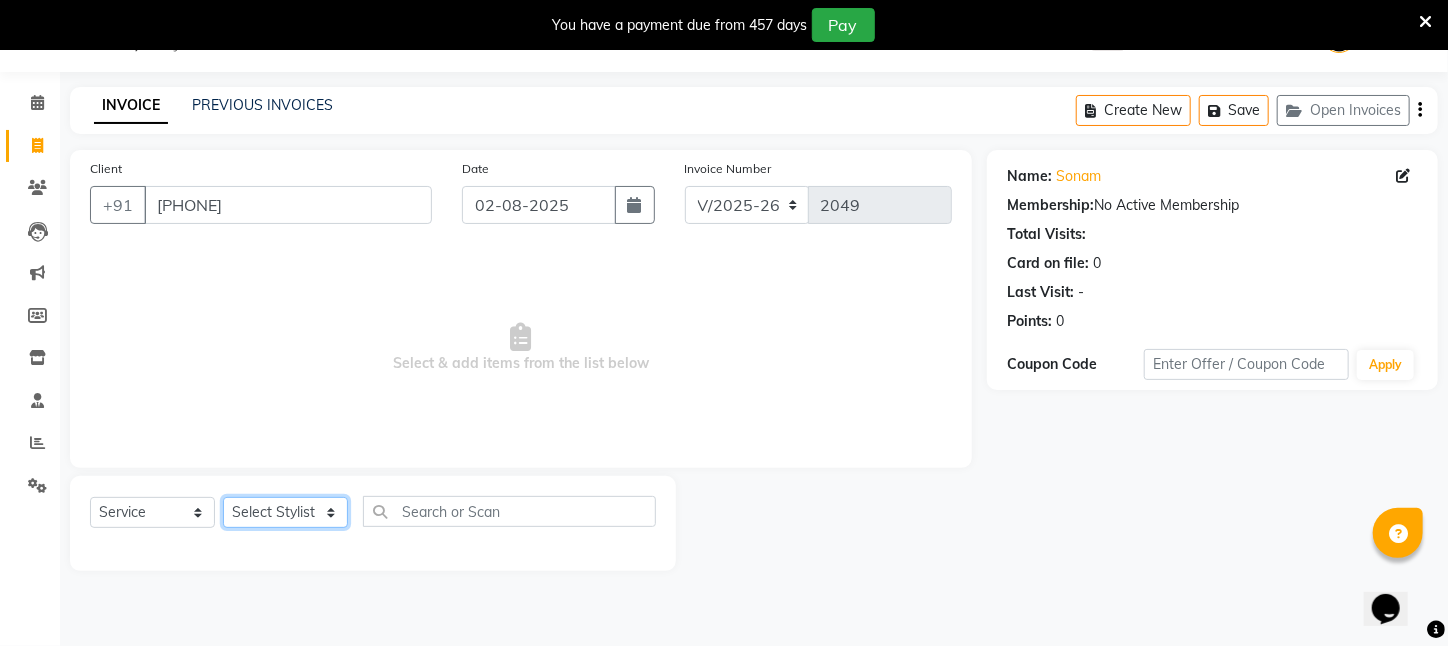 select on "28698" 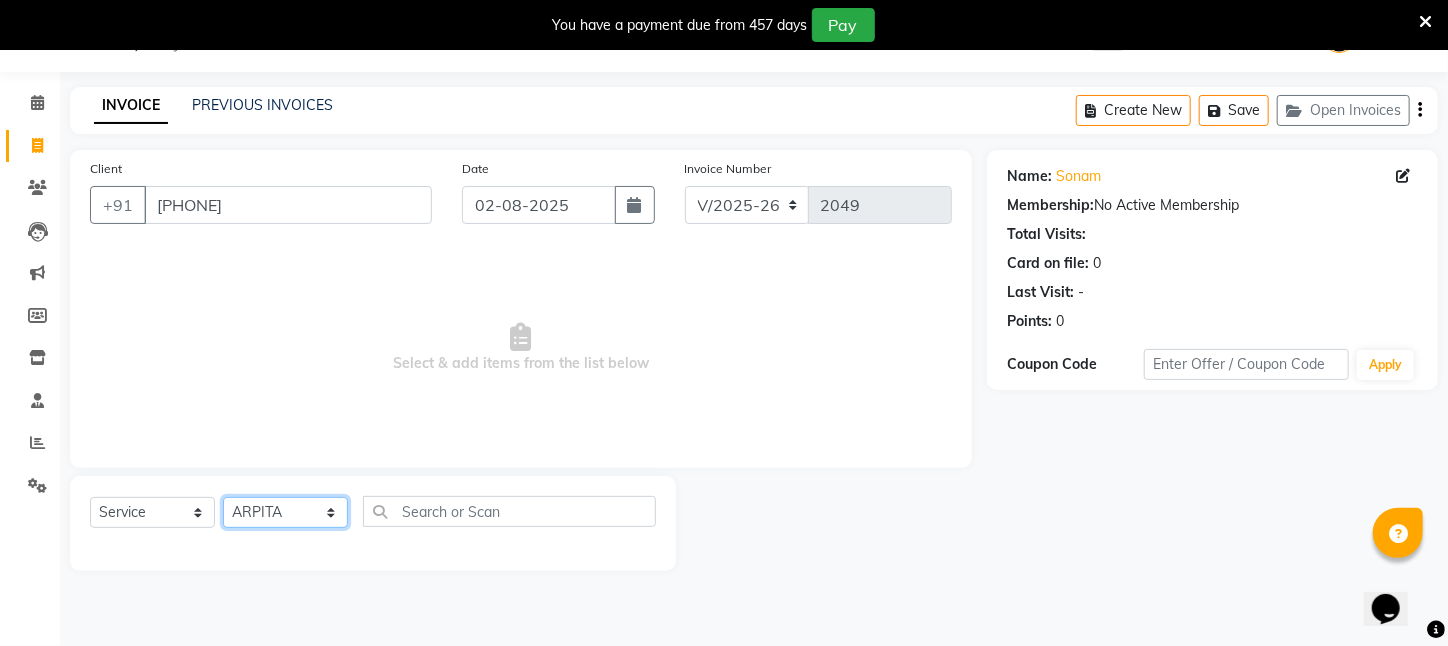 click on "Select Stylist Aftab Ansar ARPITA DEEPIKA IMRAAN Injamam KESHAV [CITY] Mahadev Pal Manisha MOUMITA NEHA Rahim Ruma SAIMA Shibani Sujit Suman TINKU Venu" 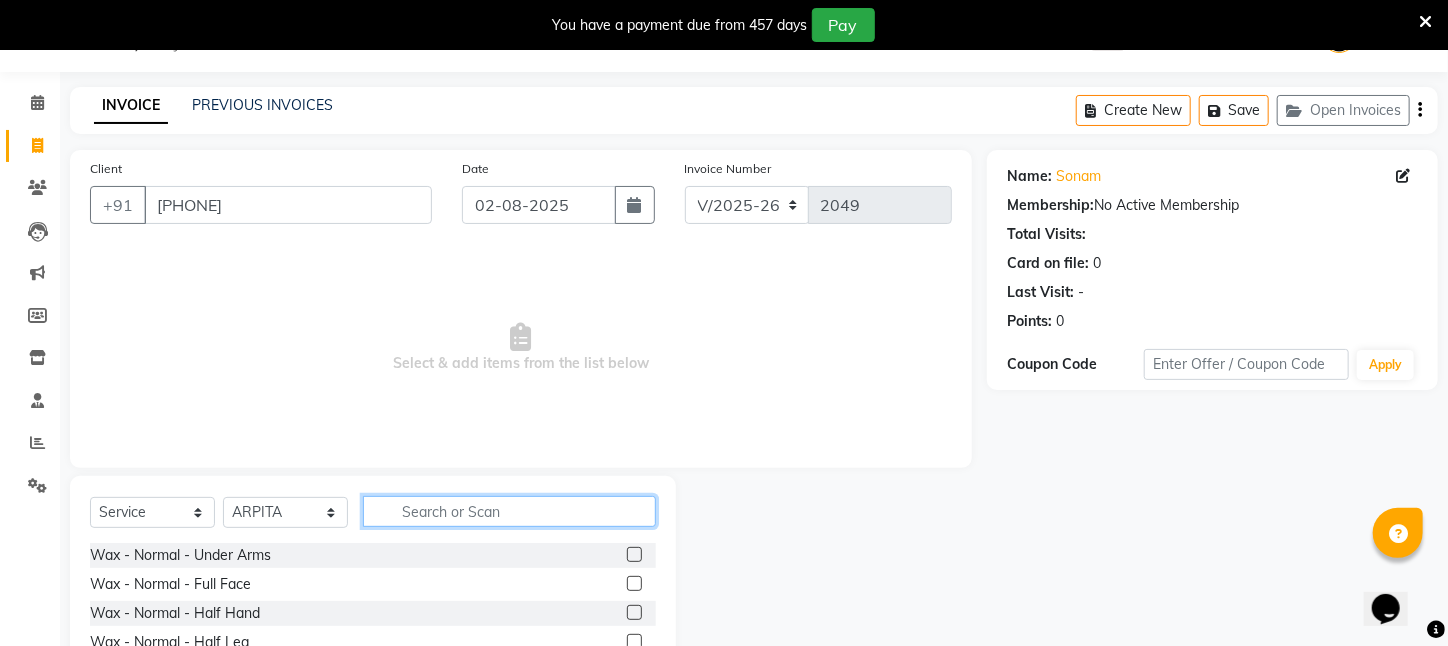 click 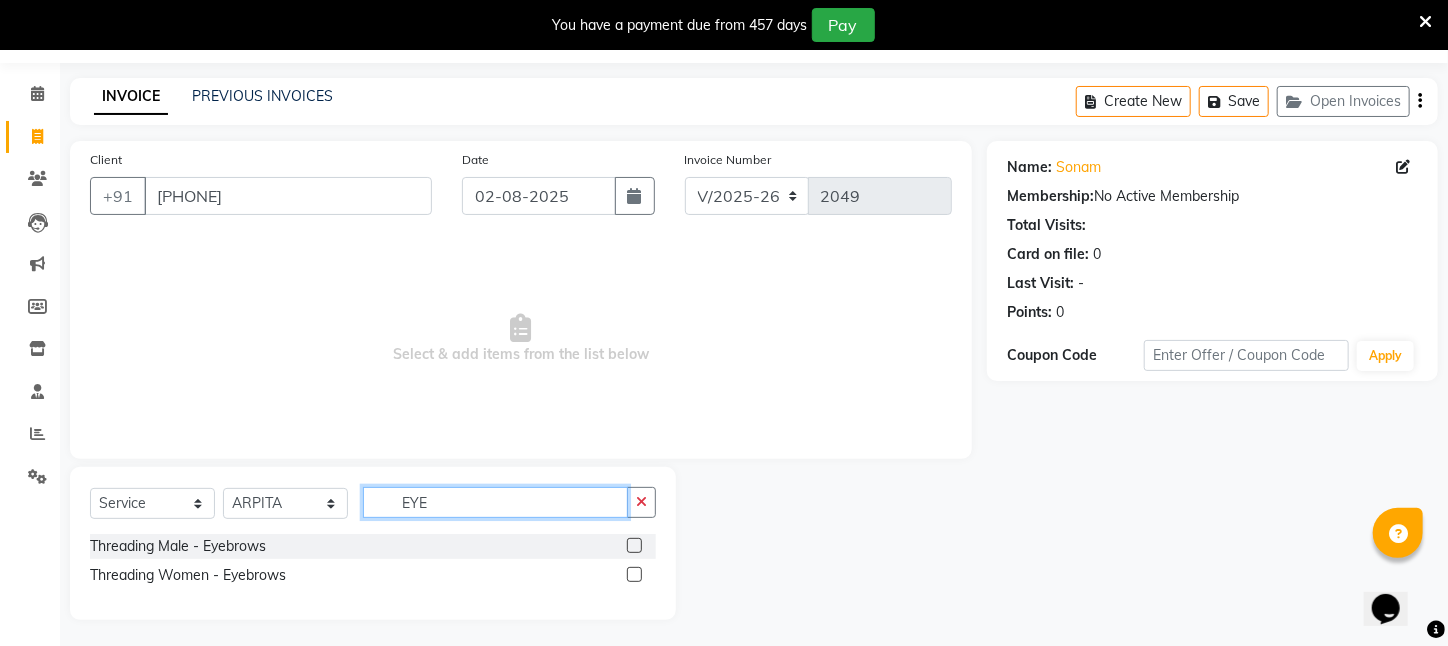 scroll, scrollTop: 62, scrollLeft: 0, axis: vertical 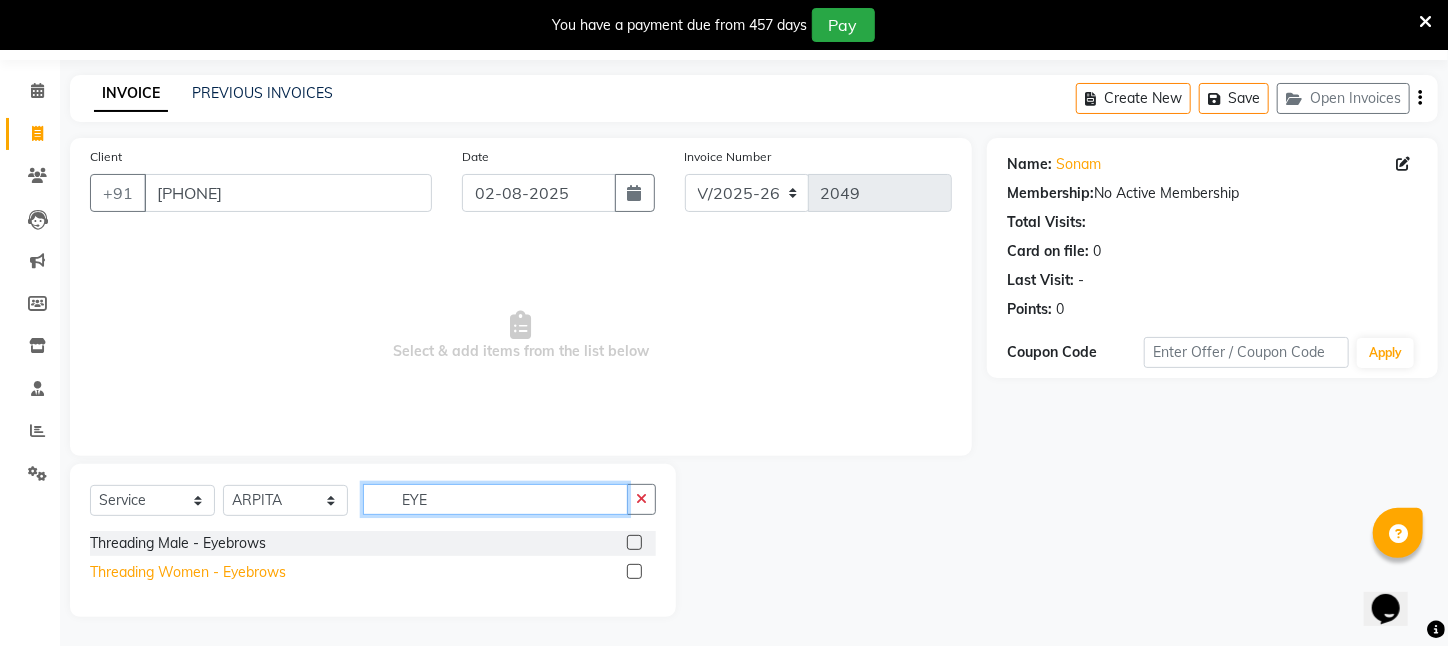 type on "EYE" 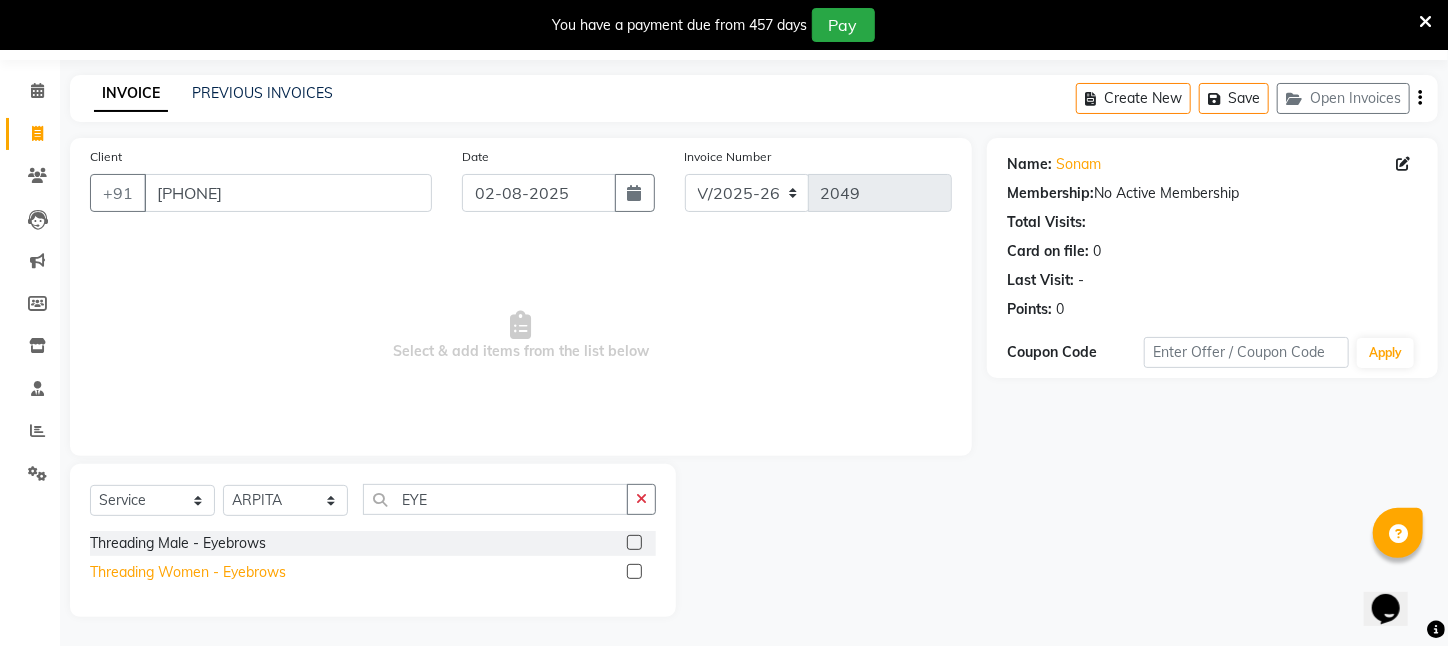 click on "Threading Women    -   Eyebrows" 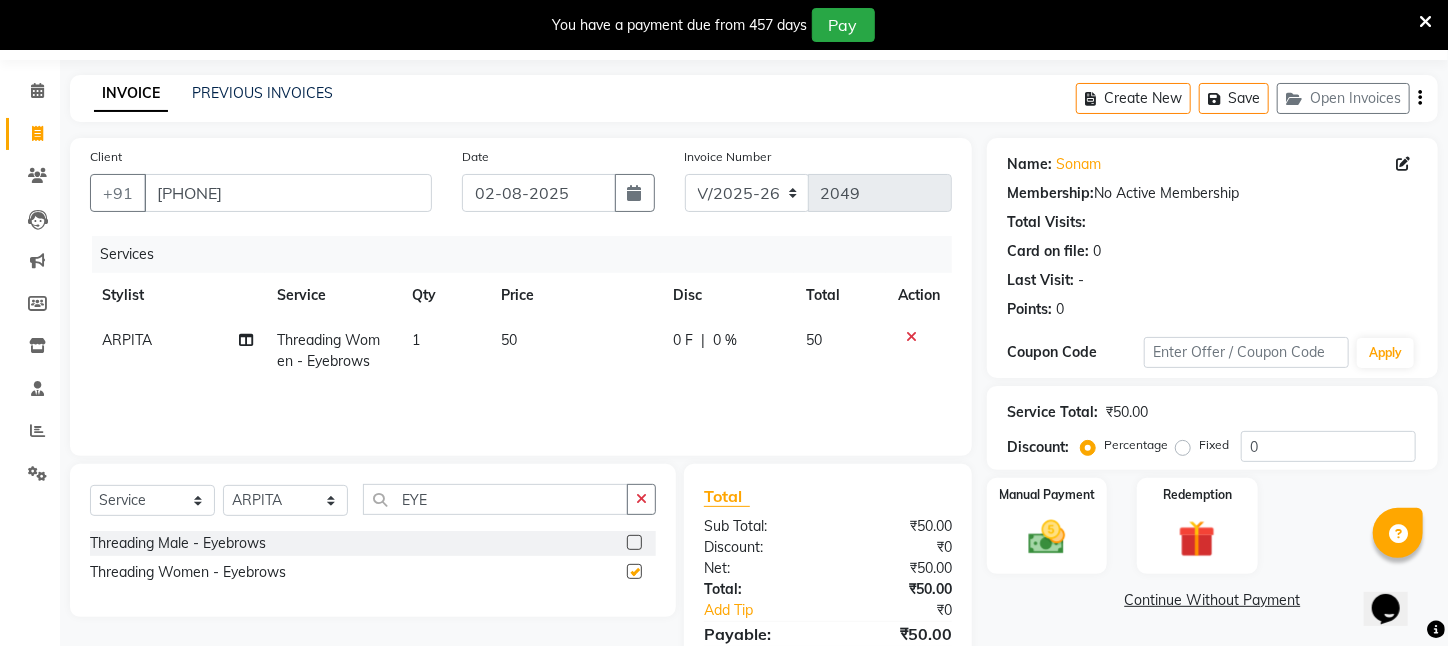 checkbox on "false" 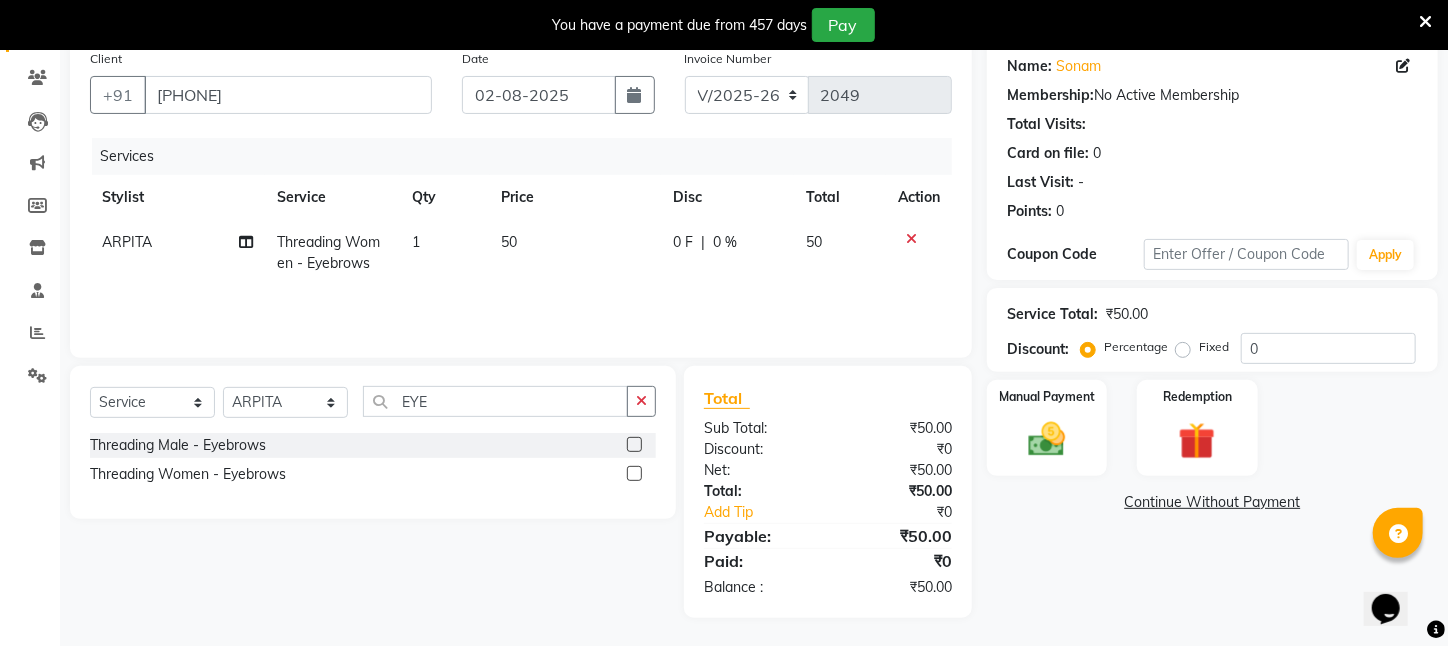 scroll, scrollTop: 161, scrollLeft: 0, axis: vertical 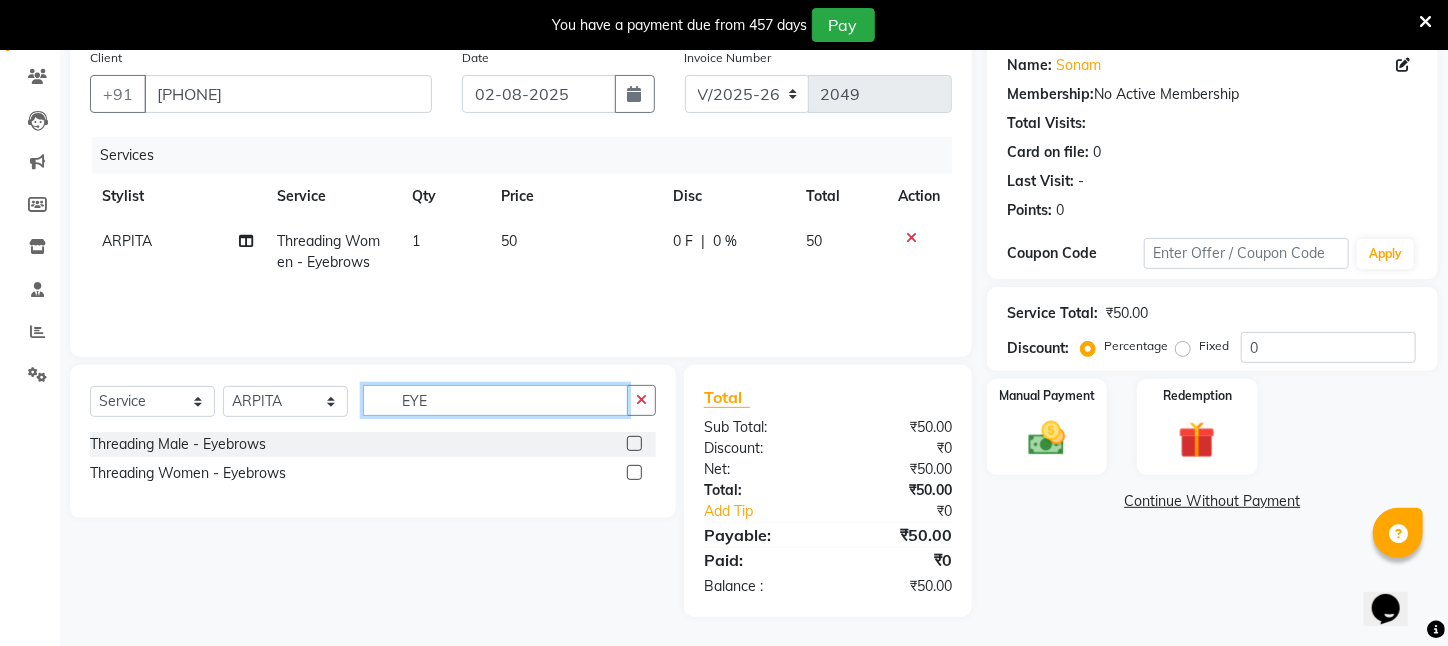 drag, startPoint x: 432, startPoint y: 398, endPoint x: 315, endPoint y: 400, distance: 117.01709 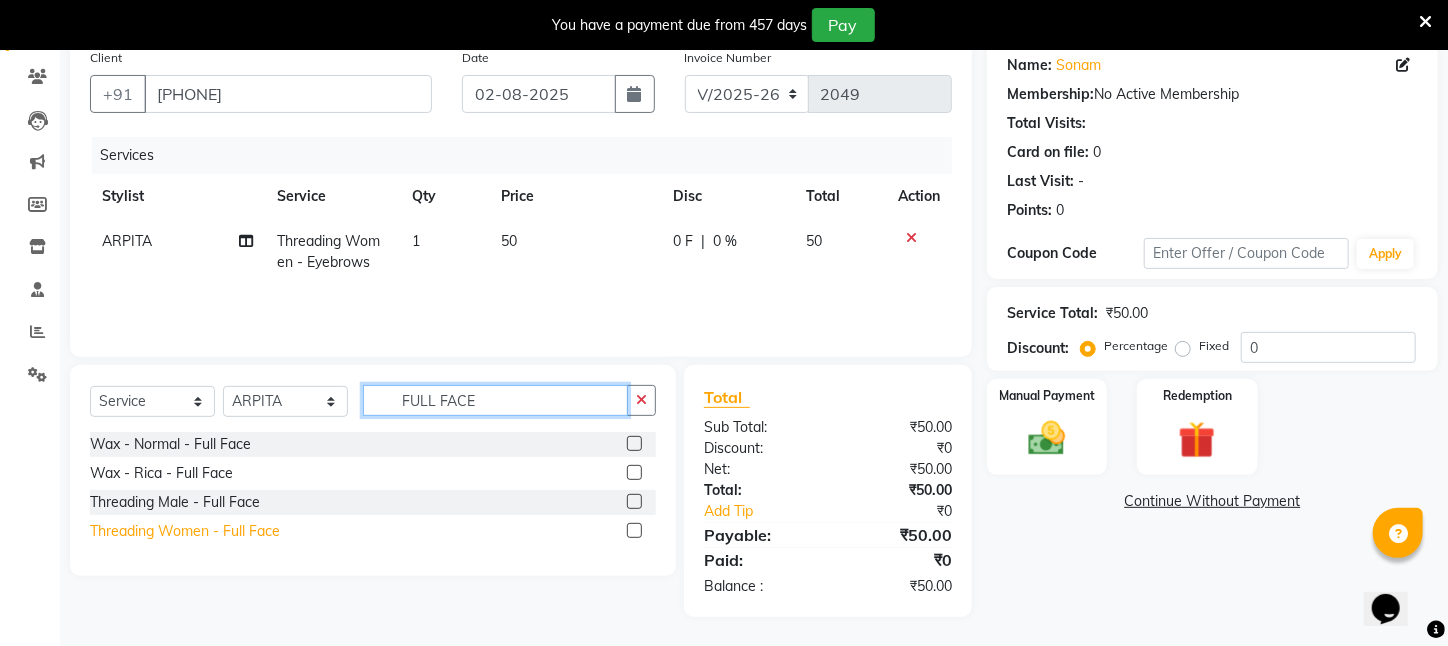 type on "FULL FACE" 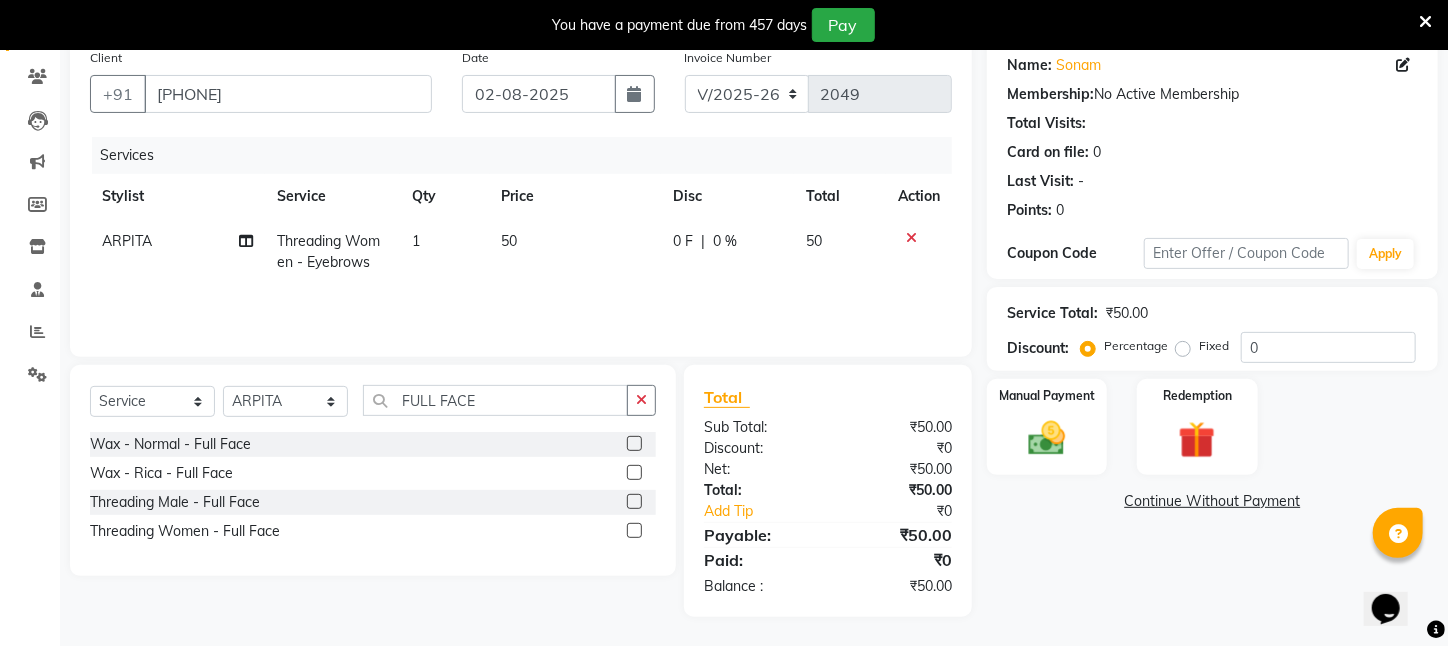 drag, startPoint x: 247, startPoint y: 529, endPoint x: 561, endPoint y: 427, distance: 330.1515 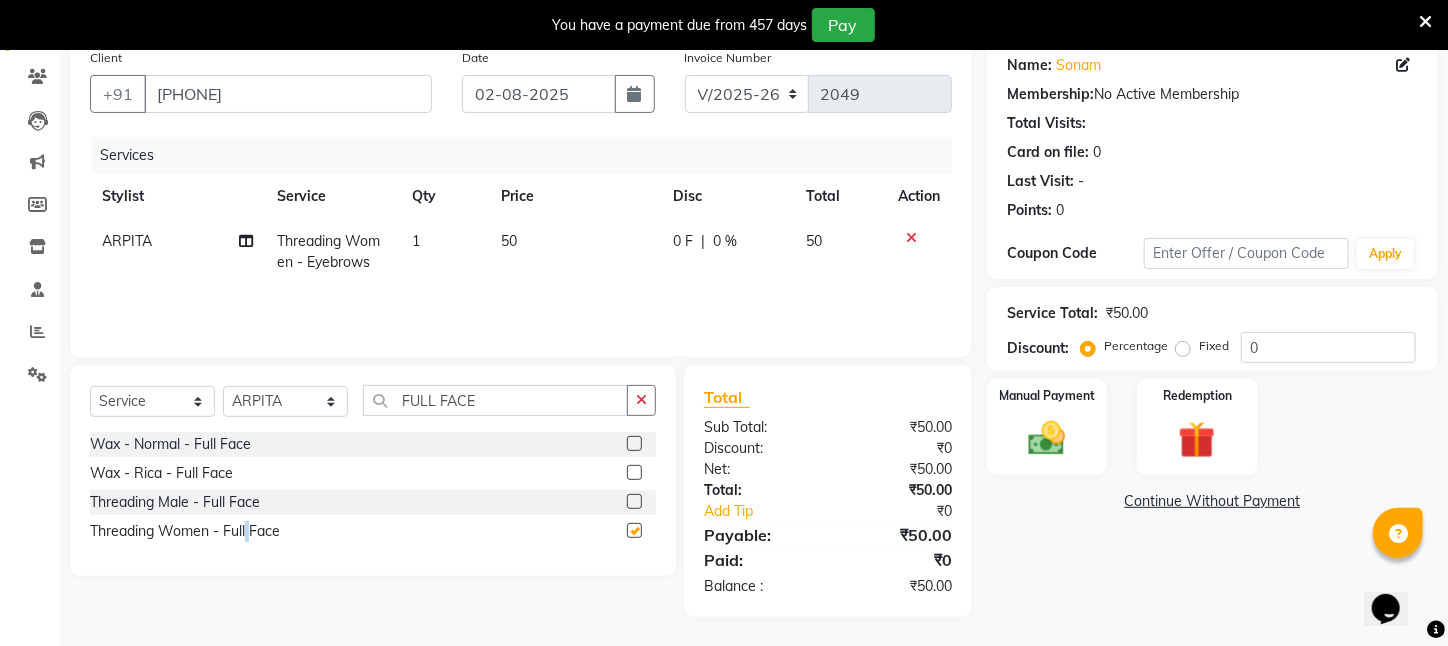 checkbox on "false" 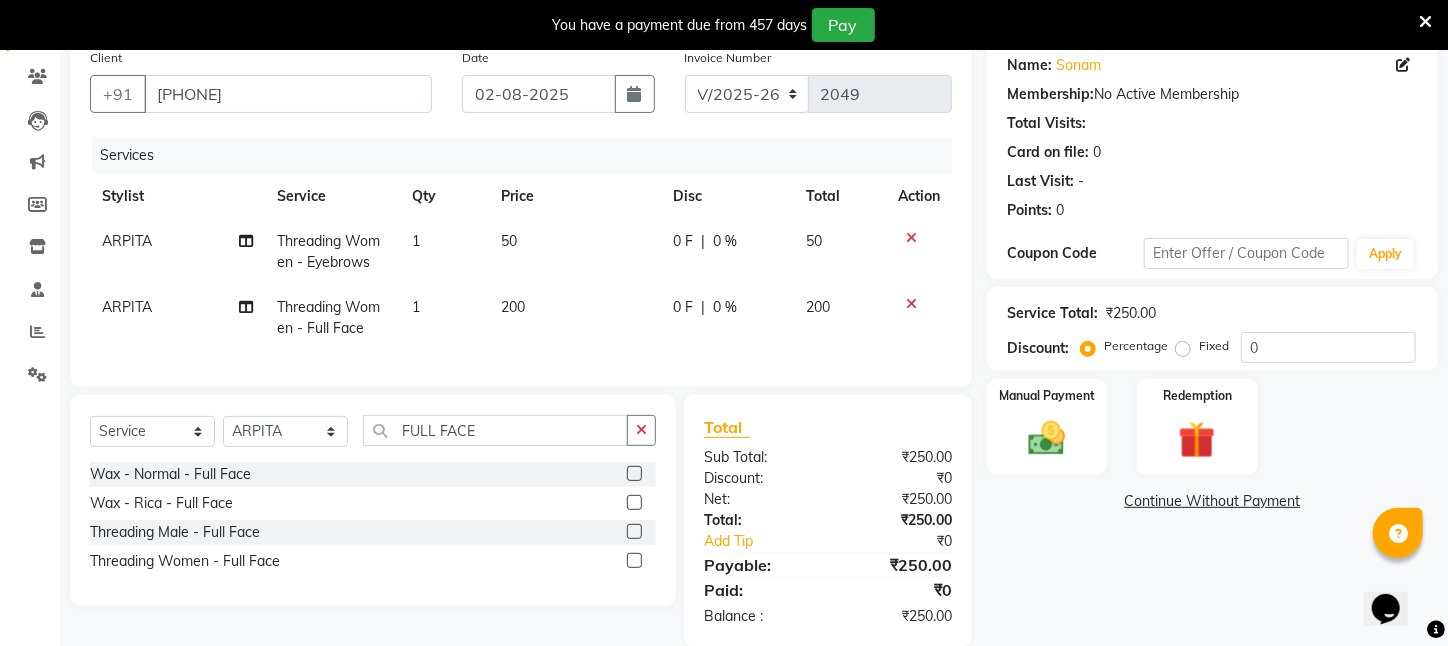 click 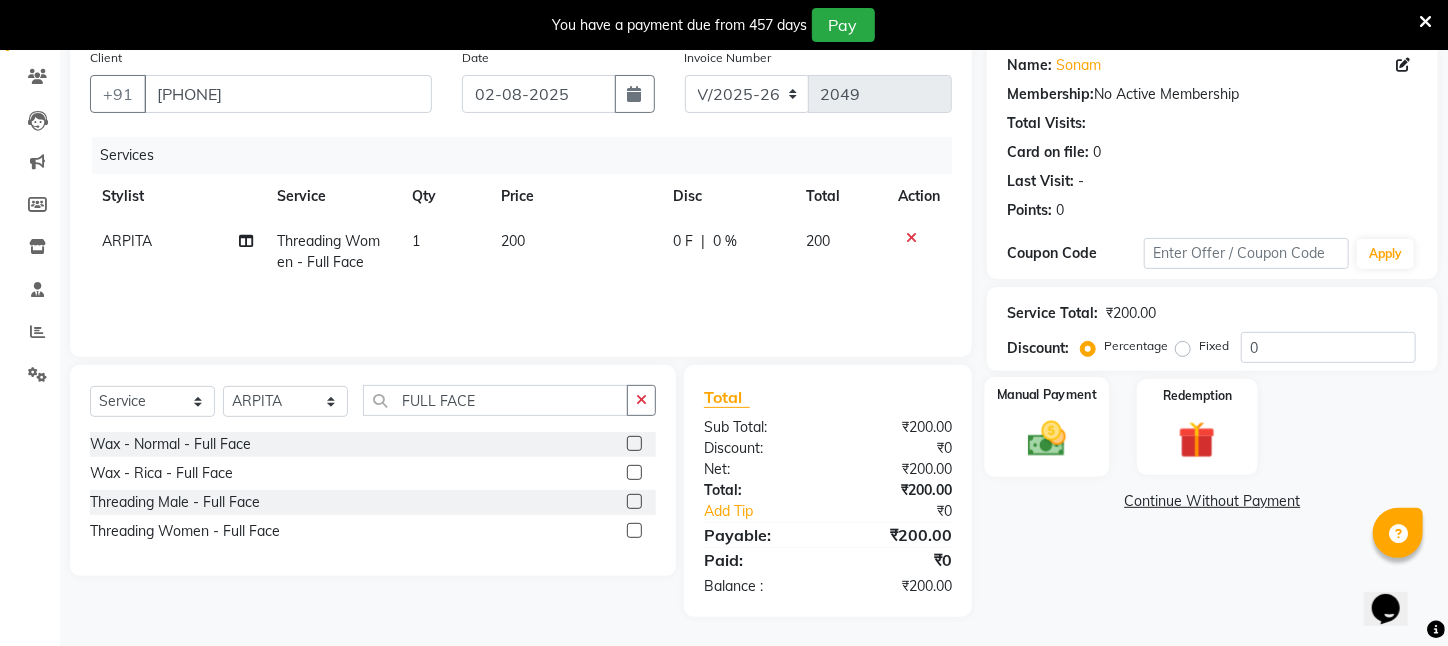 click 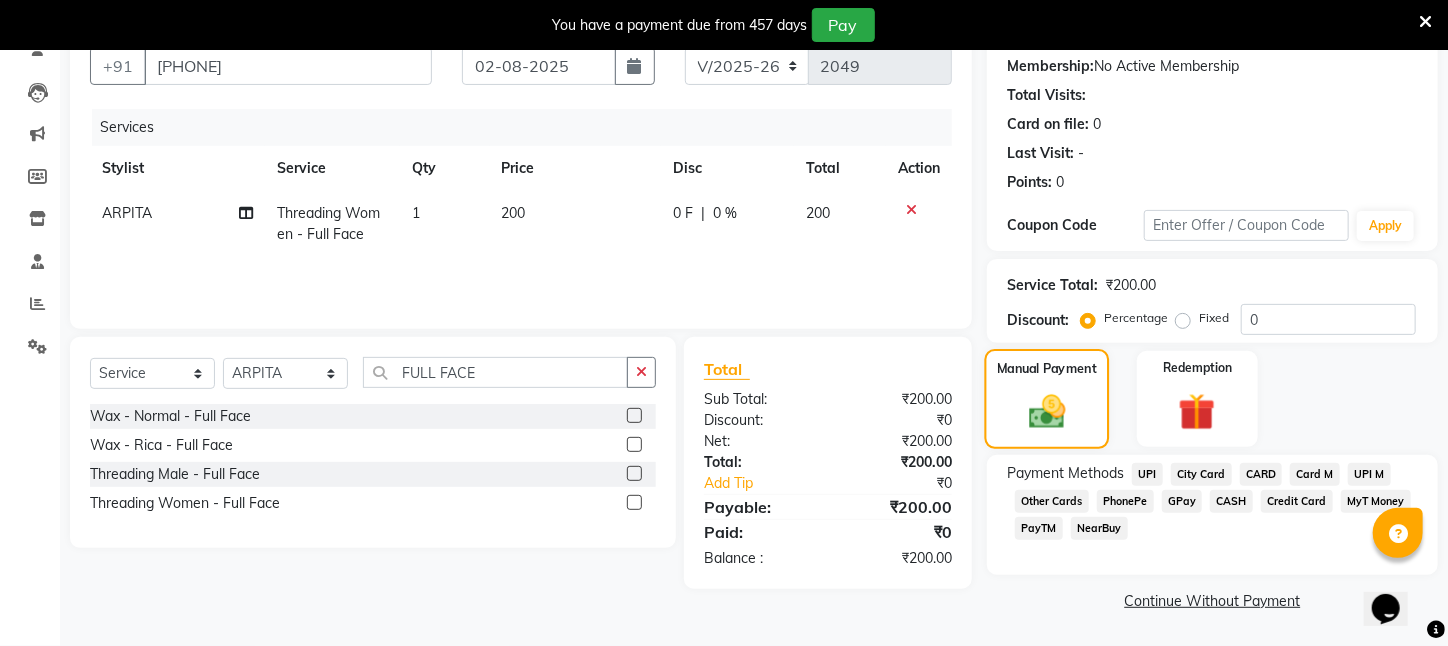 scroll, scrollTop: 211, scrollLeft: 0, axis: vertical 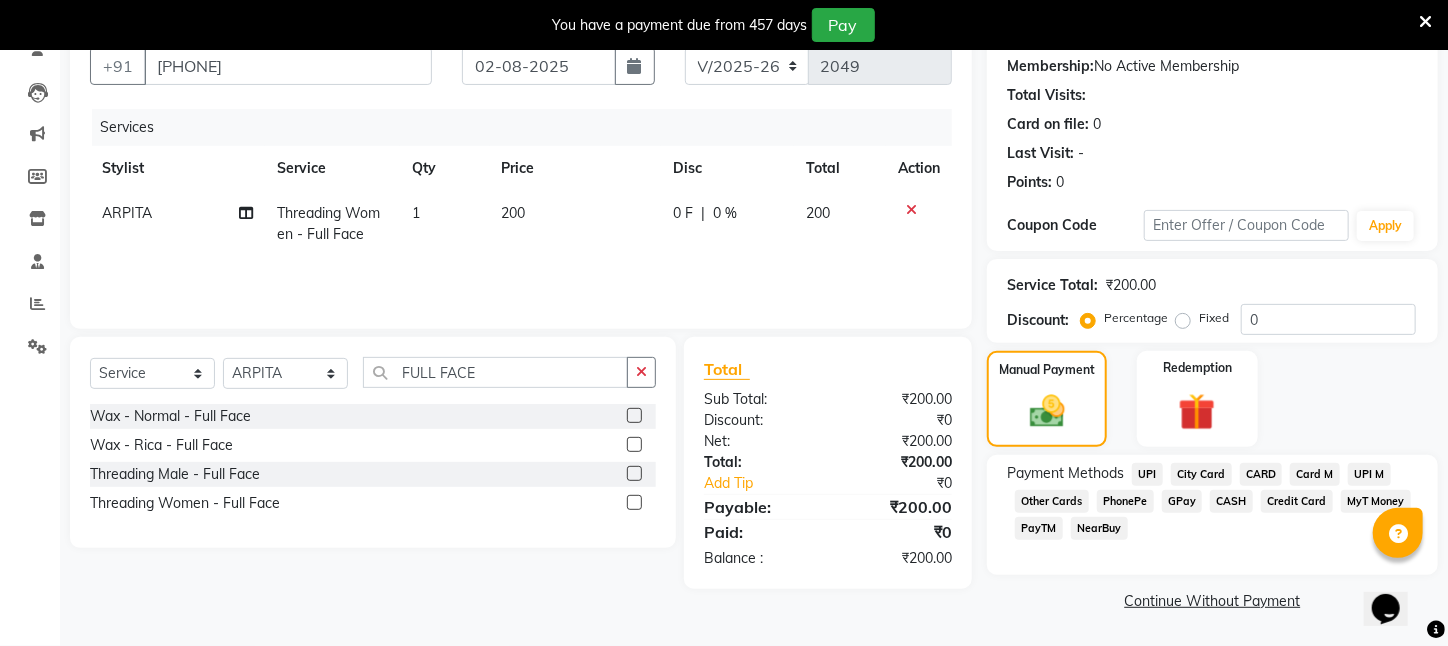 click on "PayTM" 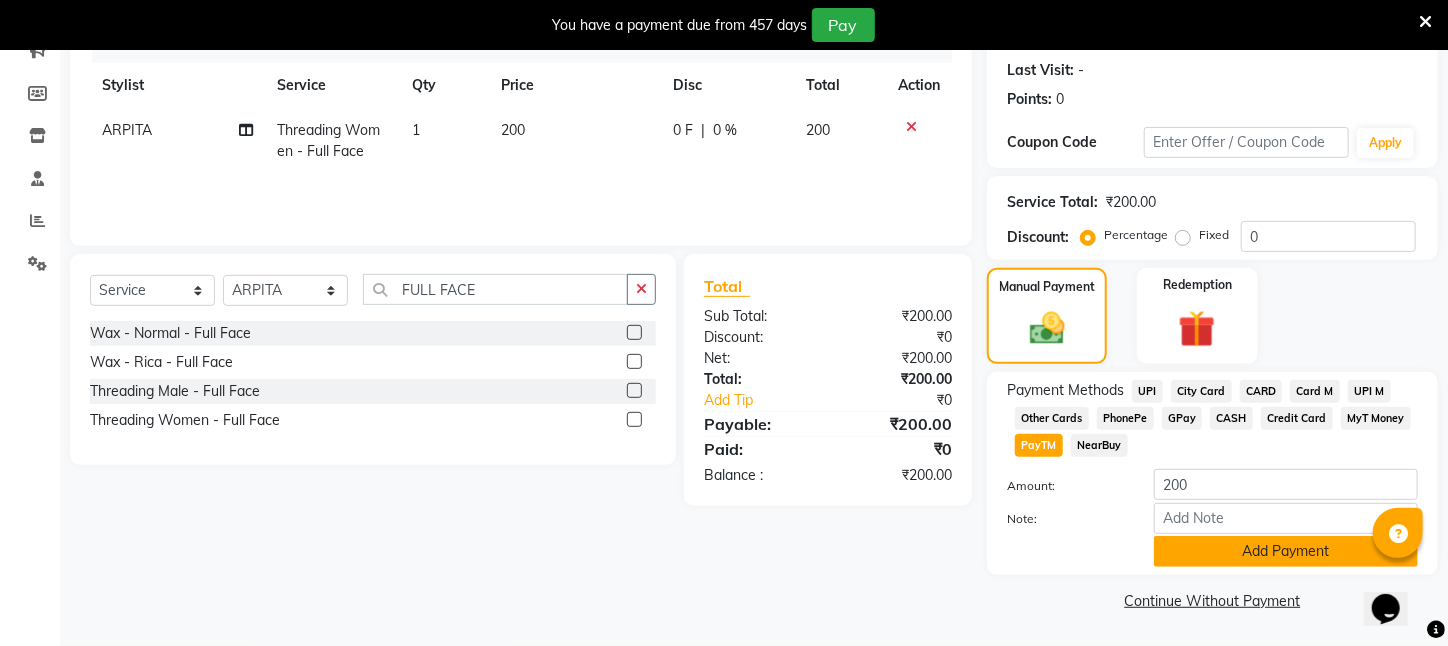 click on "Add Payment" 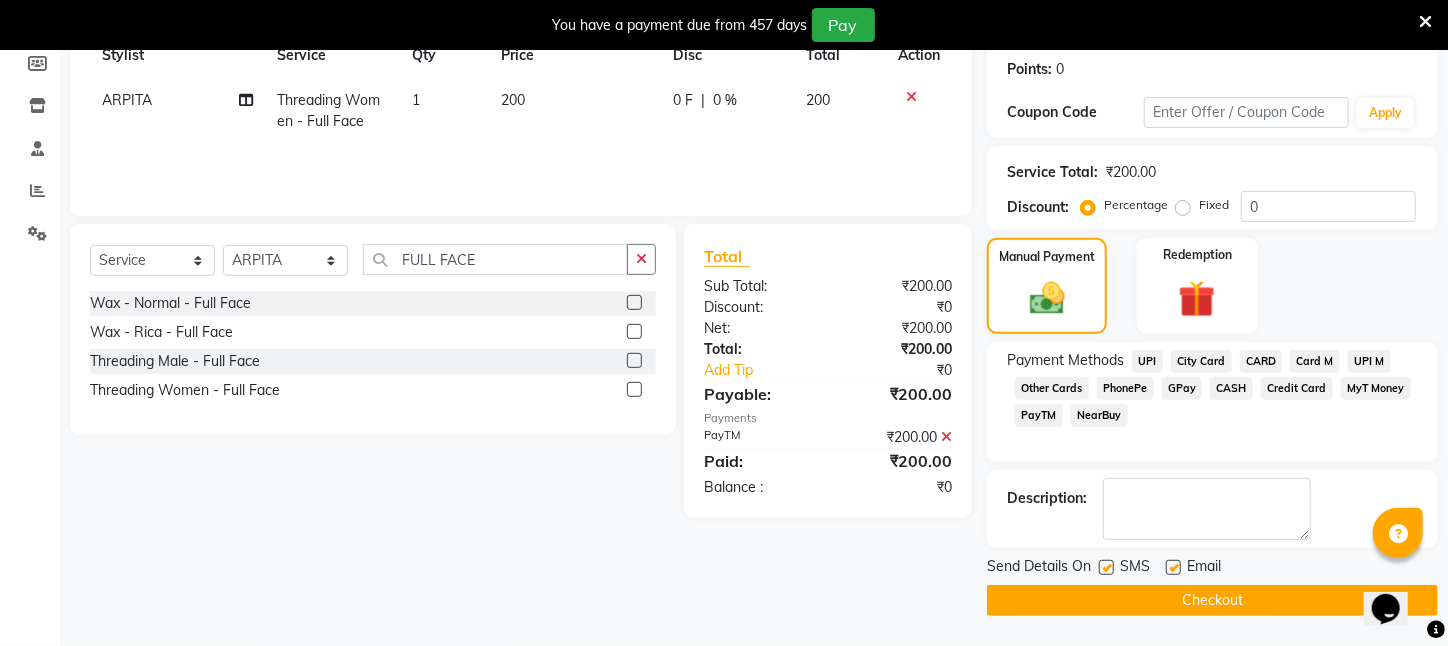 scroll, scrollTop: 323, scrollLeft: 0, axis: vertical 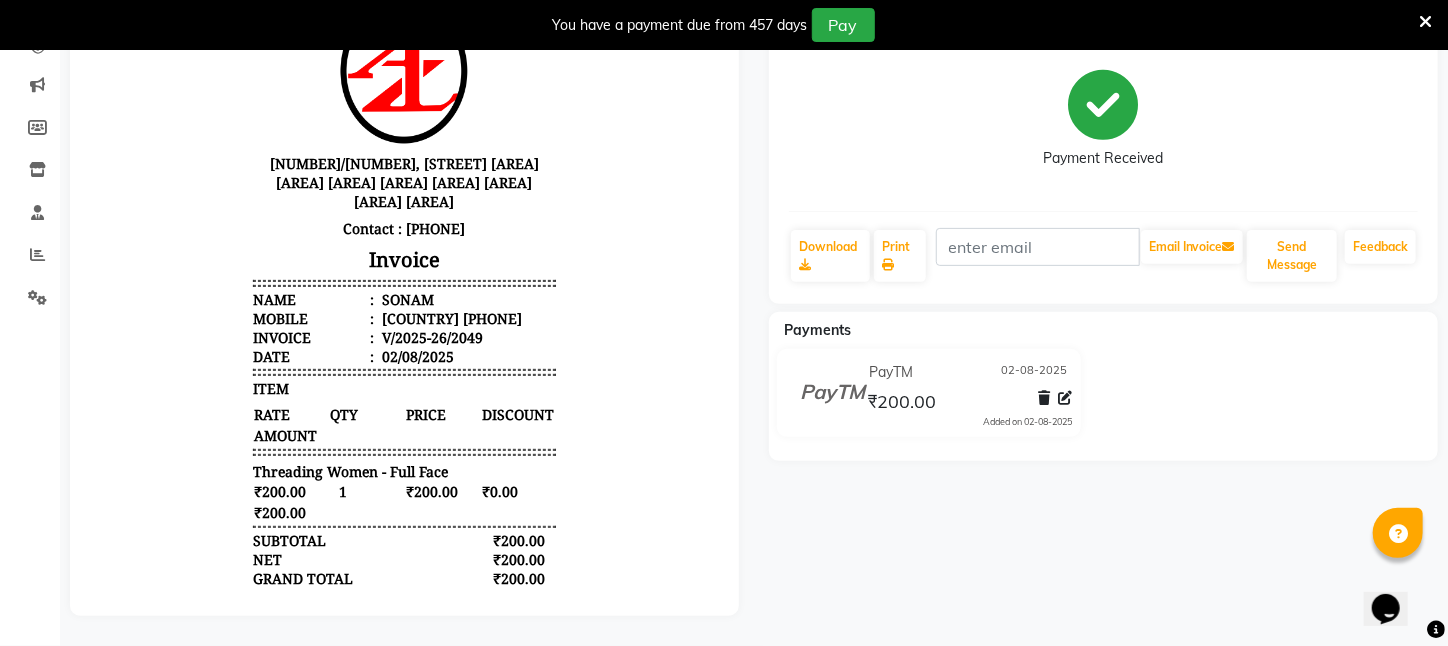 click on "SONAM Prebook Payment Received Download Print Email Invoice Send Message Feedback Payments PayTM 02-08-2025 ₹200.00 Added on 02-08-2025" 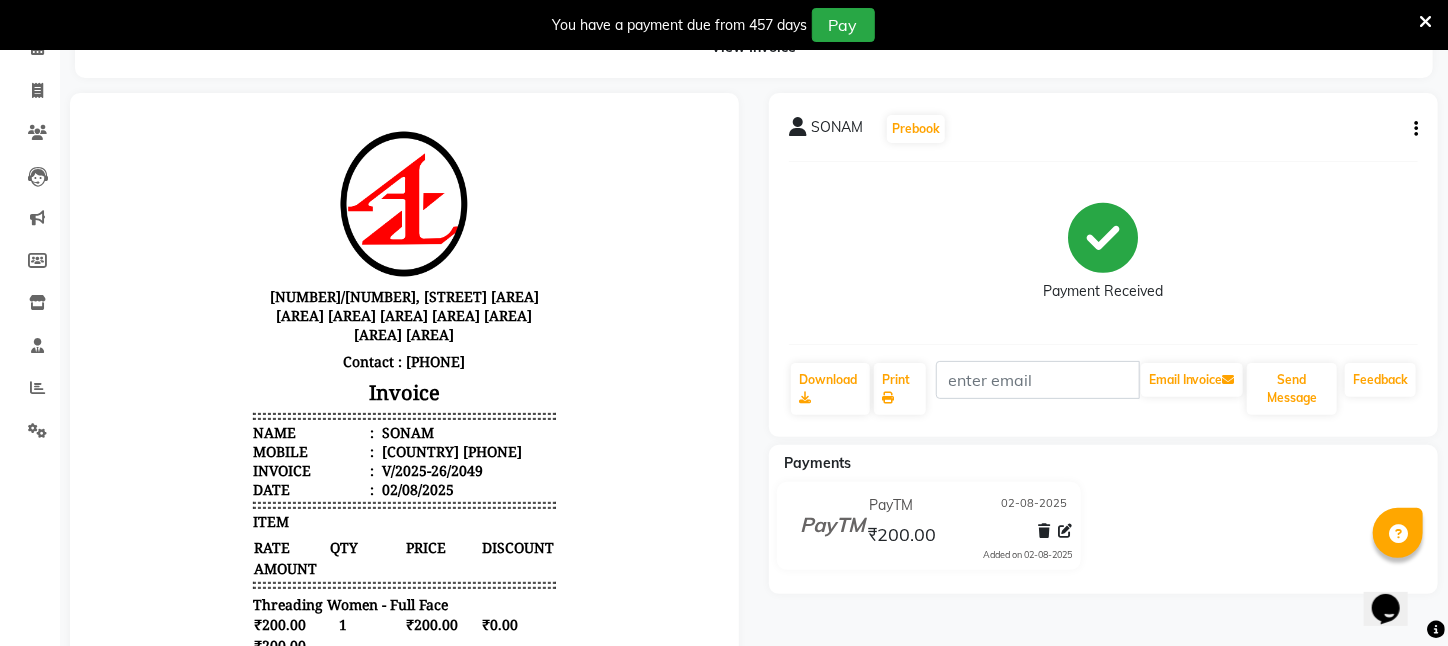 click on "SONAM Prebook Payment Received Download Print Email Invoice Send Message Feedback Payments PayTM 02-08-2025 ₹200.00 Added on 02-08-2025" 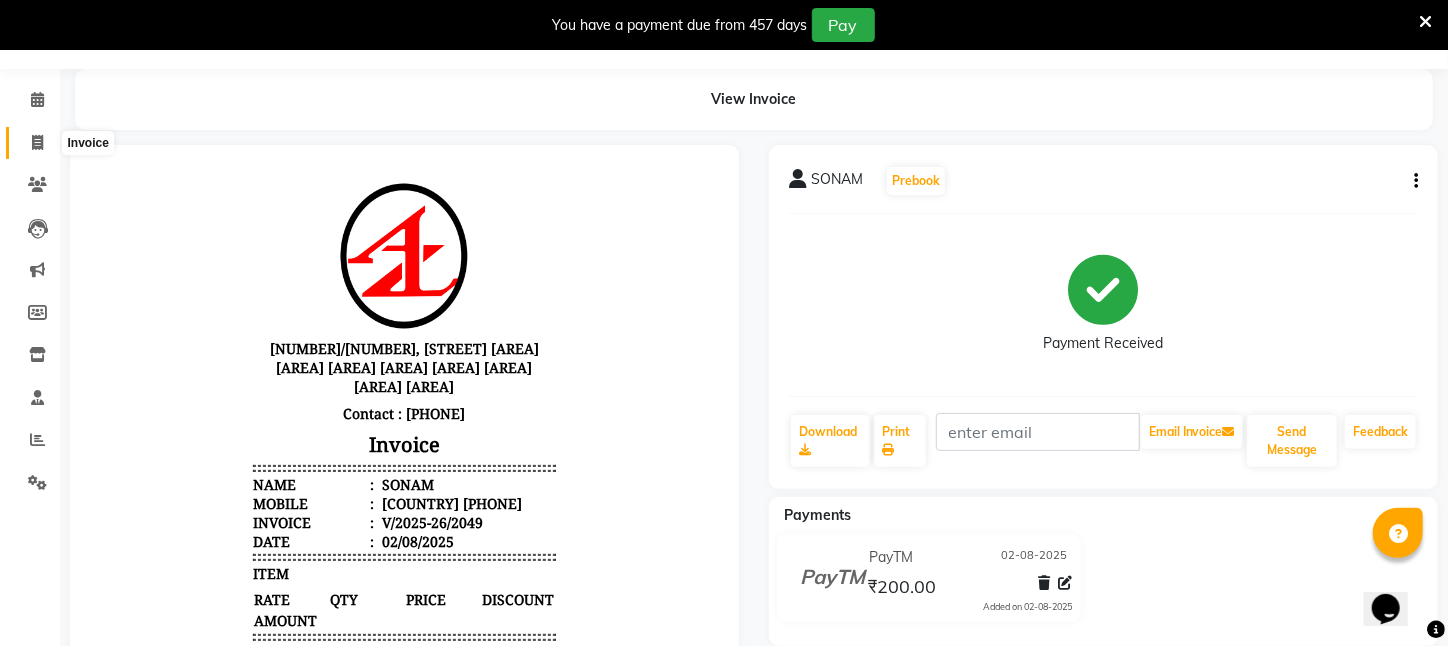 click 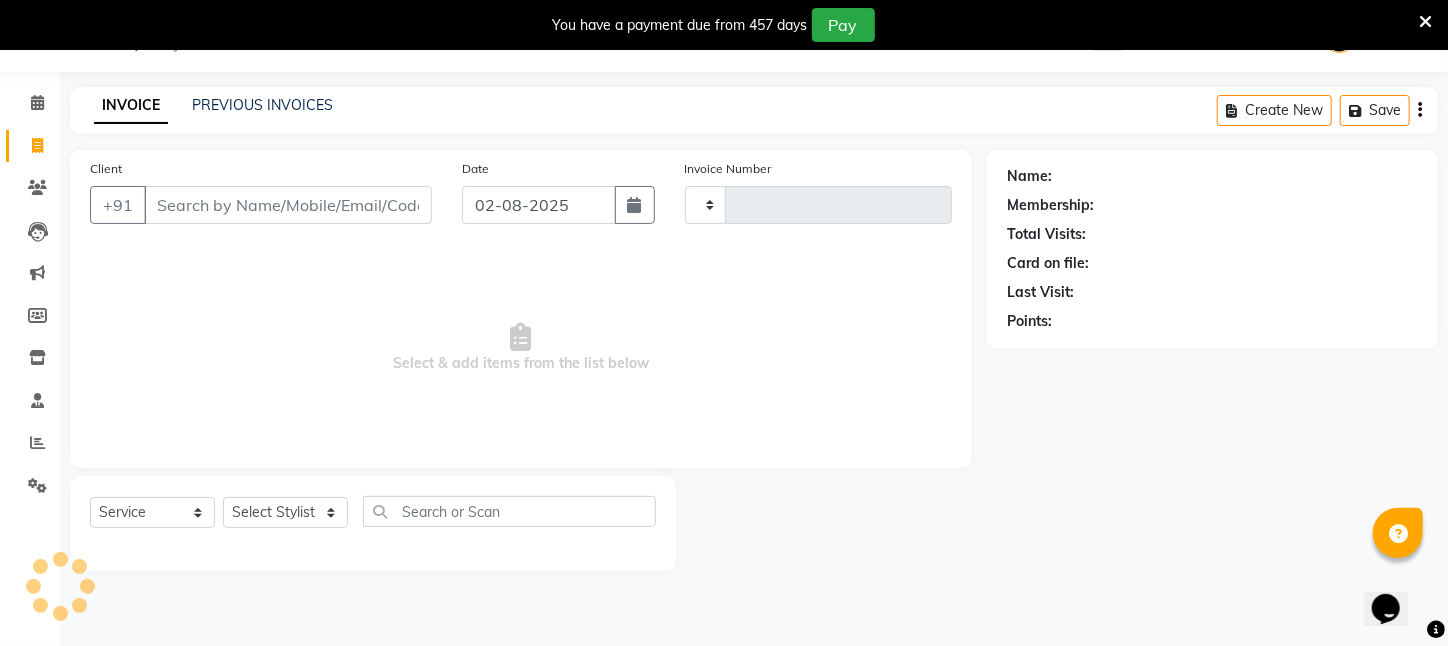 scroll, scrollTop: 50, scrollLeft: 0, axis: vertical 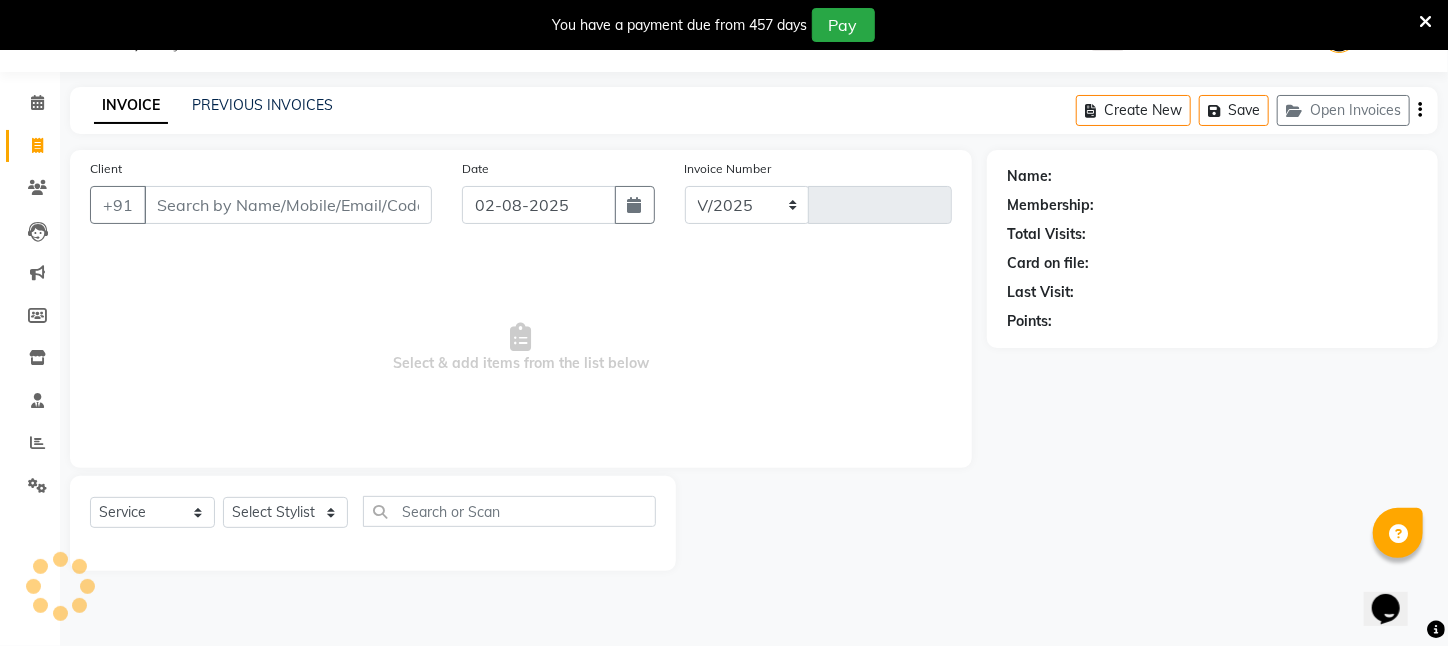 select on "4296" 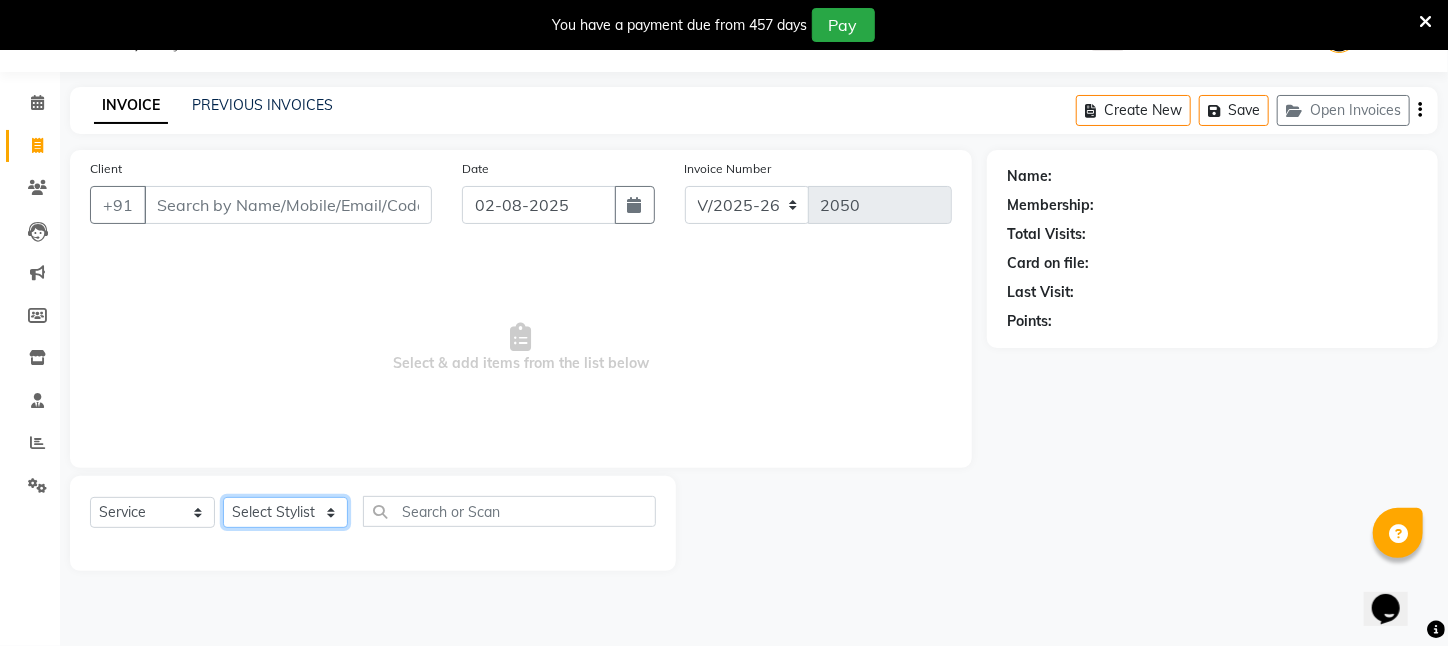 drag, startPoint x: 285, startPoint y: 510, endPoint x: 286, endPoint y: 497, distance: 13.038404 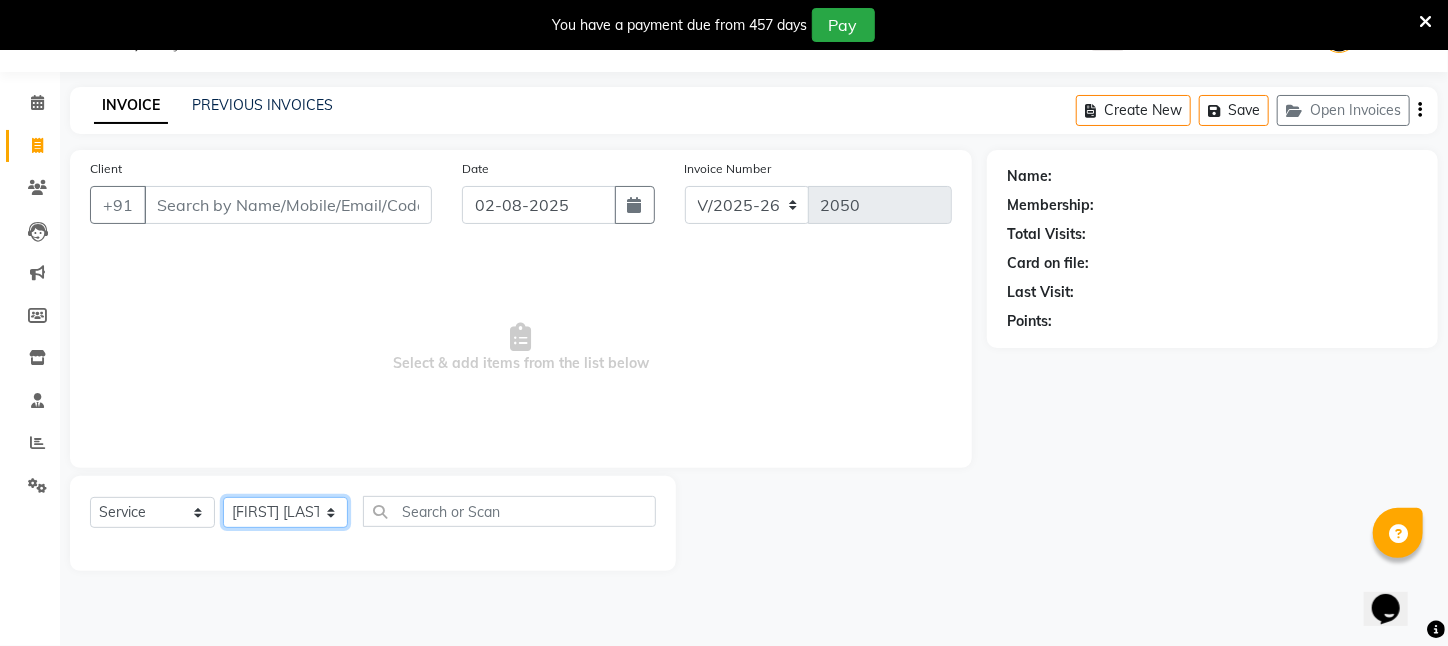 click on "Select Stylist Aftab Ansar ARPITA DEEPIKA IMRAAN Injamam KESHAV [CITY] Mahadev Pal Manisha MOUMITA NEHA Rahim Ruma SAIMA Shibani Sujit Suman TINKU Venu" 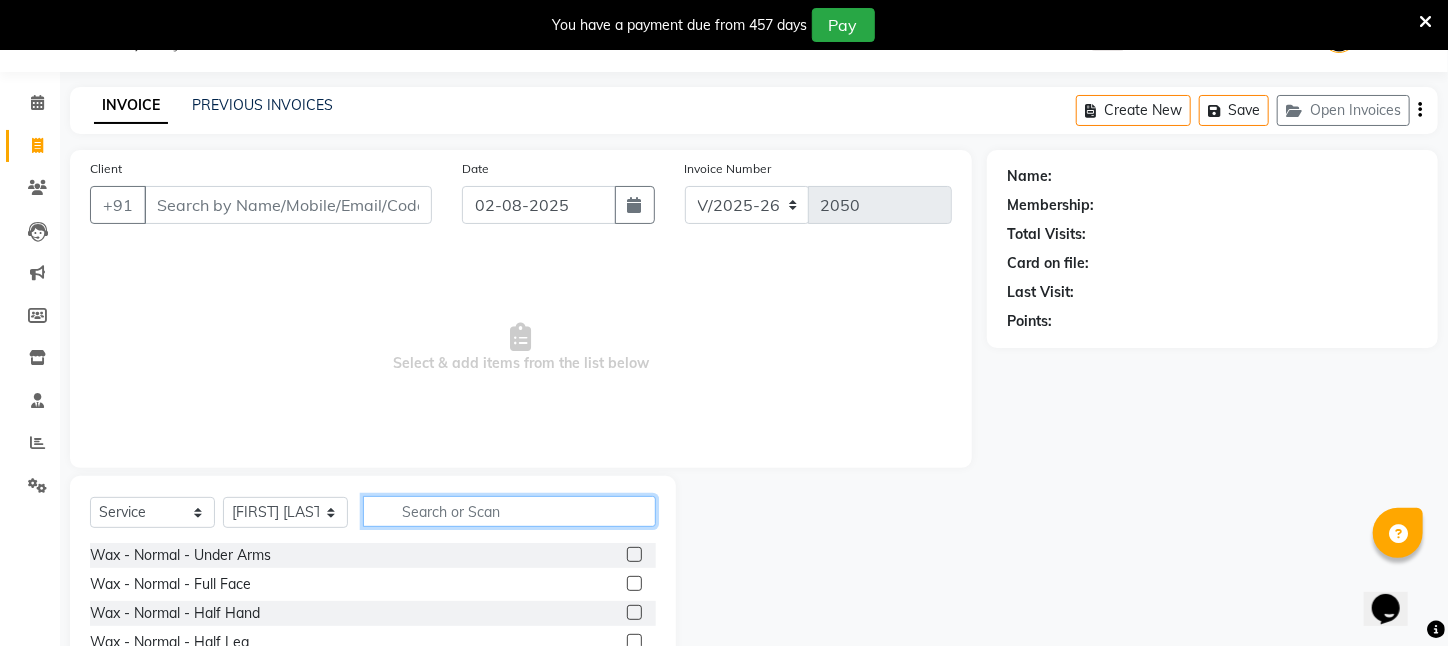 click 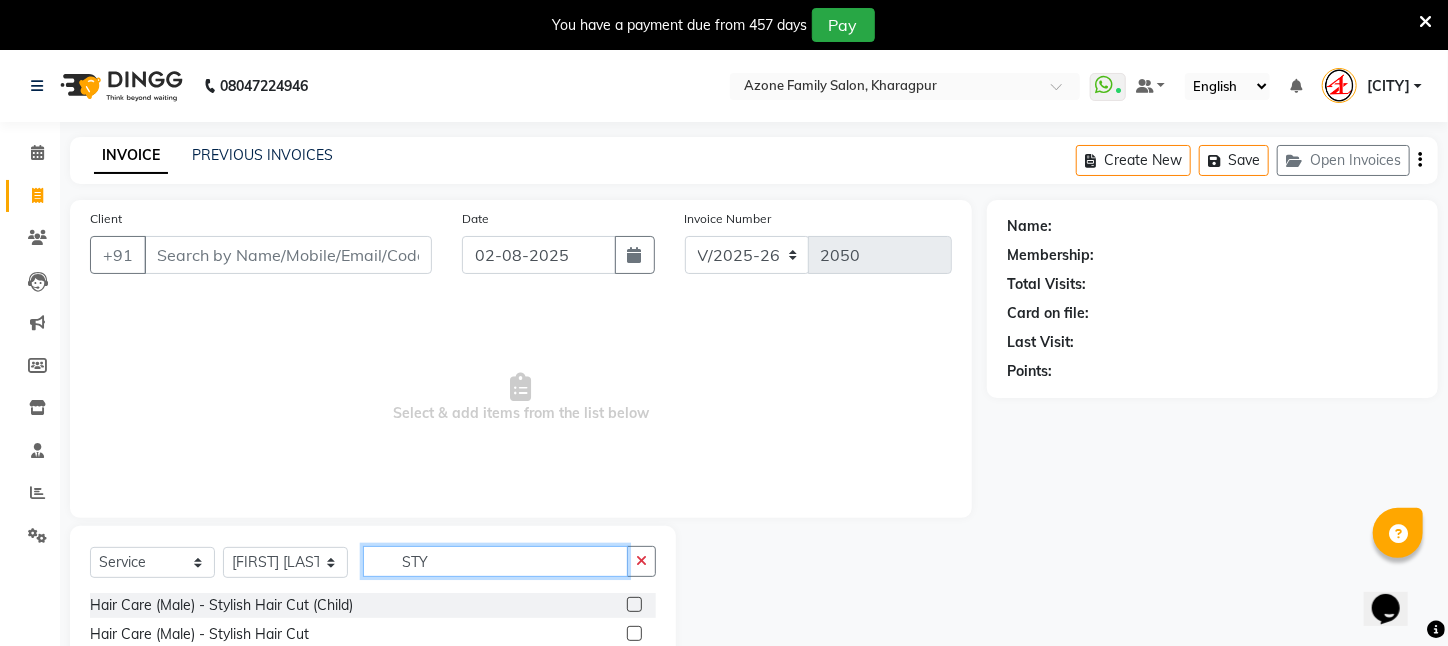 scroll, scrollTop: 105, scrollLeft: 0, axis: vertical 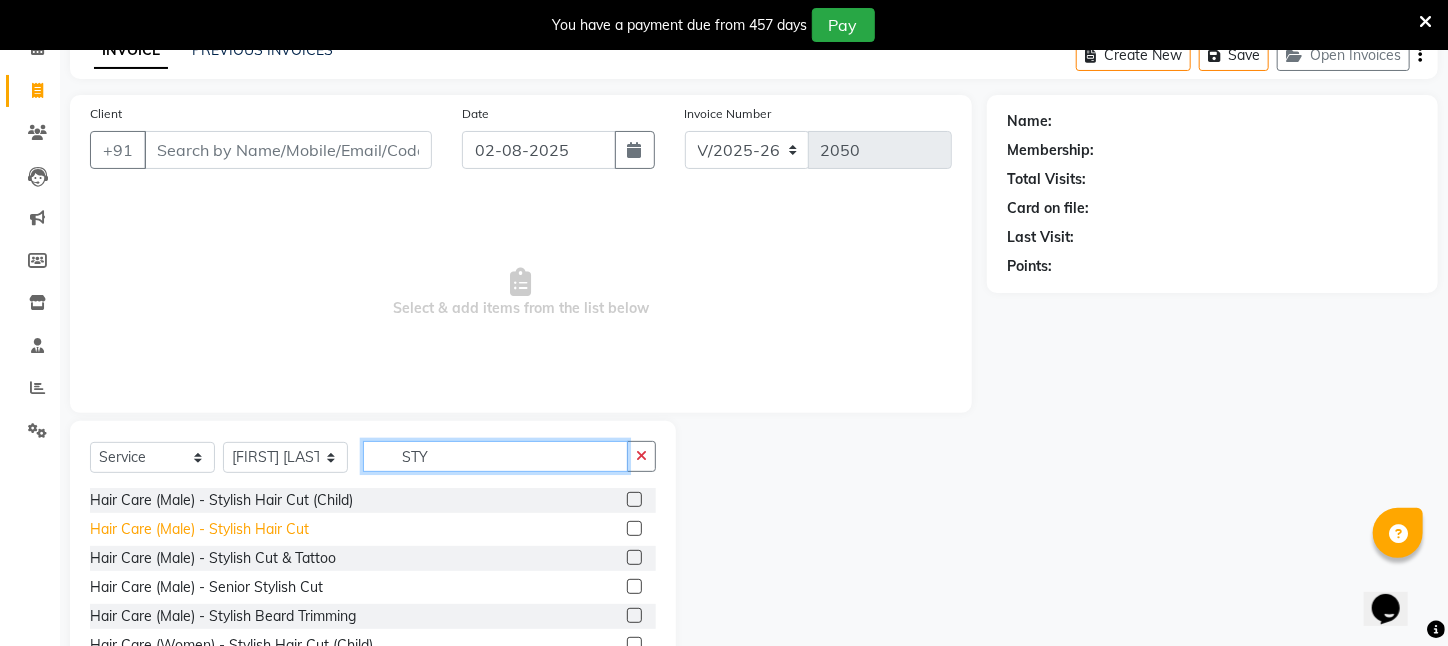 type on "STY" 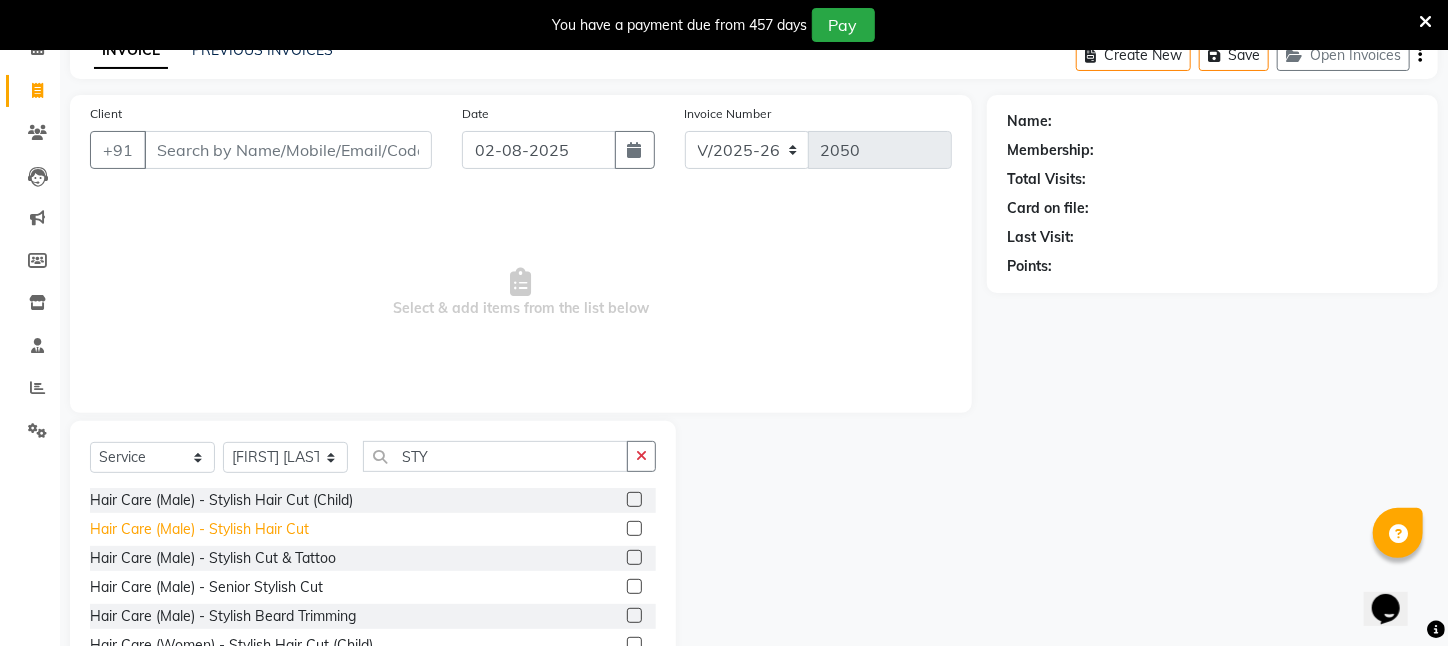 click on "Hair Care (Male)   -   Stylish Hair Cut" 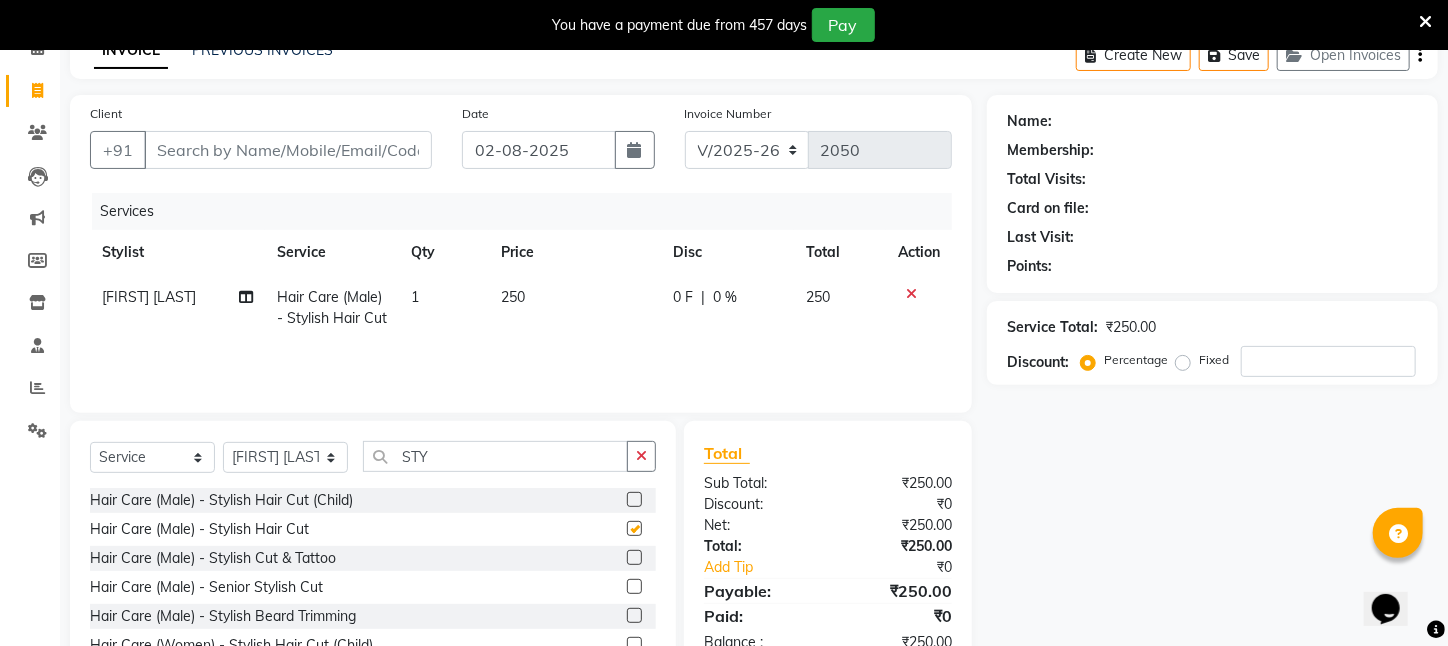 checkbox on "false" 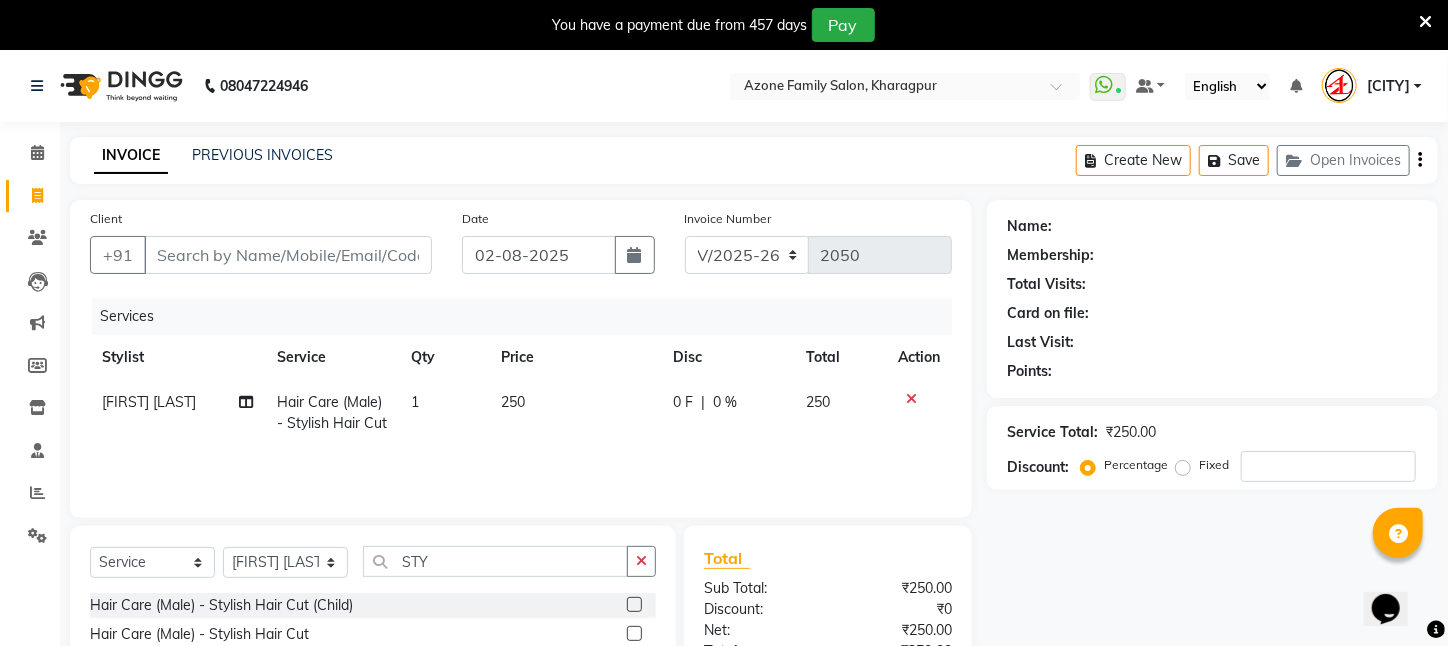 scroll, scrollTop: 0, scrollLeft: 0, axis: both 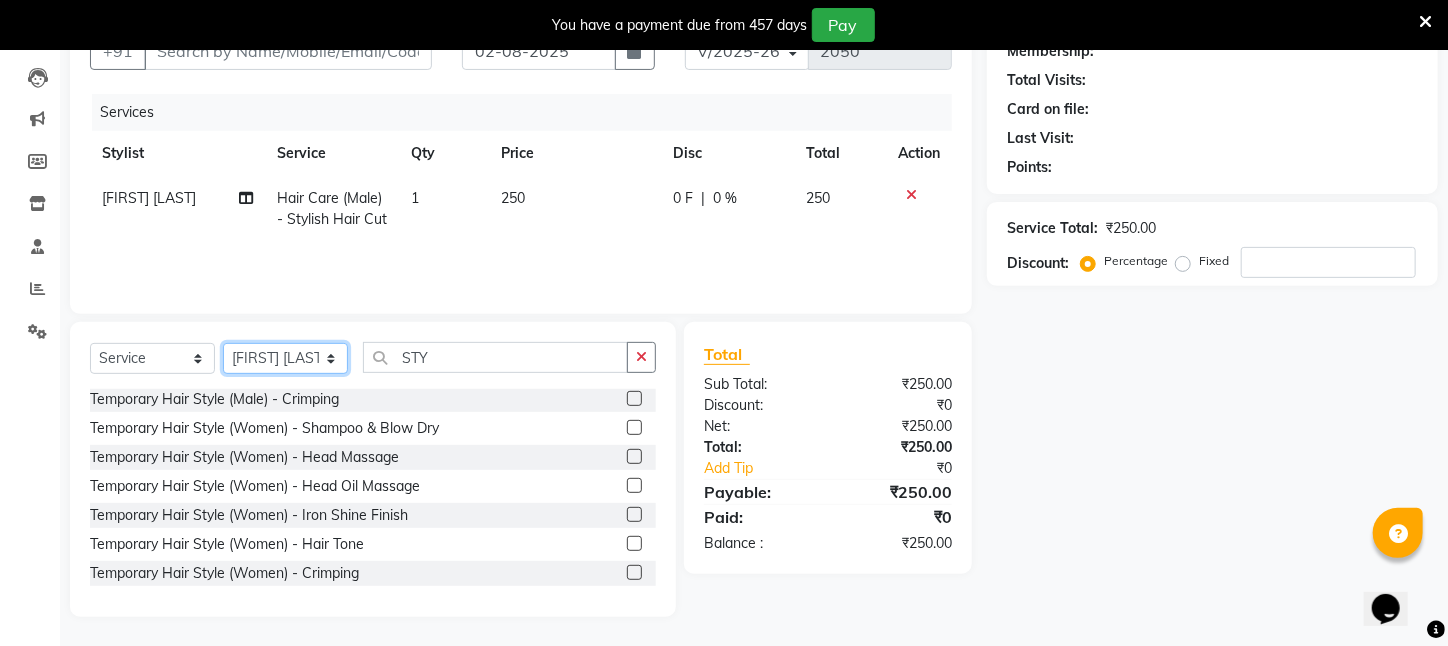 click on "Select Stylist Aftab Ansar ARPITA DEEPIKA IMRAAN Injamam KESHAV [CITY] Mahadev Pal Manisha MOUMITA NEHA Rahim Ruma SAIMA Shibani Sujit Suman TINKU Venu" 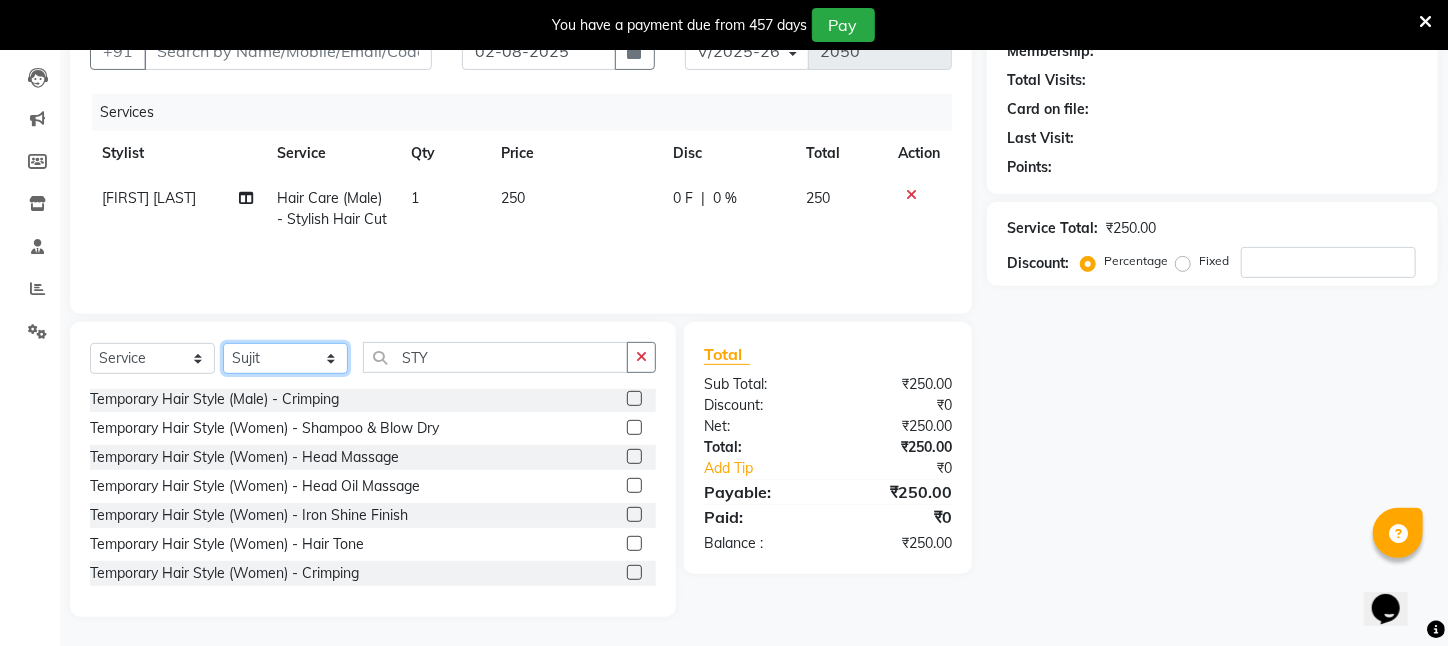 click on "Select Stylist Aftab Ansar ARPITA DEEPIKA IMRAAN Injamam KESHAV [CITY] Mahadev Pal Manisha MOUMITA NEHA Rahim Ruma SAIMA Shibani Sujit Suman TINKU Venu" 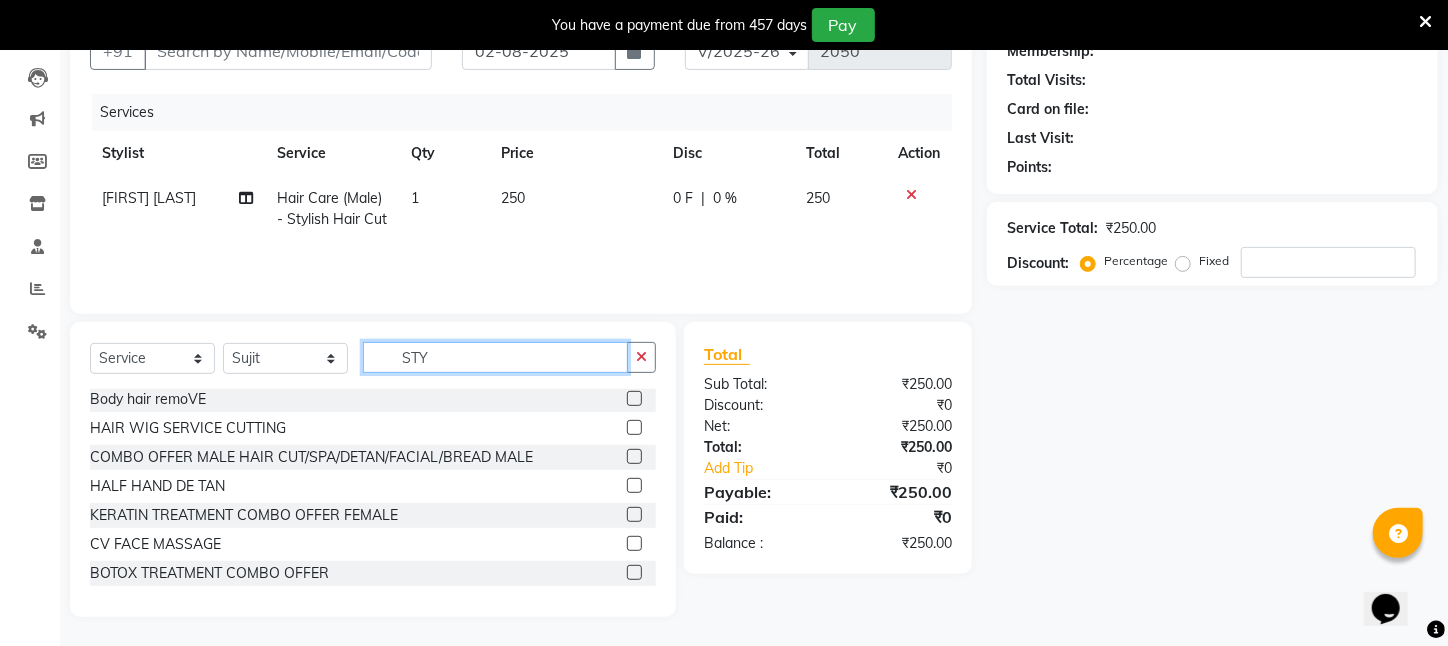 click on "STY" 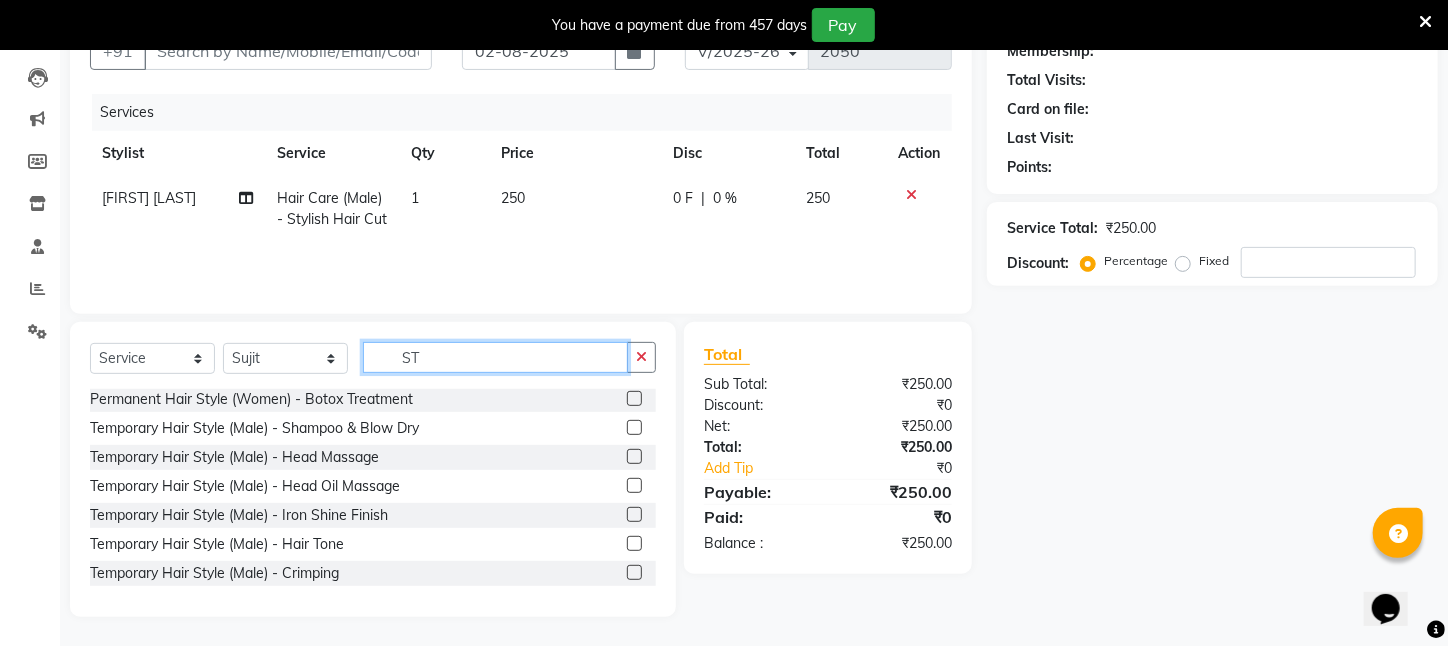 type on "STY" 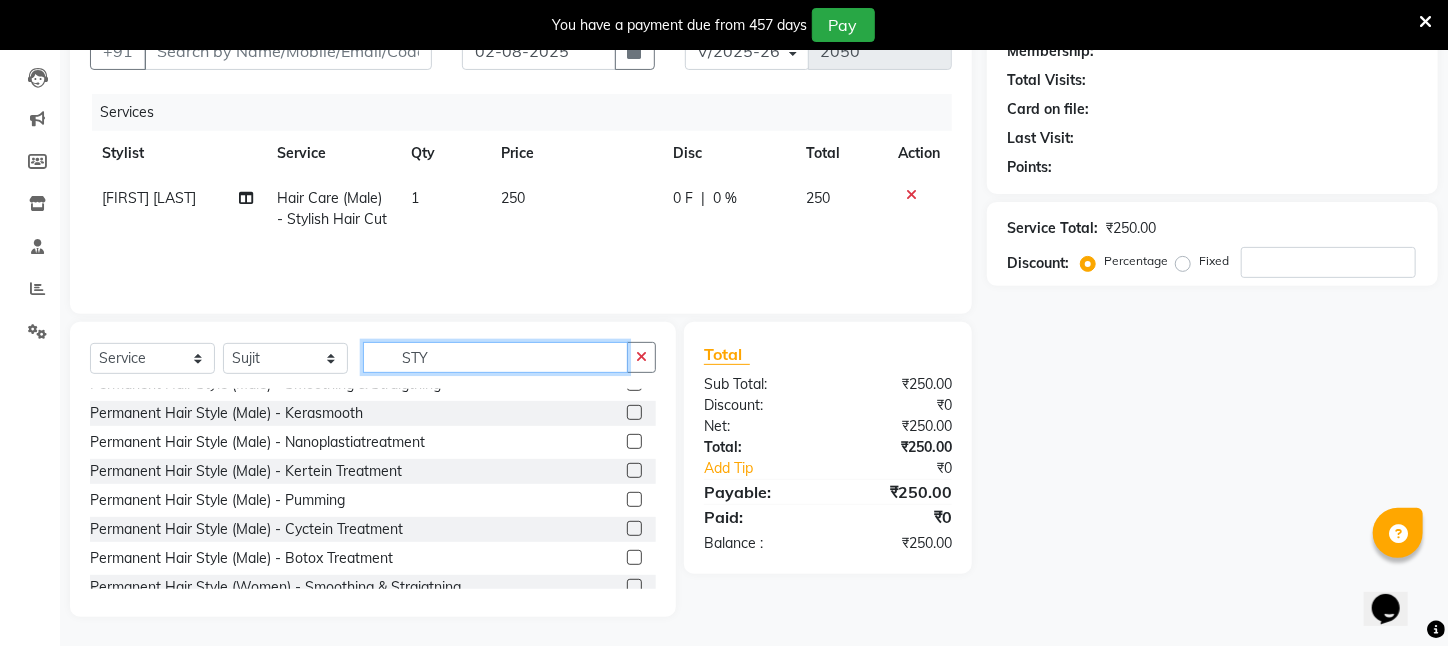 scroll, scrollTop: 0, scrollLeft: 0, axis: both 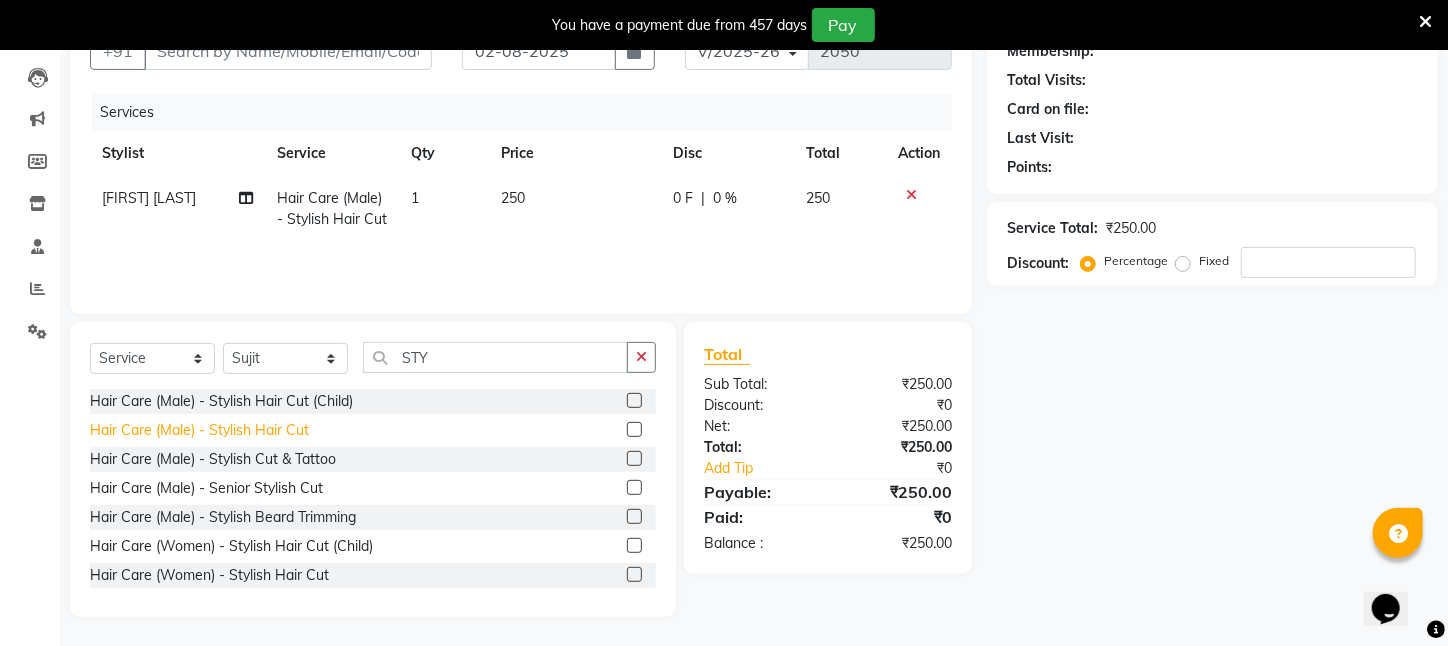click on "Hair Care (Male)   -   Stylish Hair Cut" 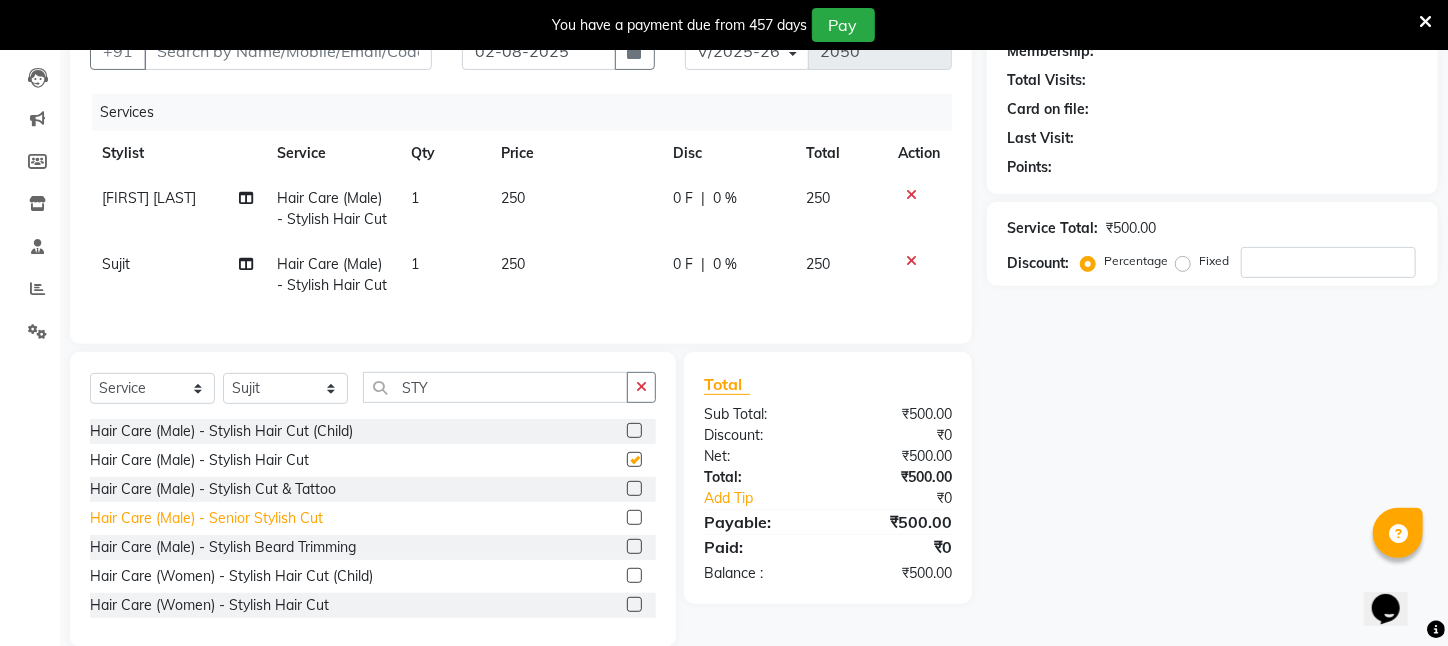 checkbox on "false" 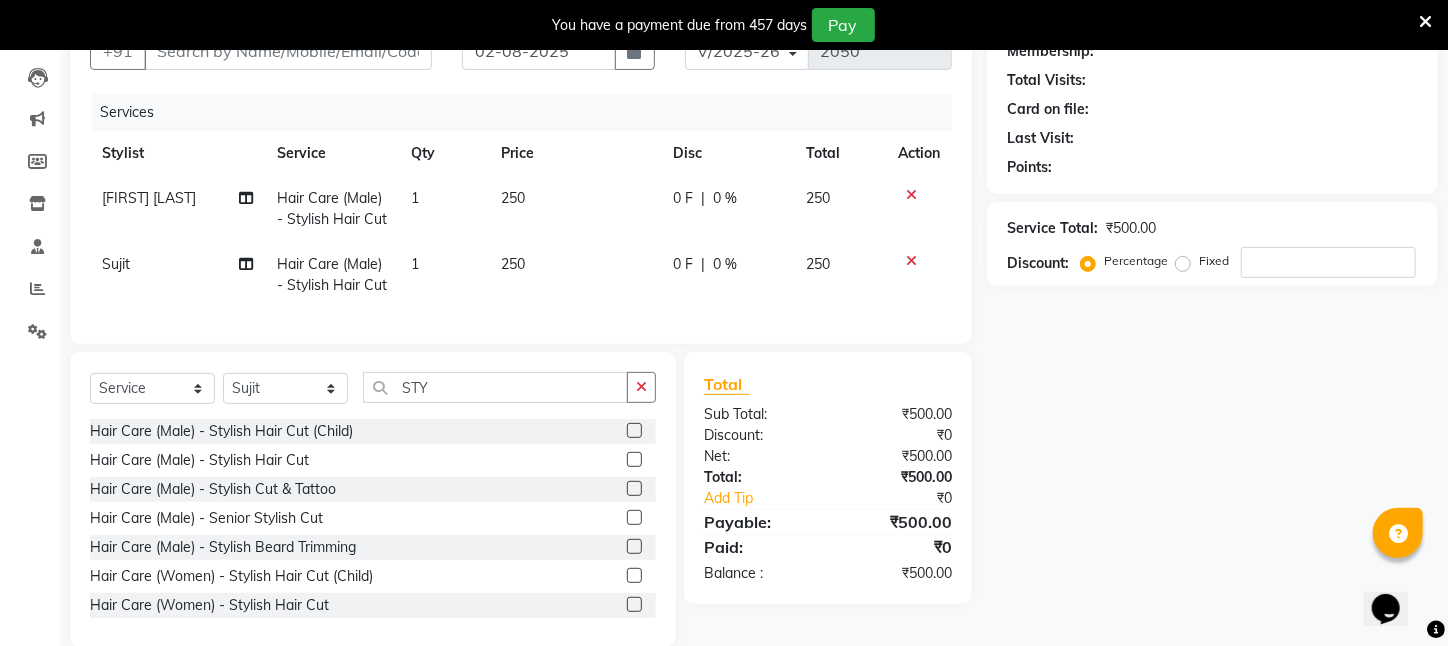 scroll, scrollTop: 249, scrollLeft: 0, axis: vertical 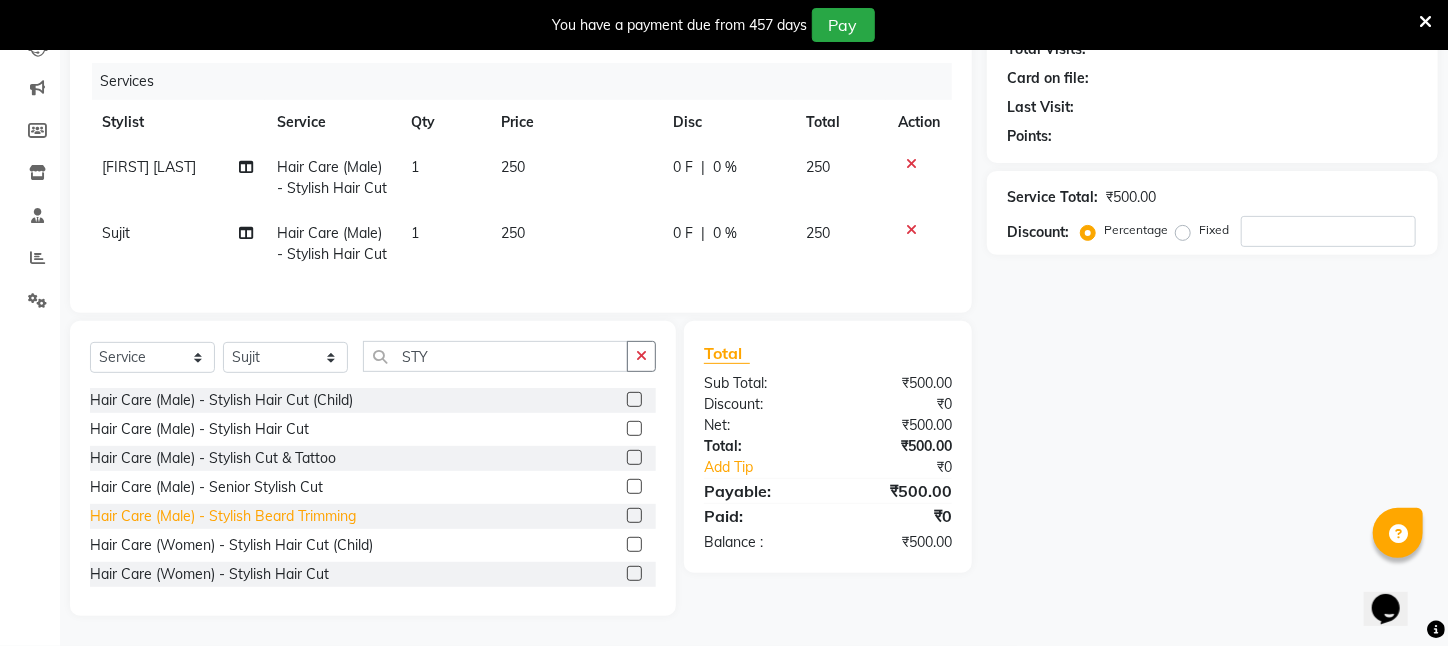 click on "Hair Care (Male)   -   Stylish Beard Trimming" 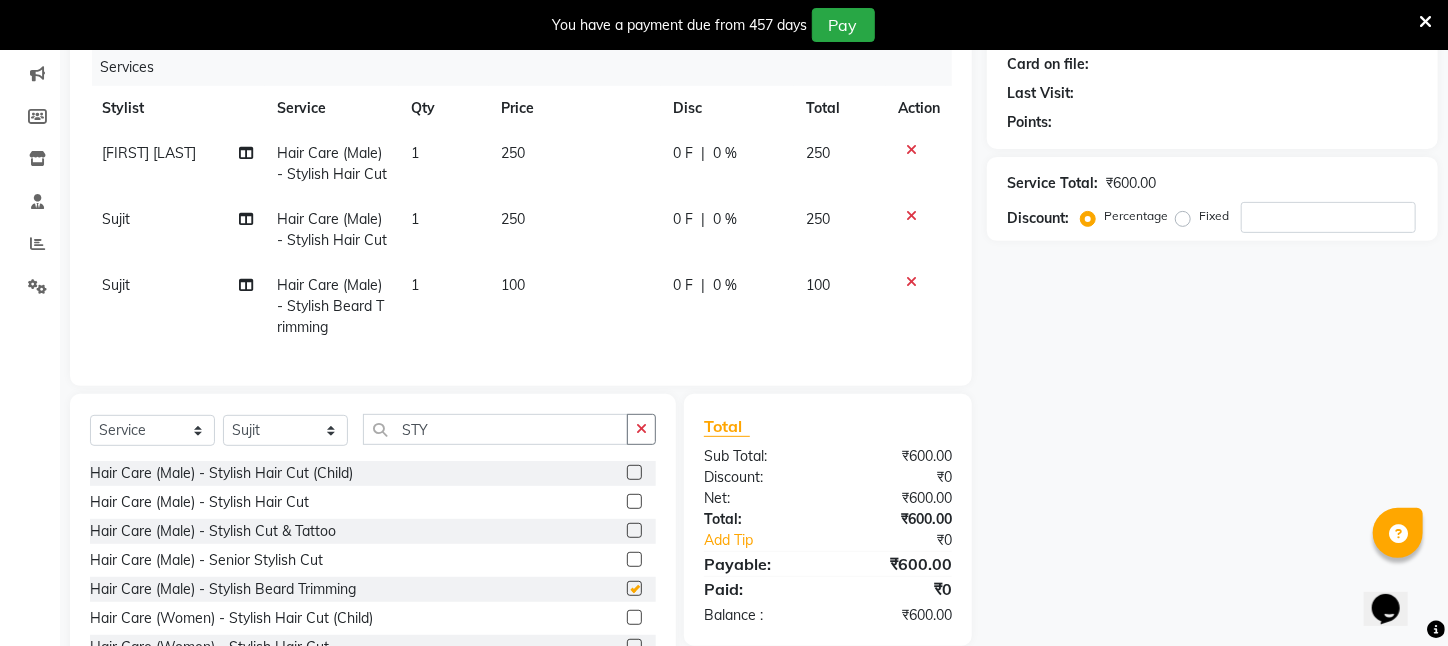 checkbox on "false" 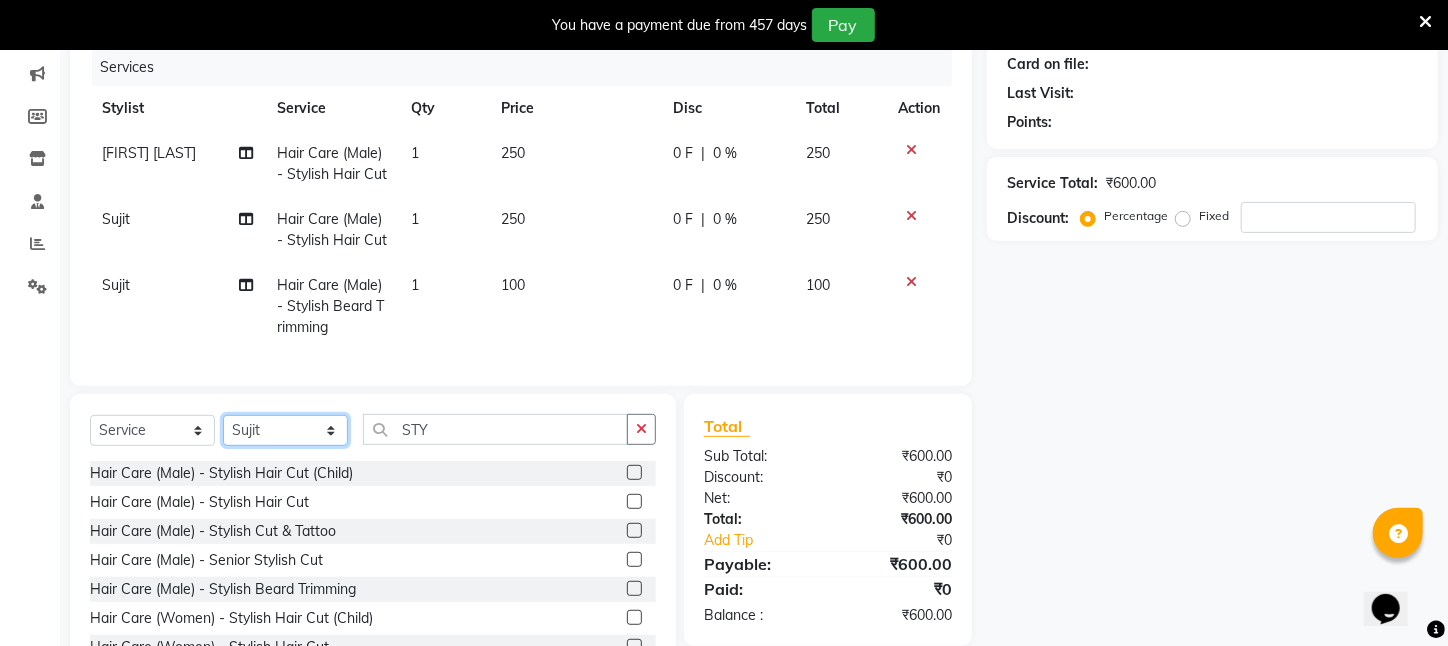 drag, startPoint x: 320, startPoint y: 454, endPoint x: 320, endPoint y: 436, distance: 18 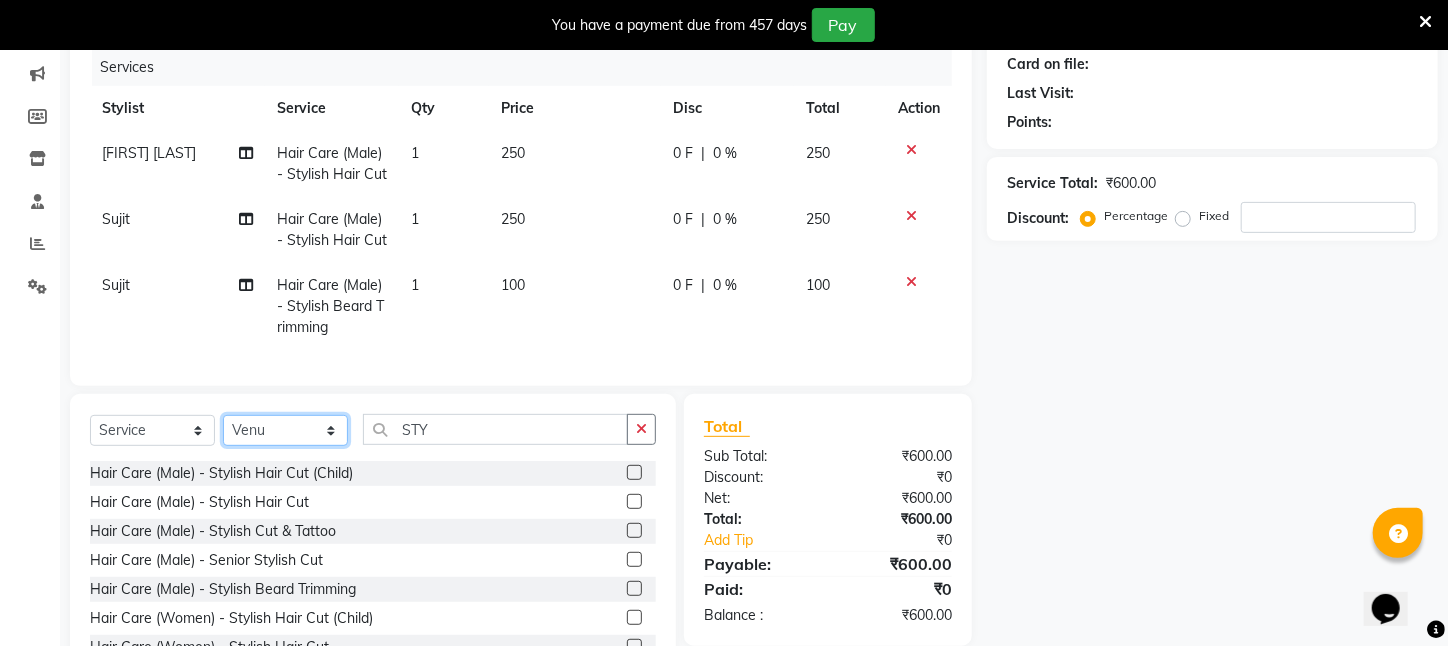 click on "Select Stylist Aftab Ansar ARPITA DEEPIKA IMRAAN Injamam KESHAV [CITY] Mahadev Pal Manisha MOUMITA NEHA Rahim Ruma SAIMA Shibani Sujit Suman TINKU Venu" 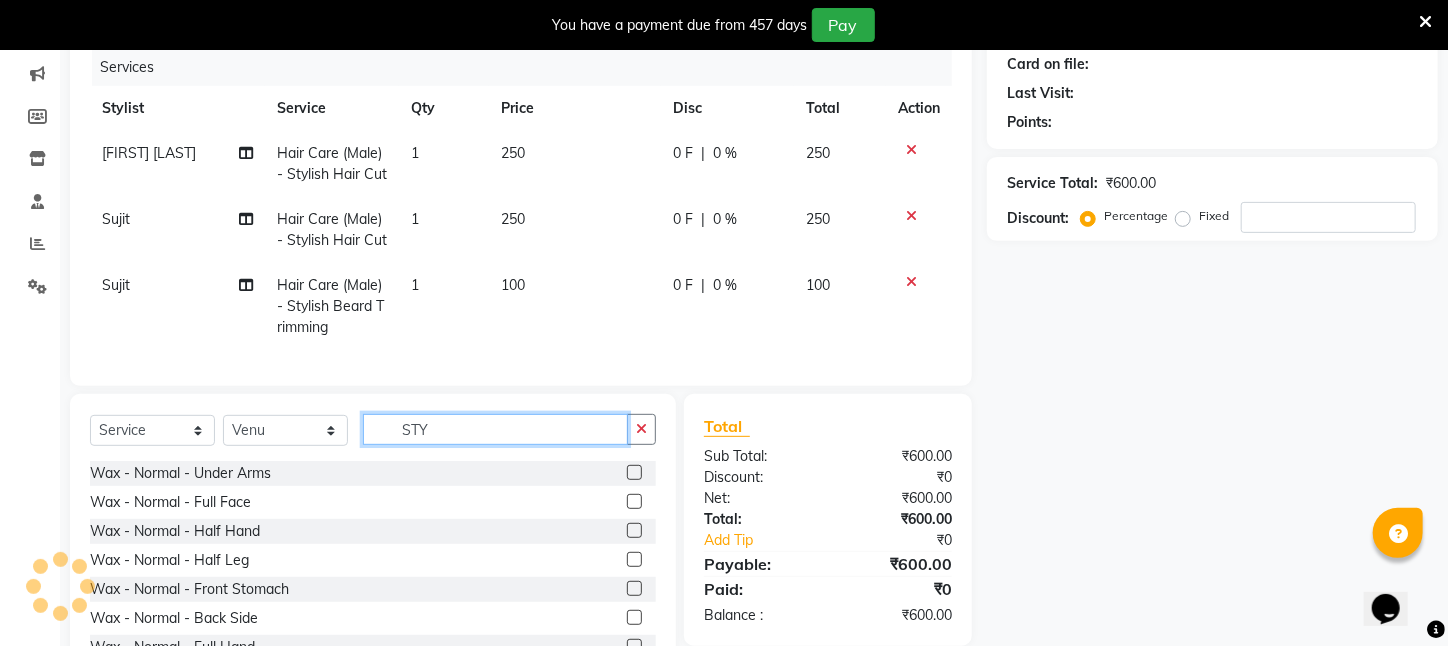 drag, startPoint x: 380, startPoint y: 446, endPoint x: 259, endPoint y: 453, distance: 121.20231 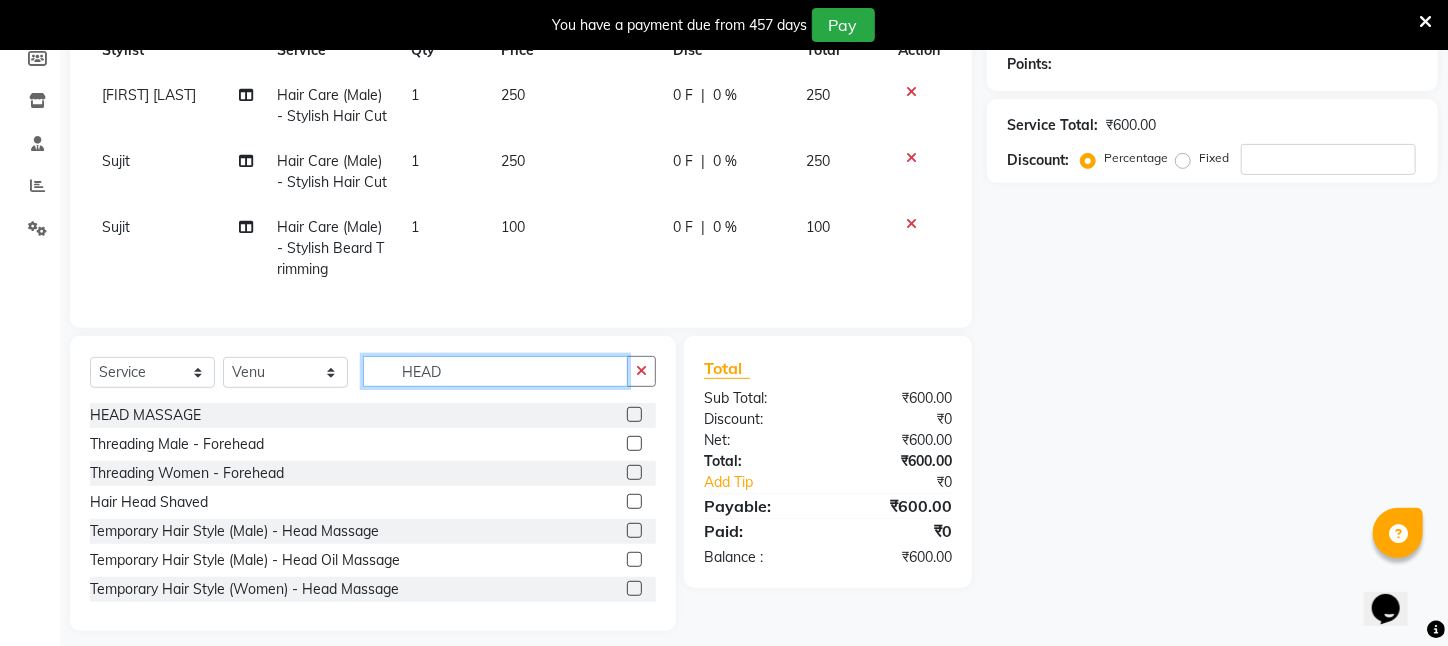 scroll, scrollTop: 336, scrollLeft: 0, axis: vertical 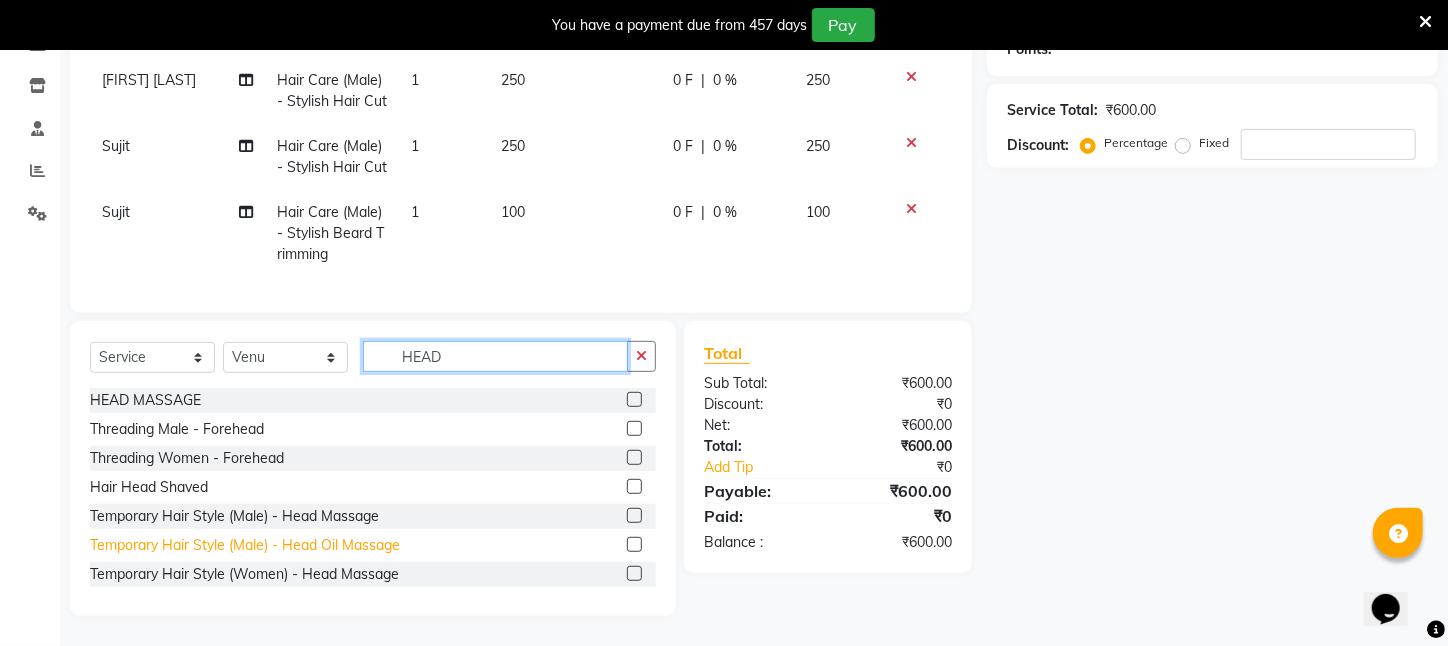 type on "HEAD" 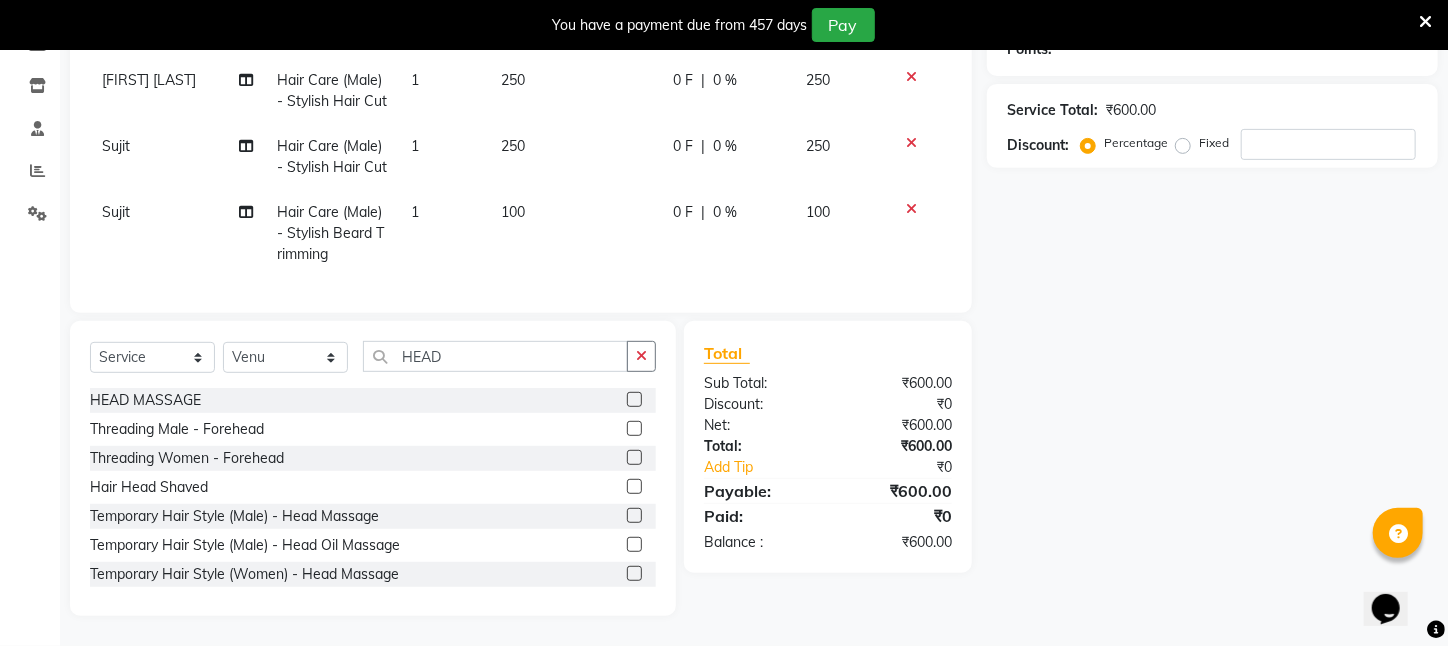 drag, startPoint x: 289, startPoint y: 547, endPoint x: 314, endPoint y: 536, distance: 27.313 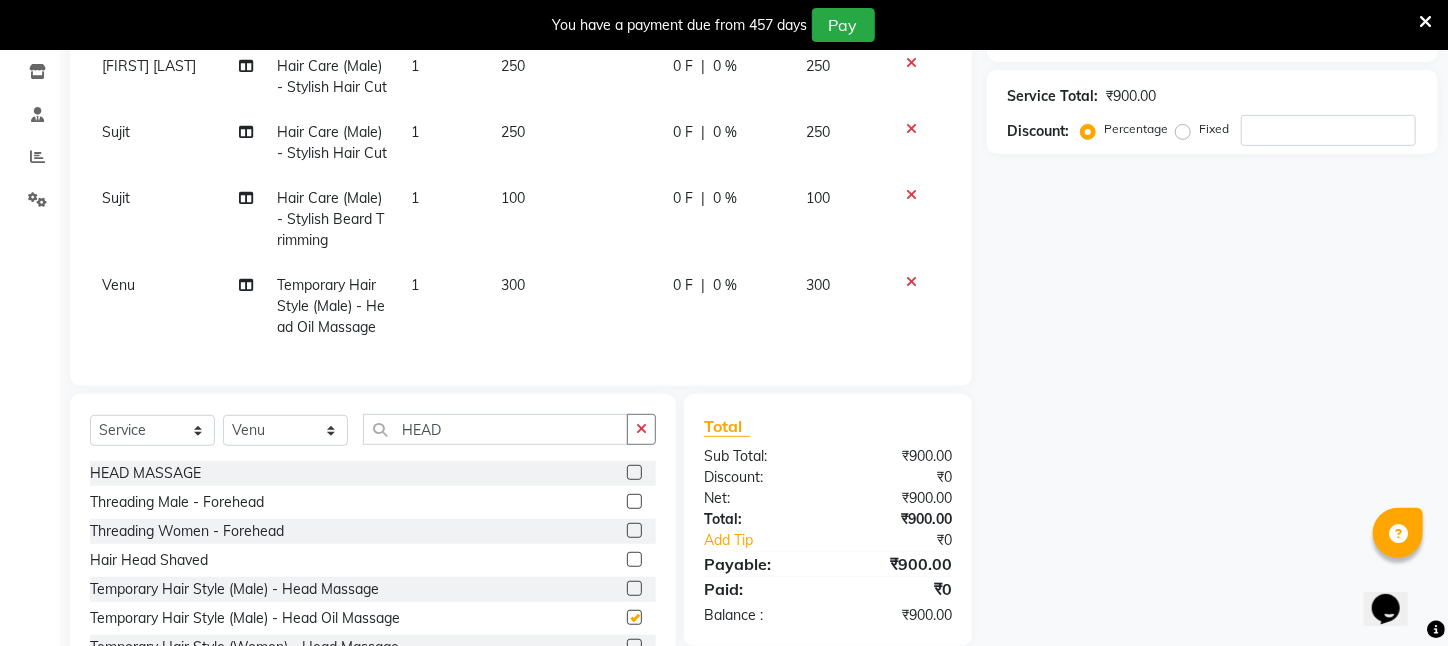 checkbox on "false" 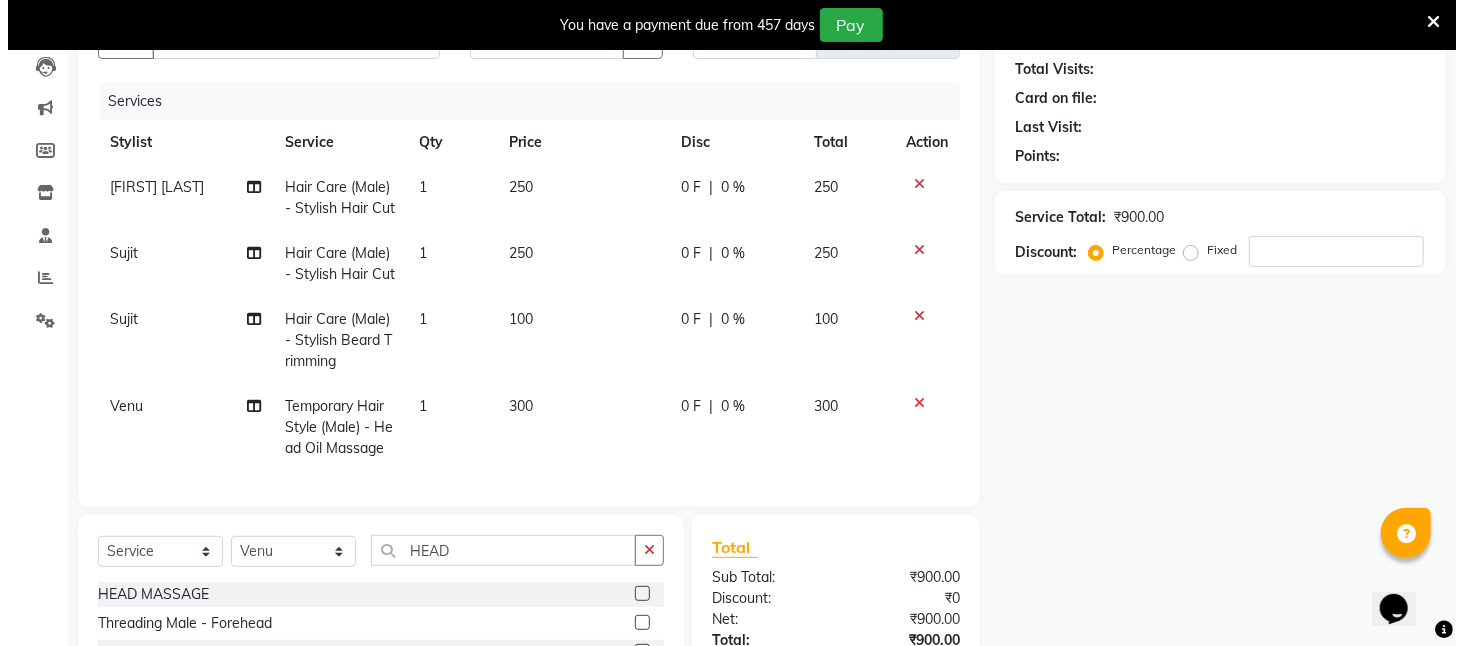 scroll, scrollTop: 0, scrollLeft: 0, axis: both 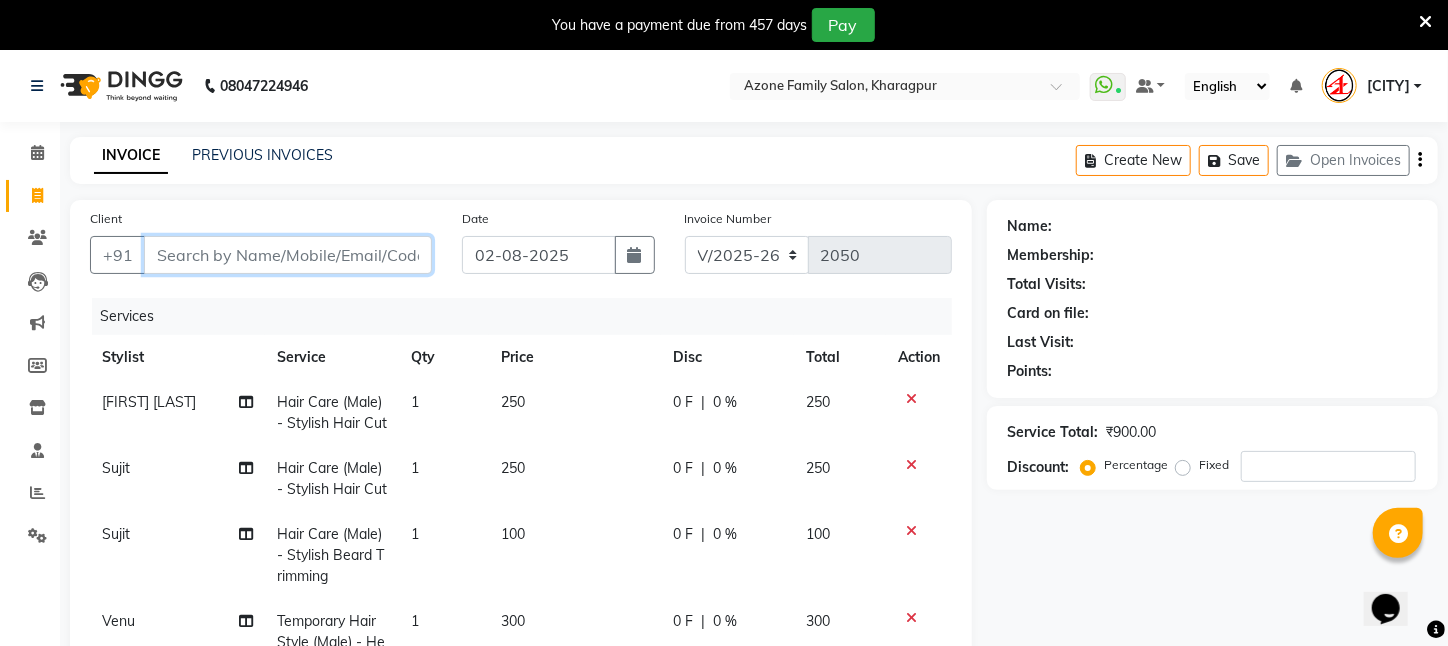 click on "Client" at bounding box center [288, 255] 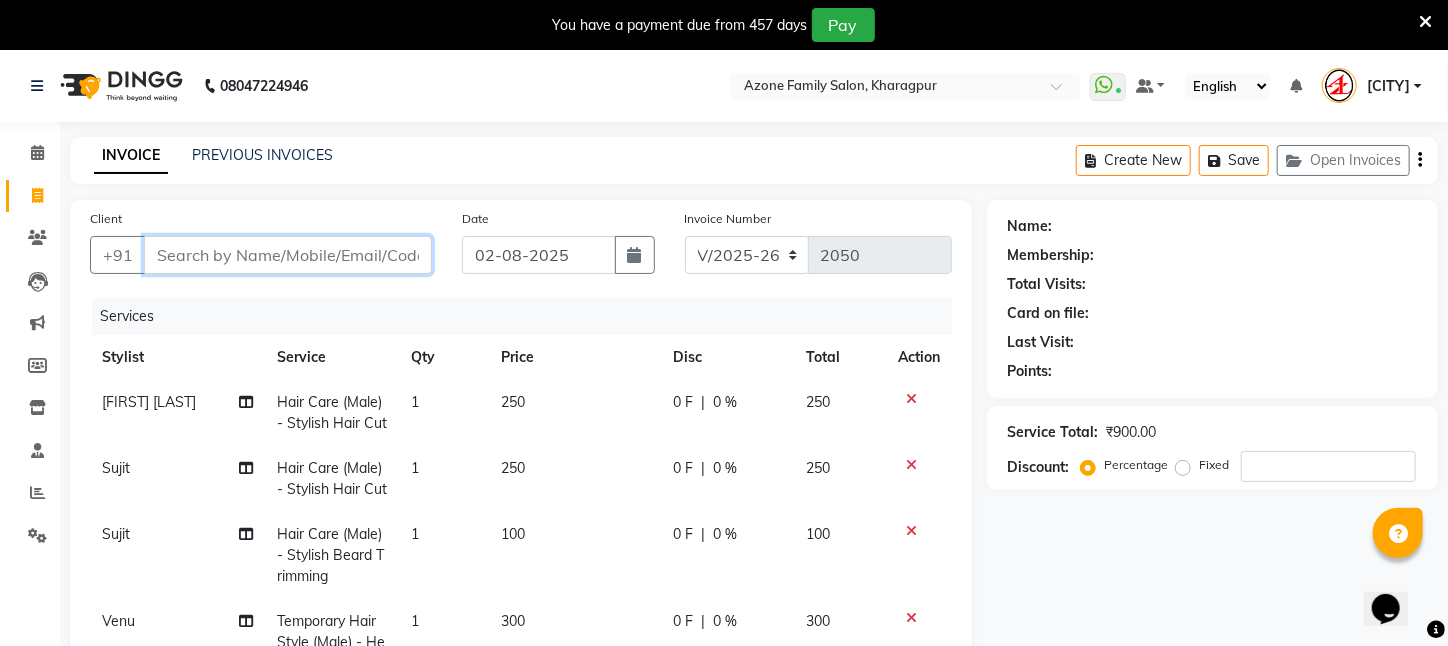 type on "9" 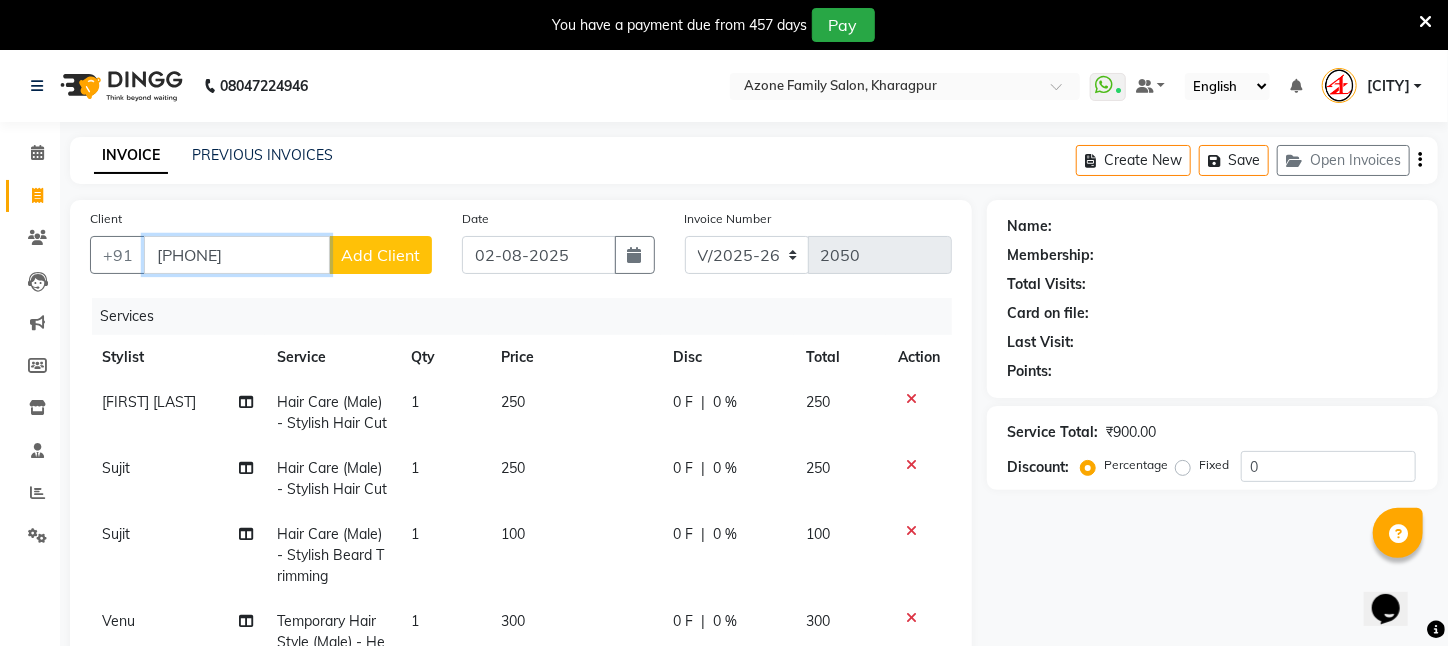 type on "[PHONE]" 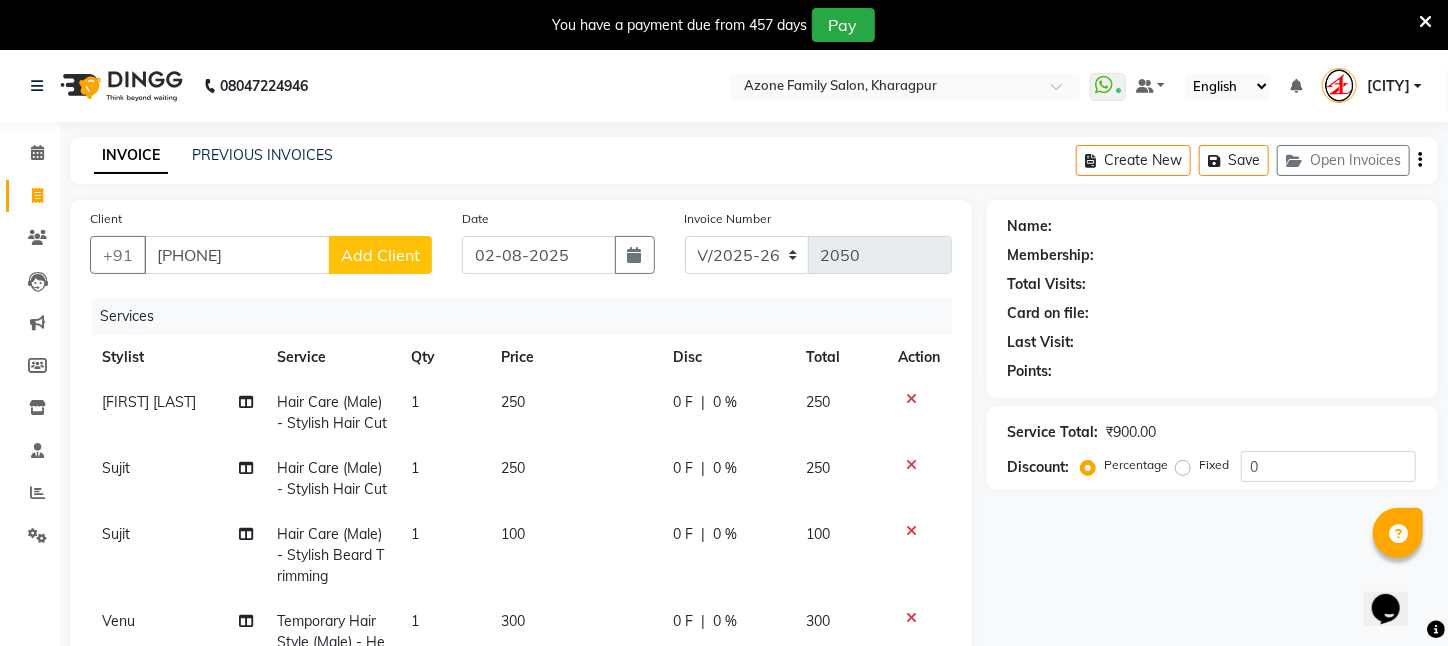 drag, startPoint x: 438, startPoint y: 254, endPoint x: 394, endPoint y: 252, distance: 44.04543 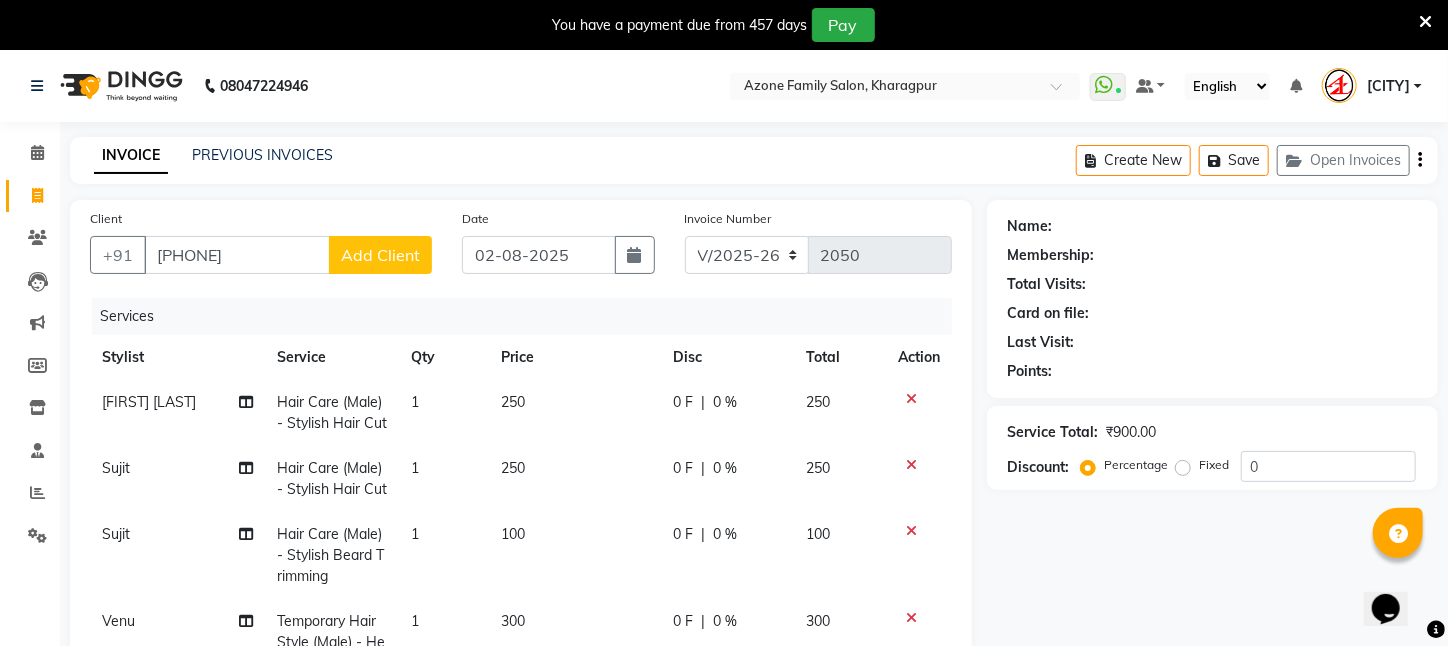 click on "Add Client" 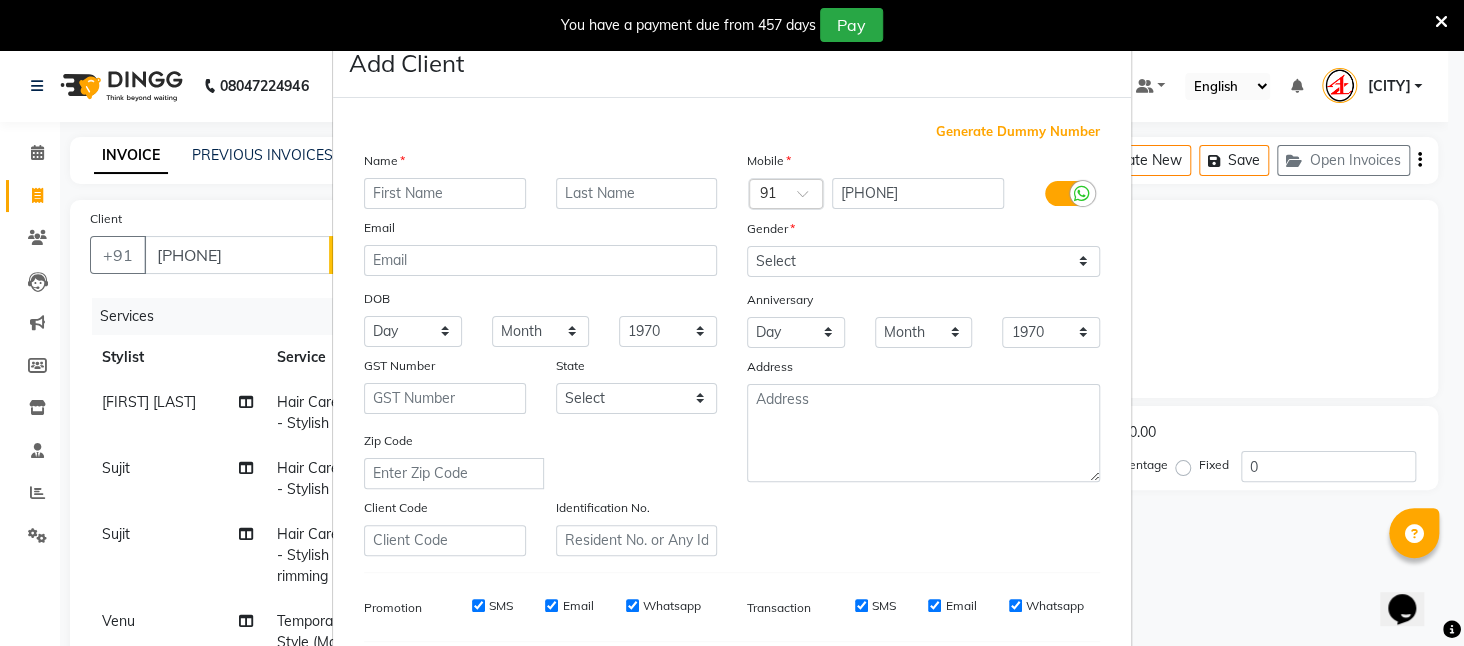 click at bounding box center [445, 193] 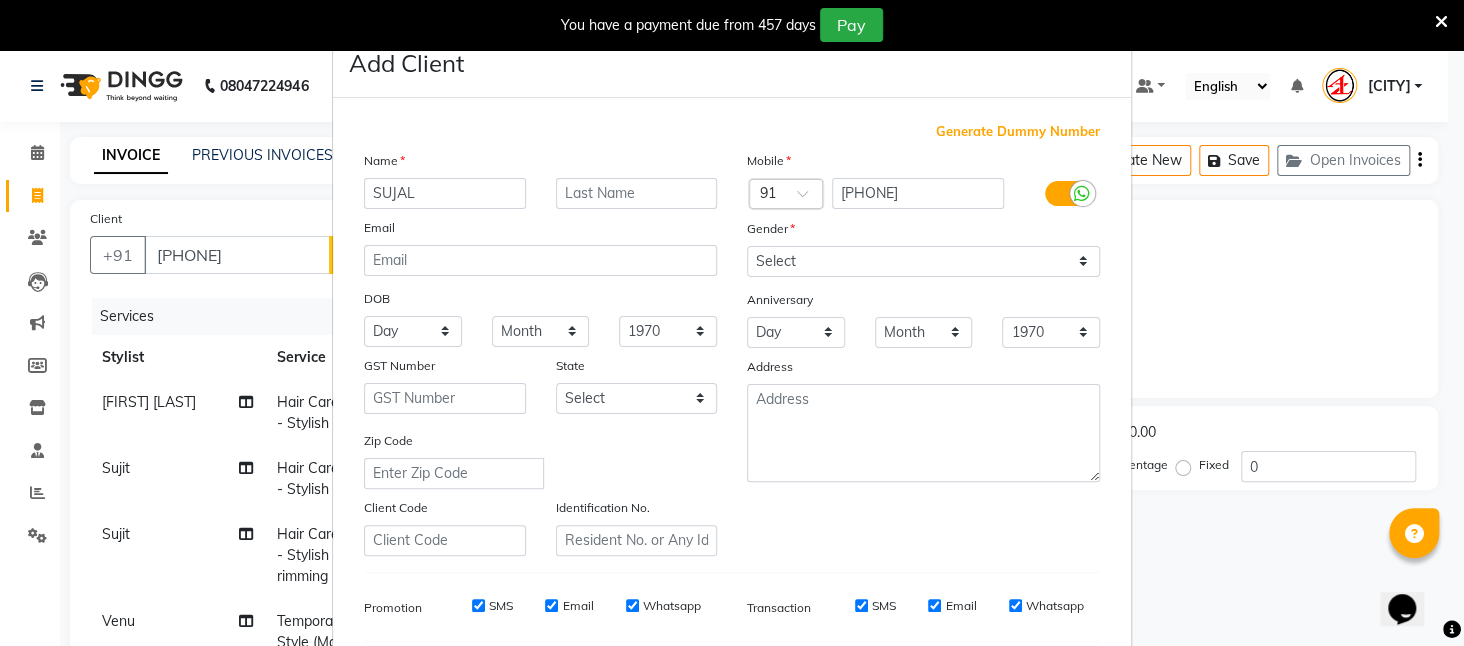 type on "SUJAL" 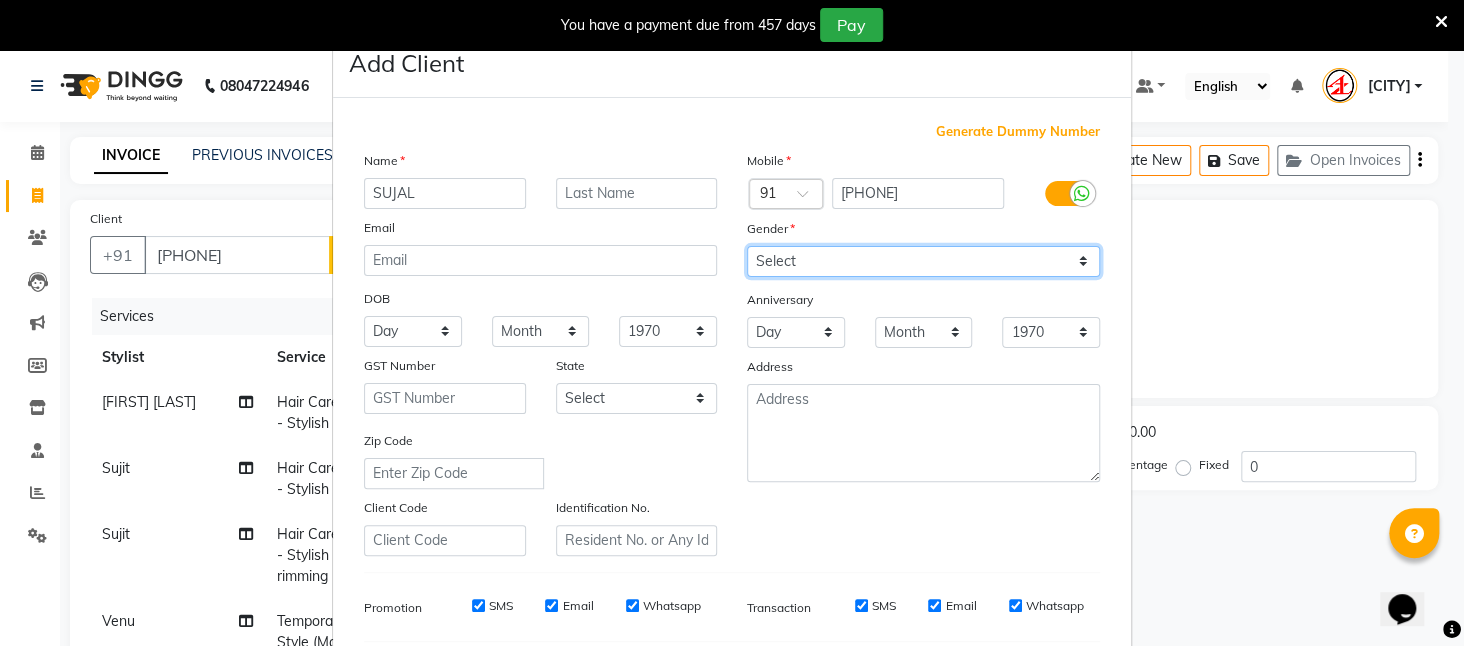 click on "Select Male Female Other Prefer Not To Say" at bounding box center (923, 261) 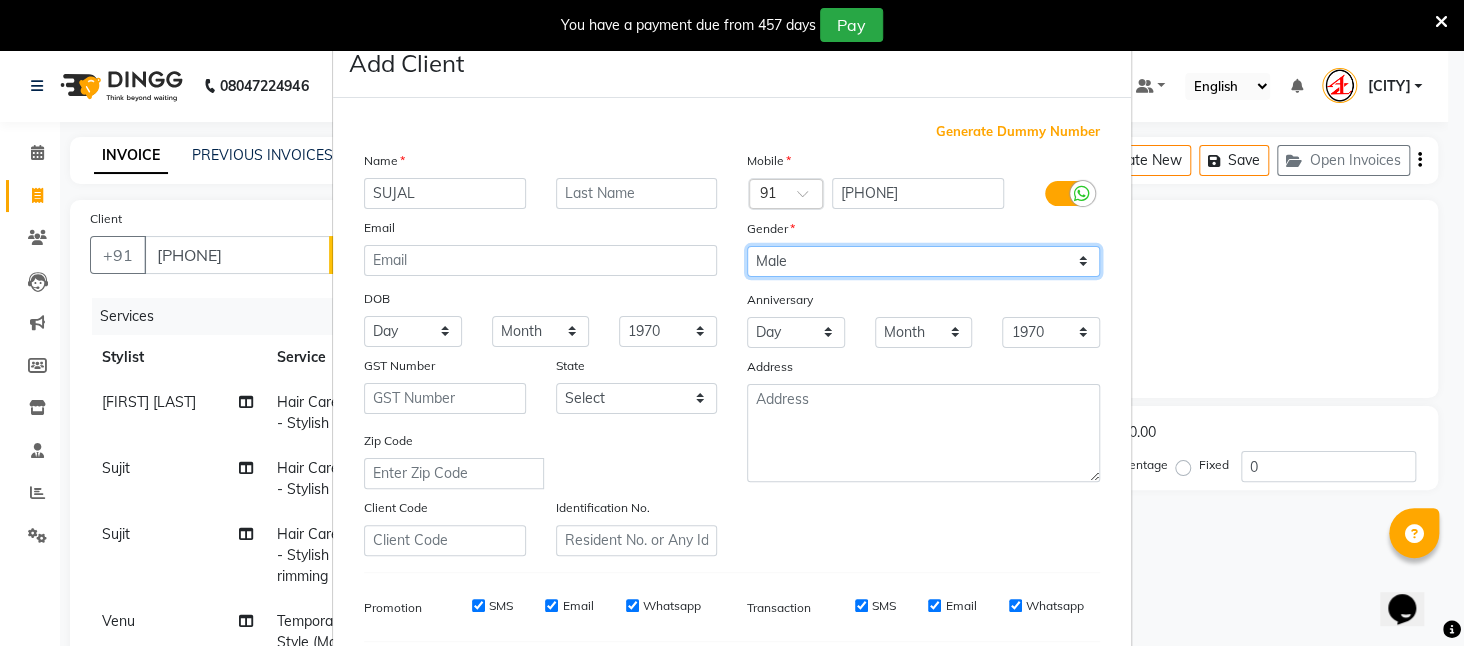 click on "Select Male Female Other Prefer Not To Say" at bounding box center [923, 261] 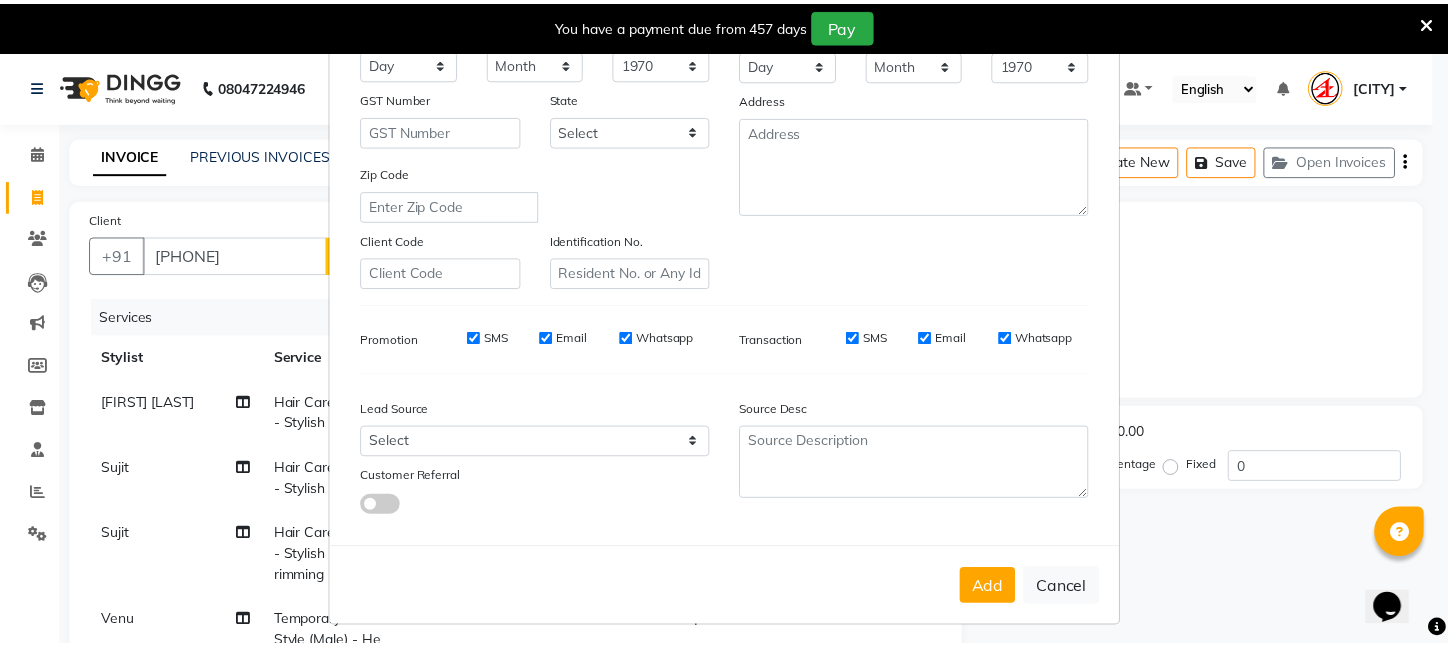 scroll, scrollTop: 277, scrollLeft: 0, axis: vertical 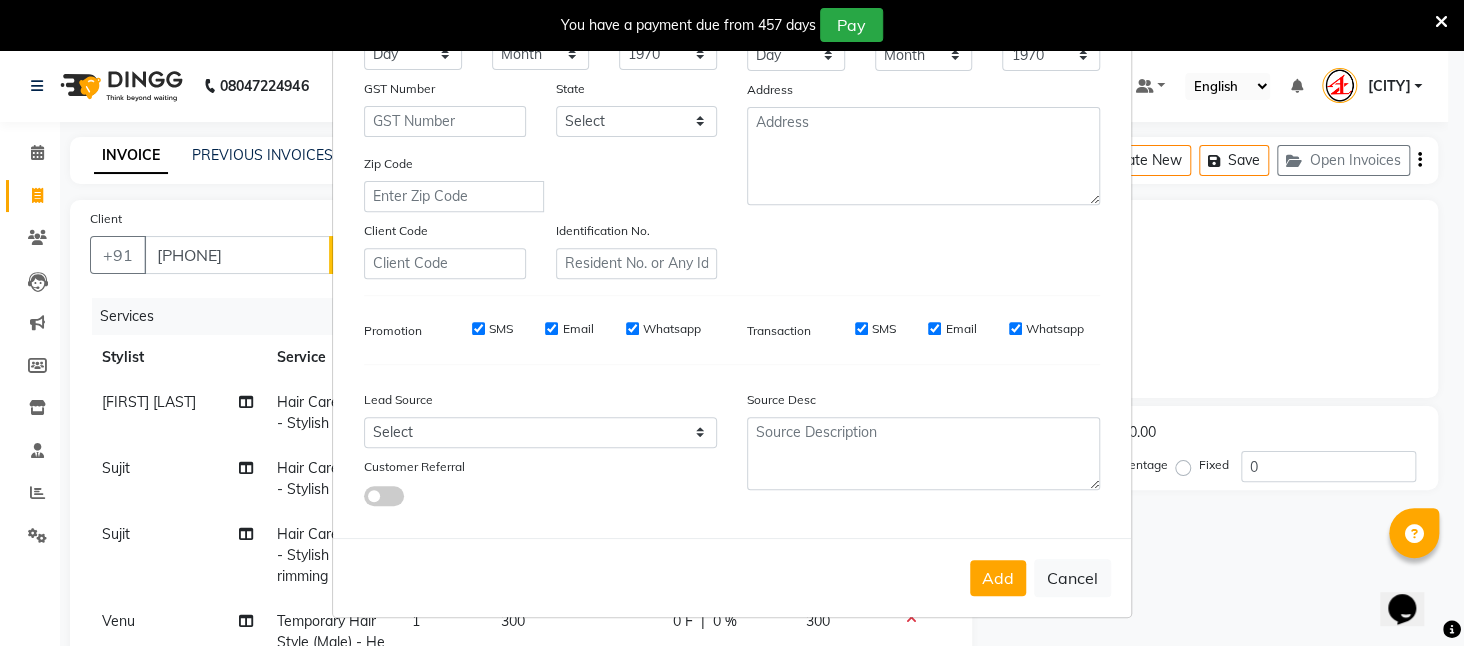 click on "Add" at bounding box center [998, 578] 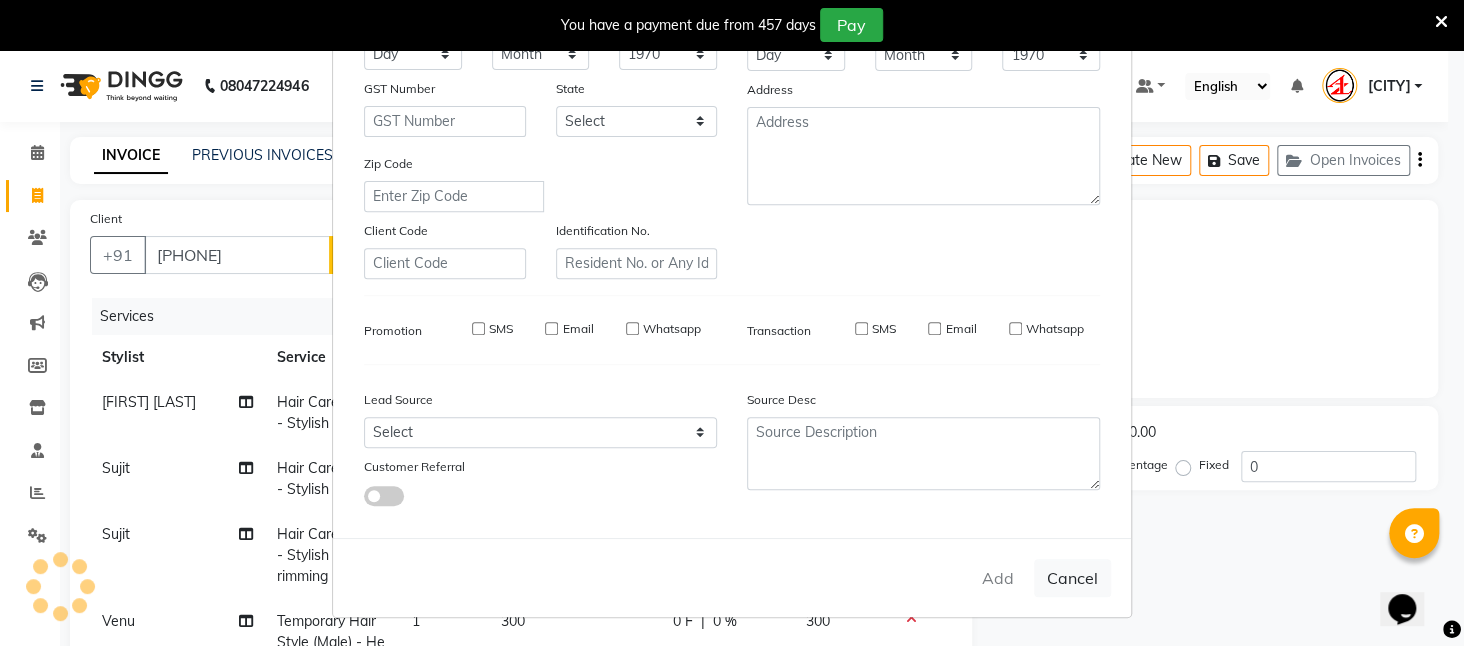 type 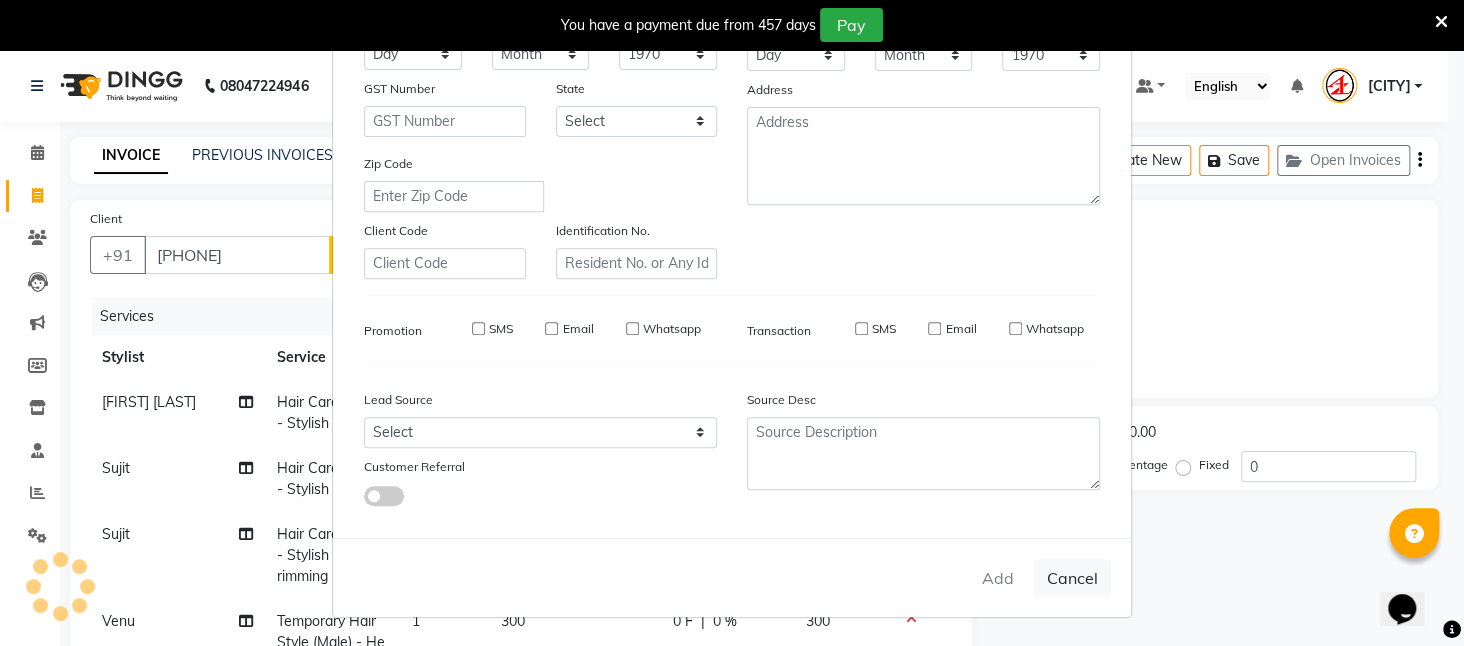 select 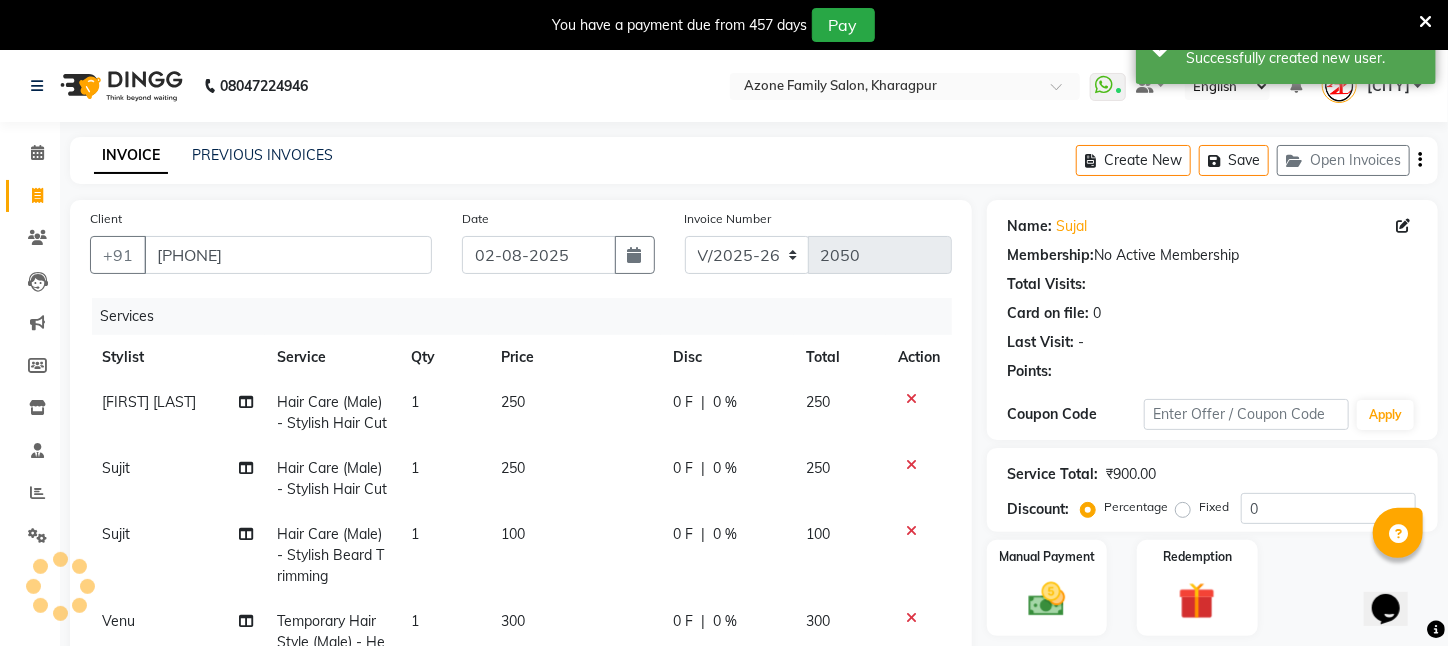 scroll, scrollTop: 99, scrollLeft: 0, axis: vertical 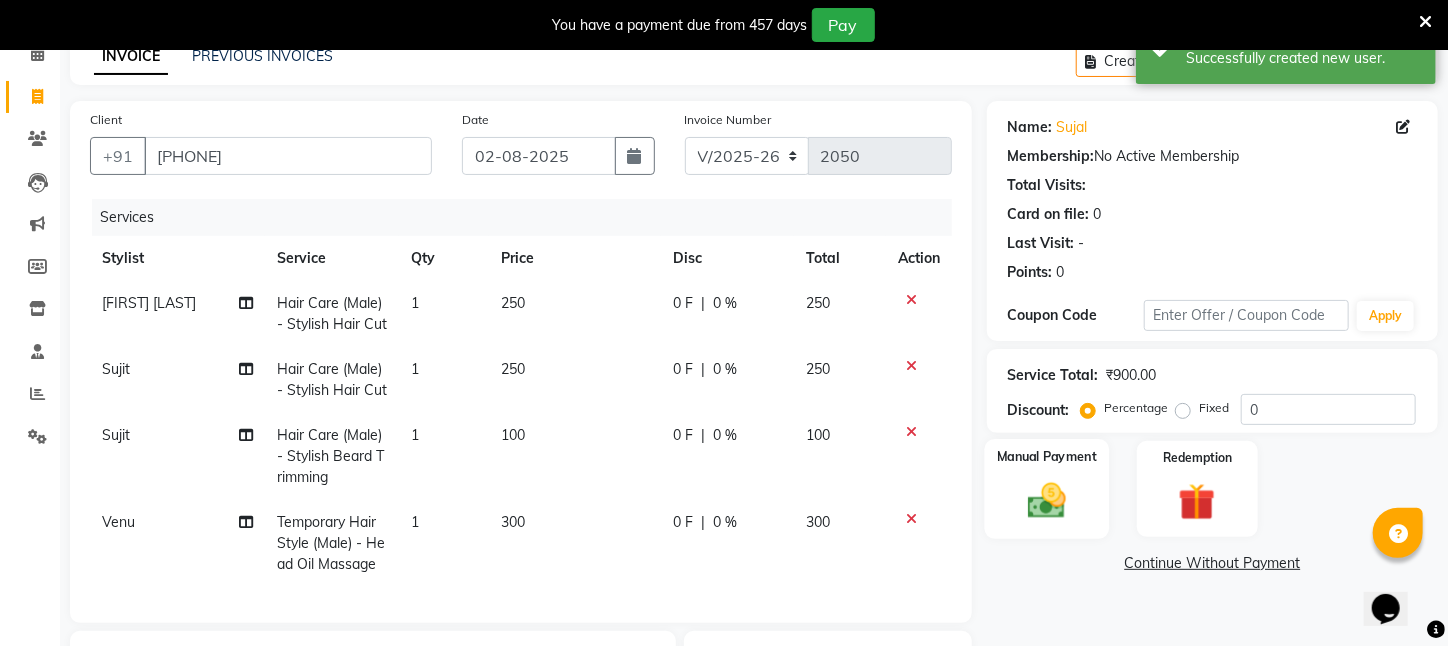 click on "Manual Payment" 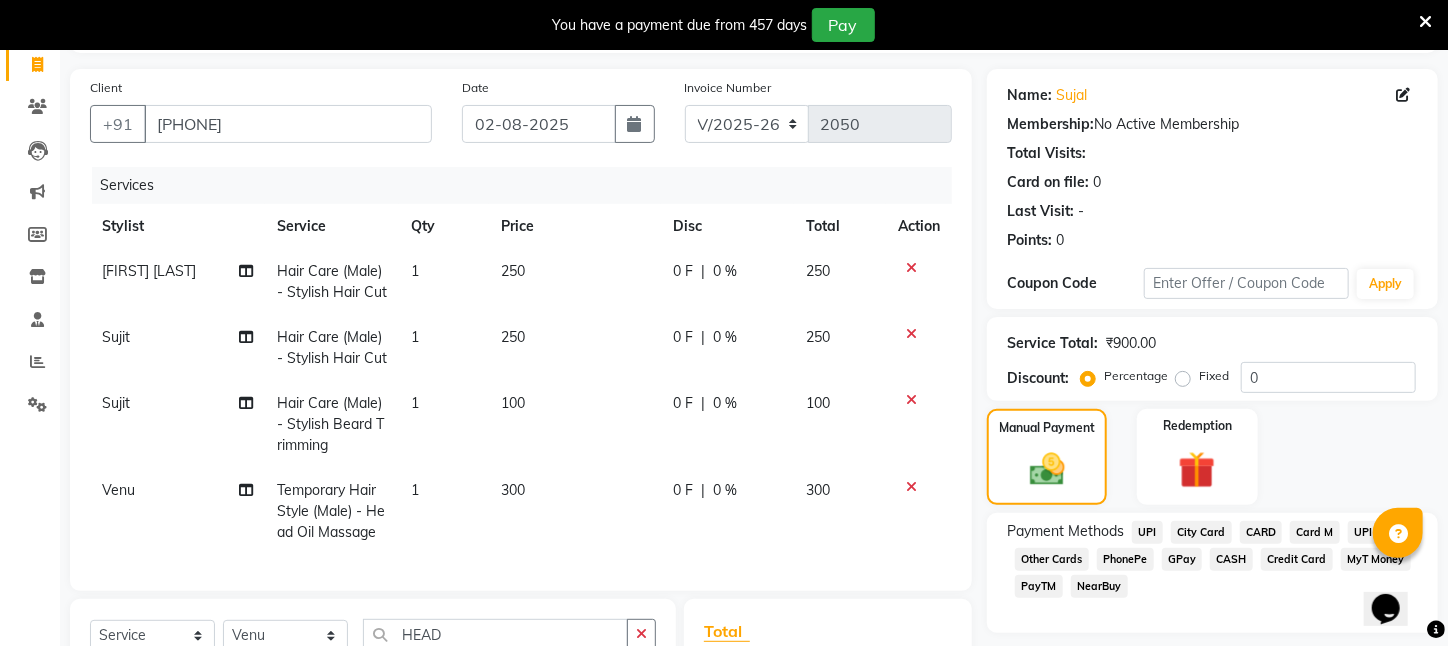 scroll, scrollTop: 300, scrollLeft: 0, axis: vertical 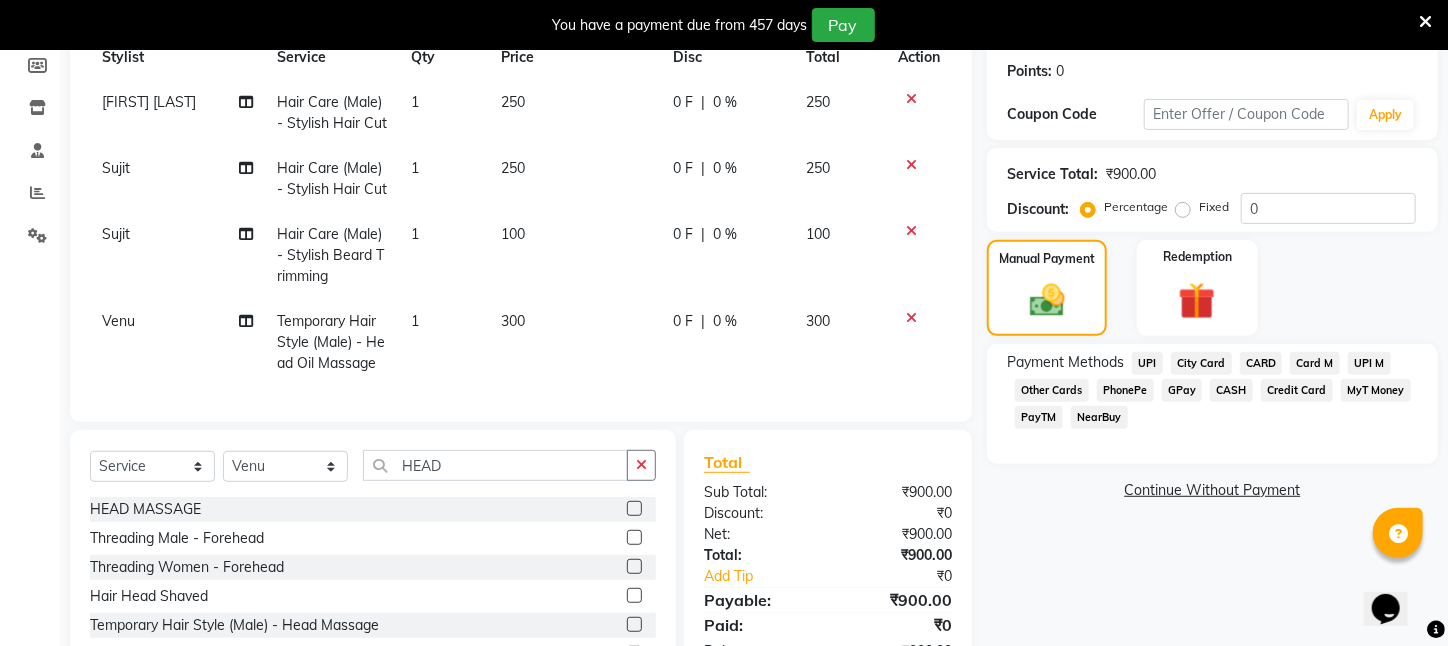 click on "CASH" 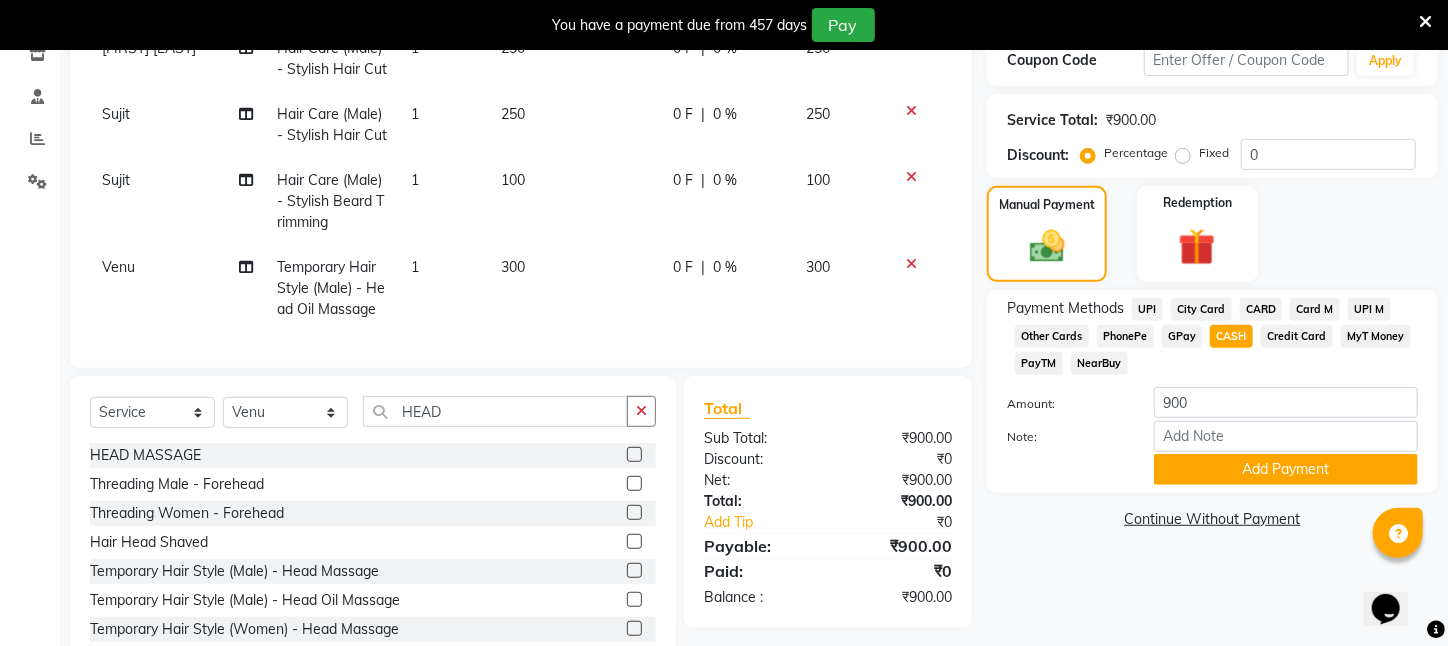 scroll, scrollTop: 423, scrollLeft: 0, axis: vertical 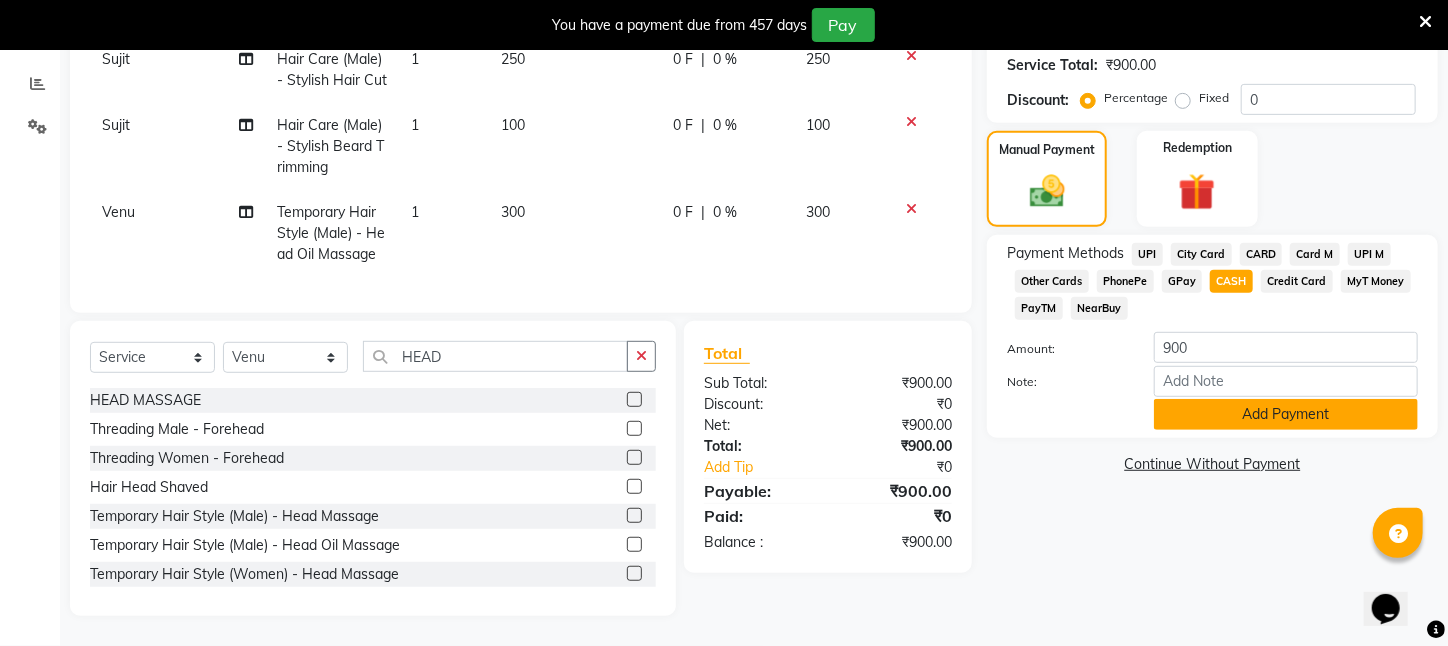 click on "Add Payment" 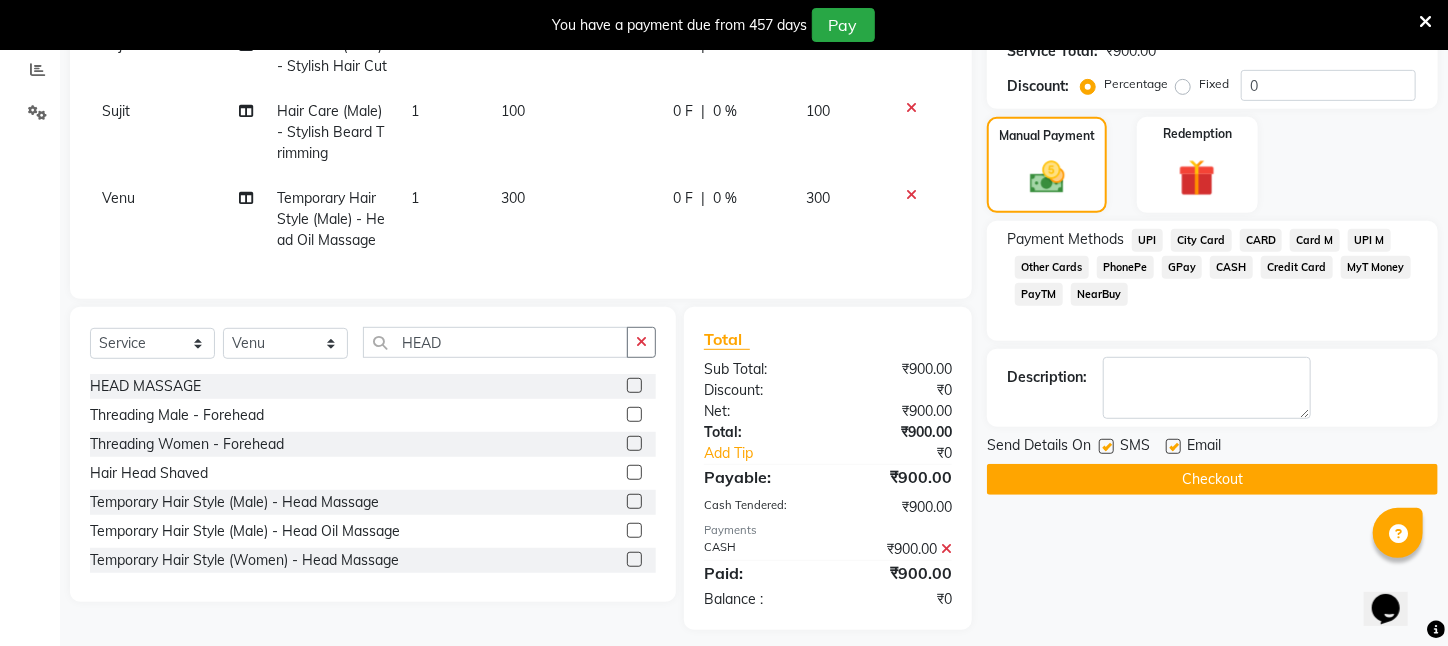 click on "Checkout" 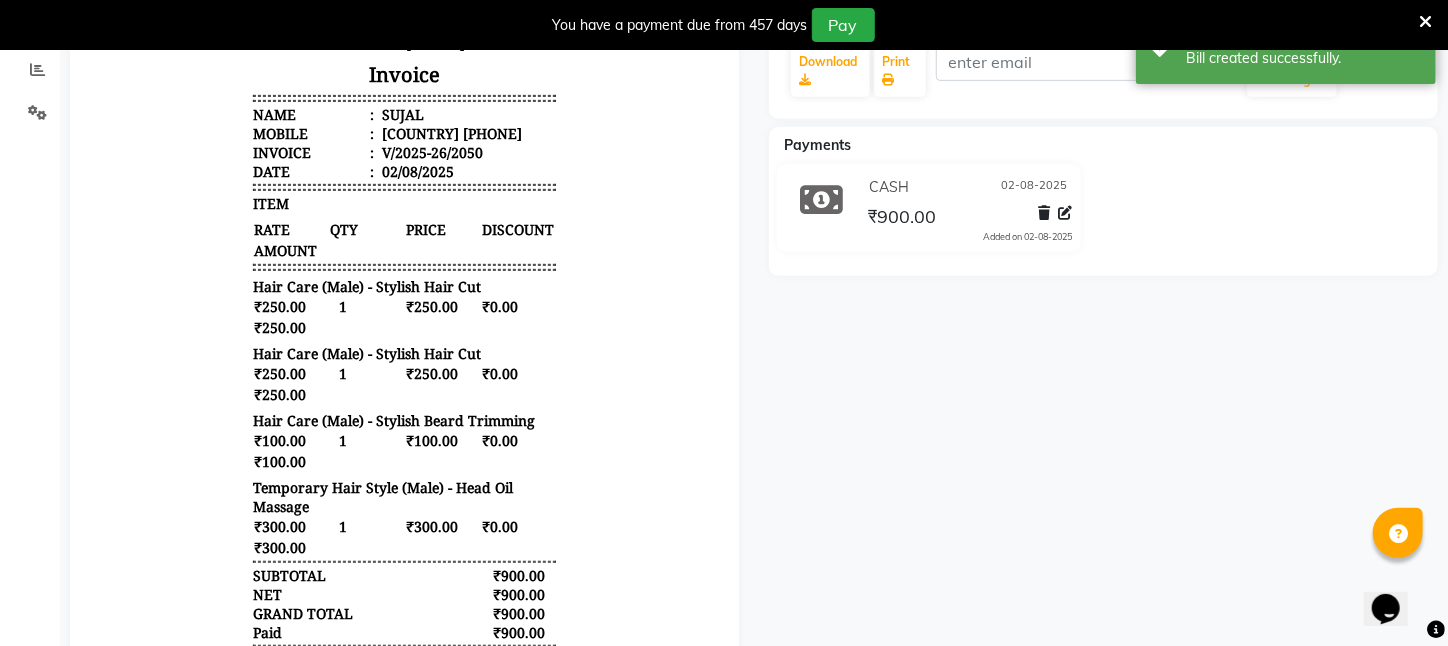 scroll, scrollTop: 0, scrollLeft: 0, axis: both 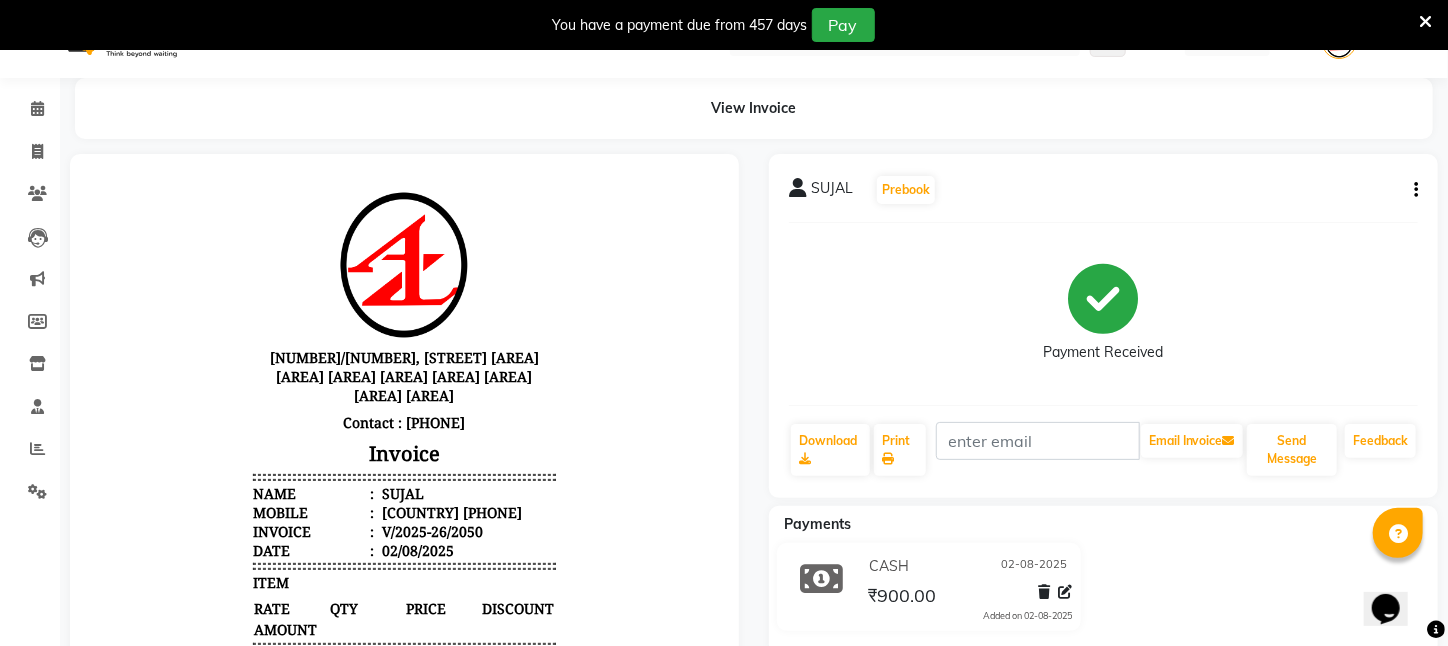 click on "SUJAL Prebook Payment Received Download Print Email Invoice Send Message Feedback Payments CASH 02-08-2025 ₹900.00 Added on 02-08-2025" 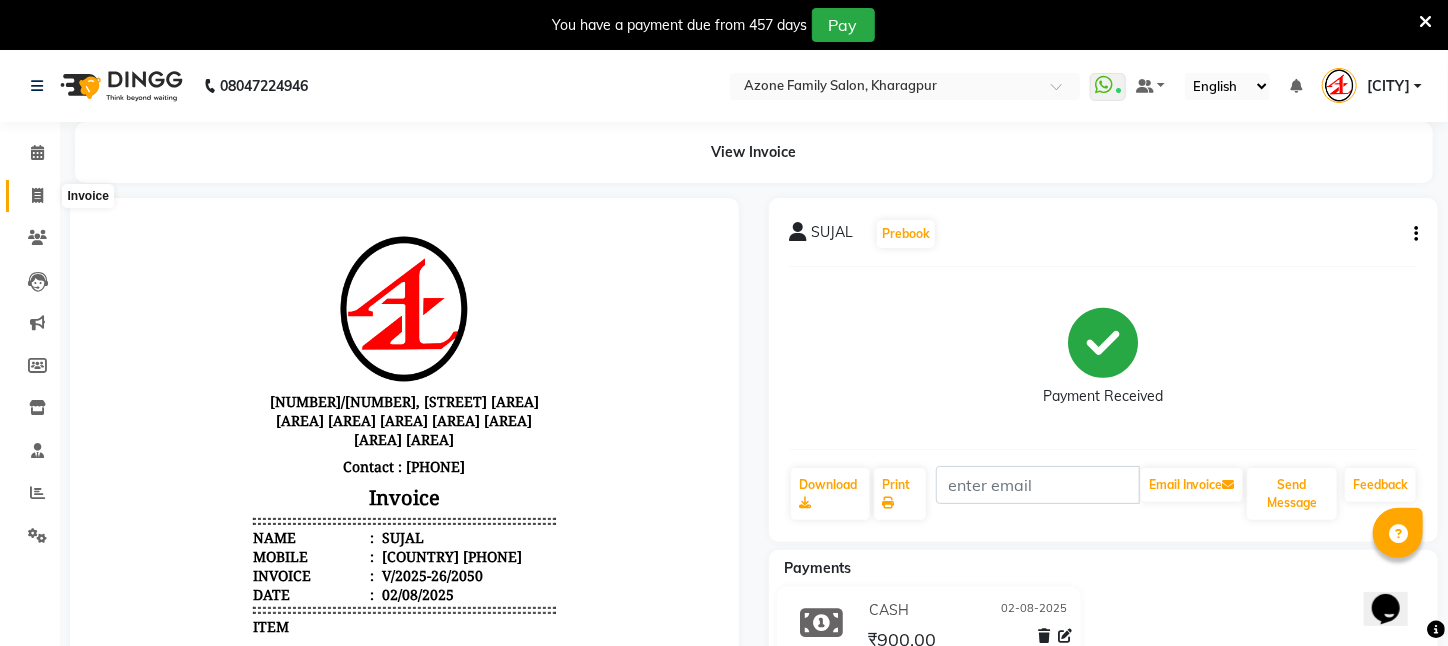 click 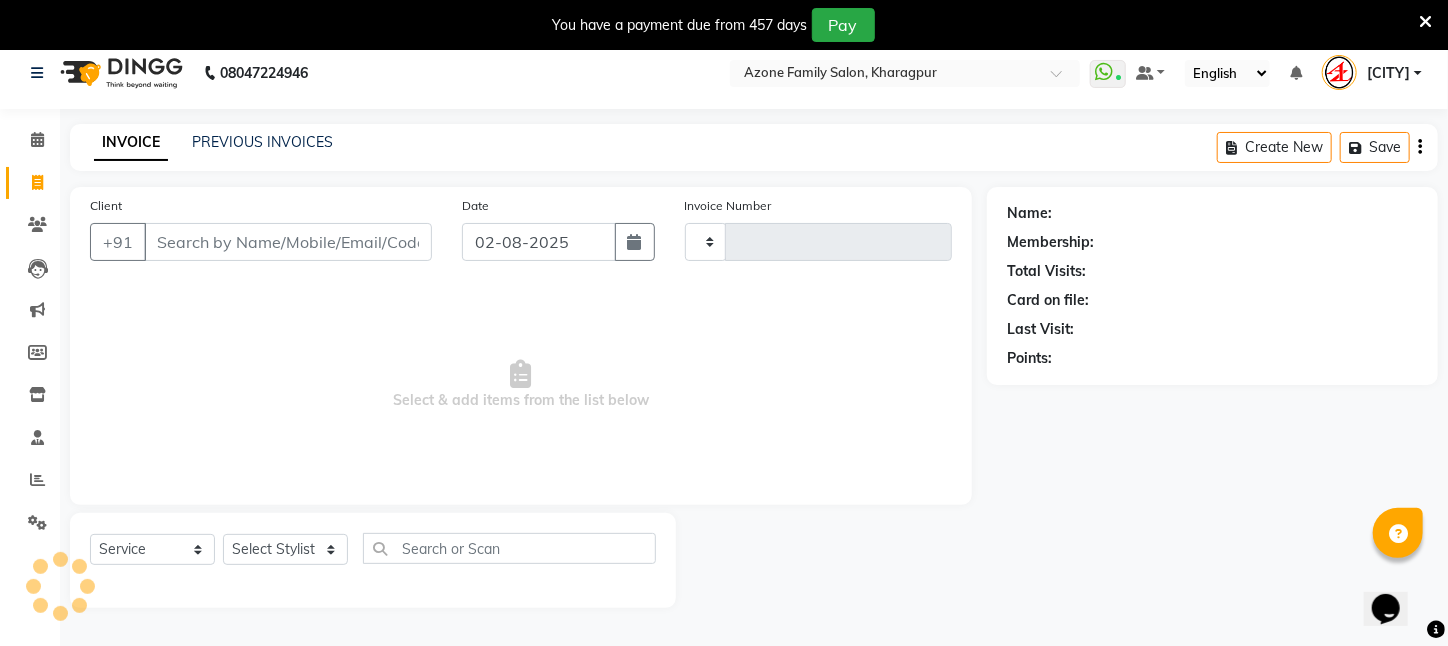 scroll, scrollTop: 50, scrollLeft: 0, axis: vertical 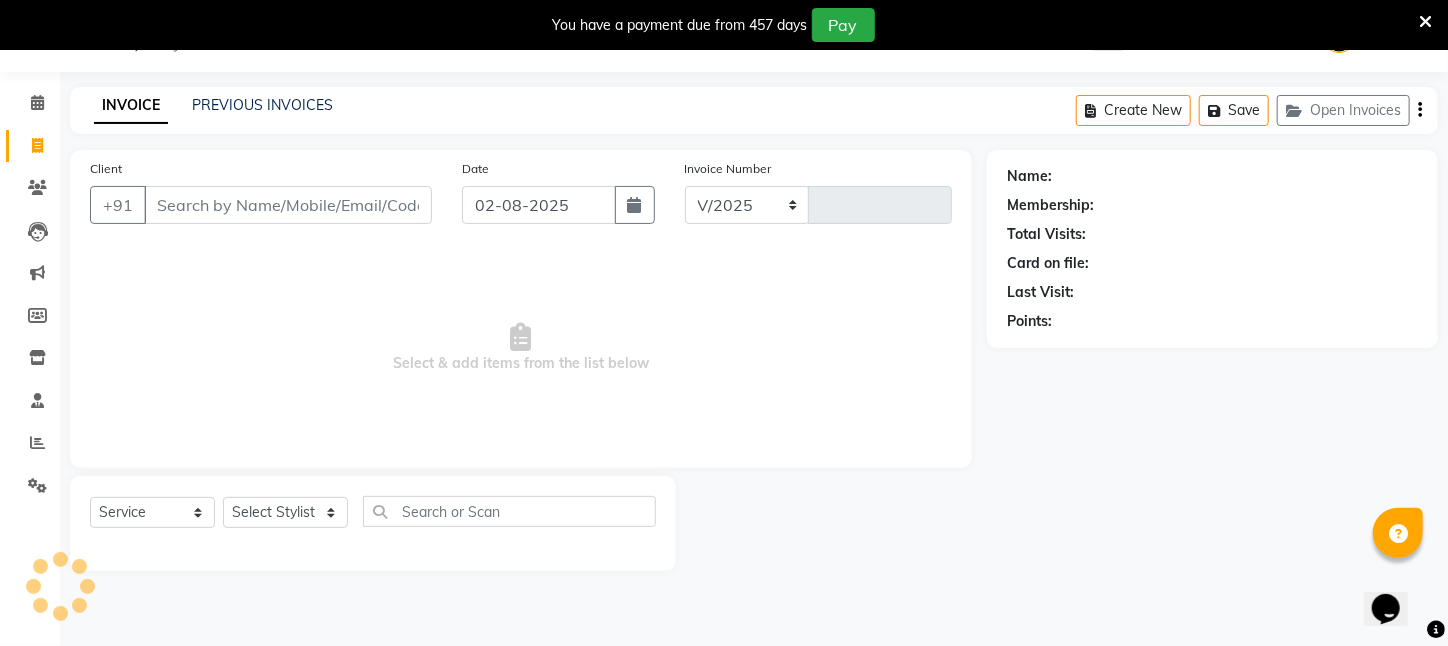 select on "4296" 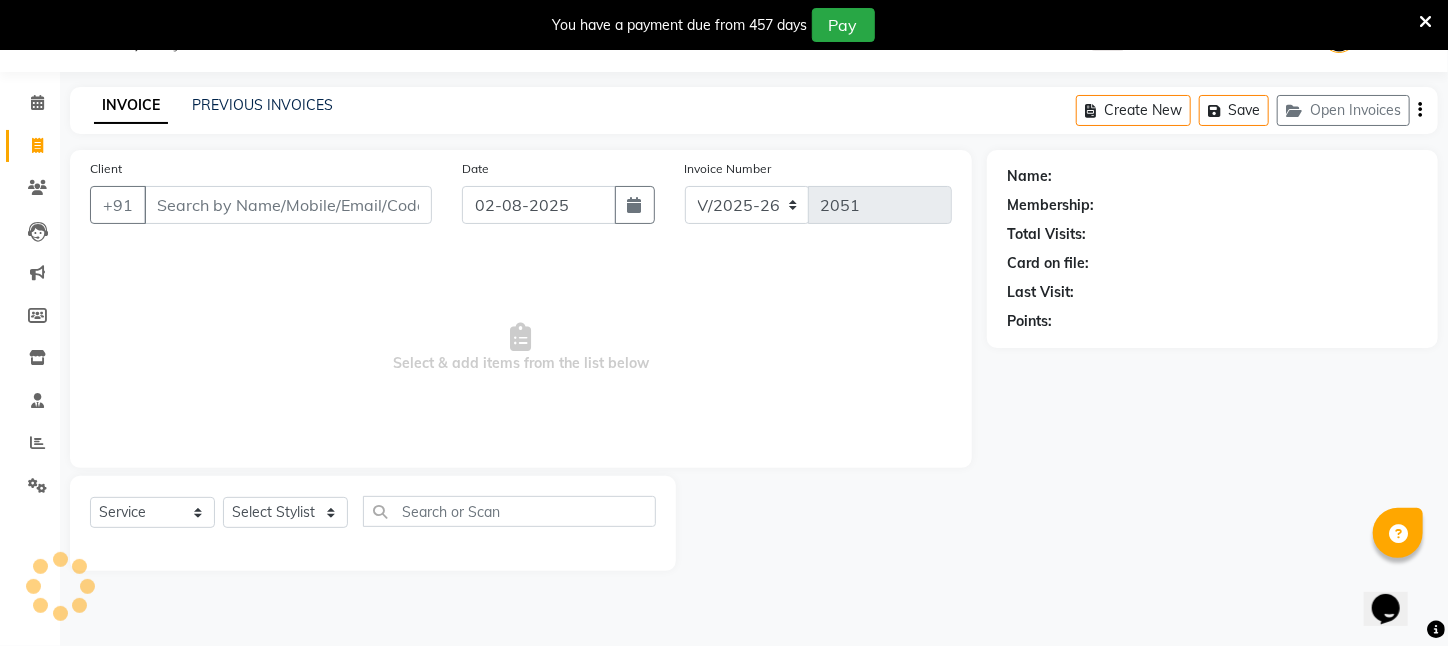 click on "Client" at bounding box center (288, 205) 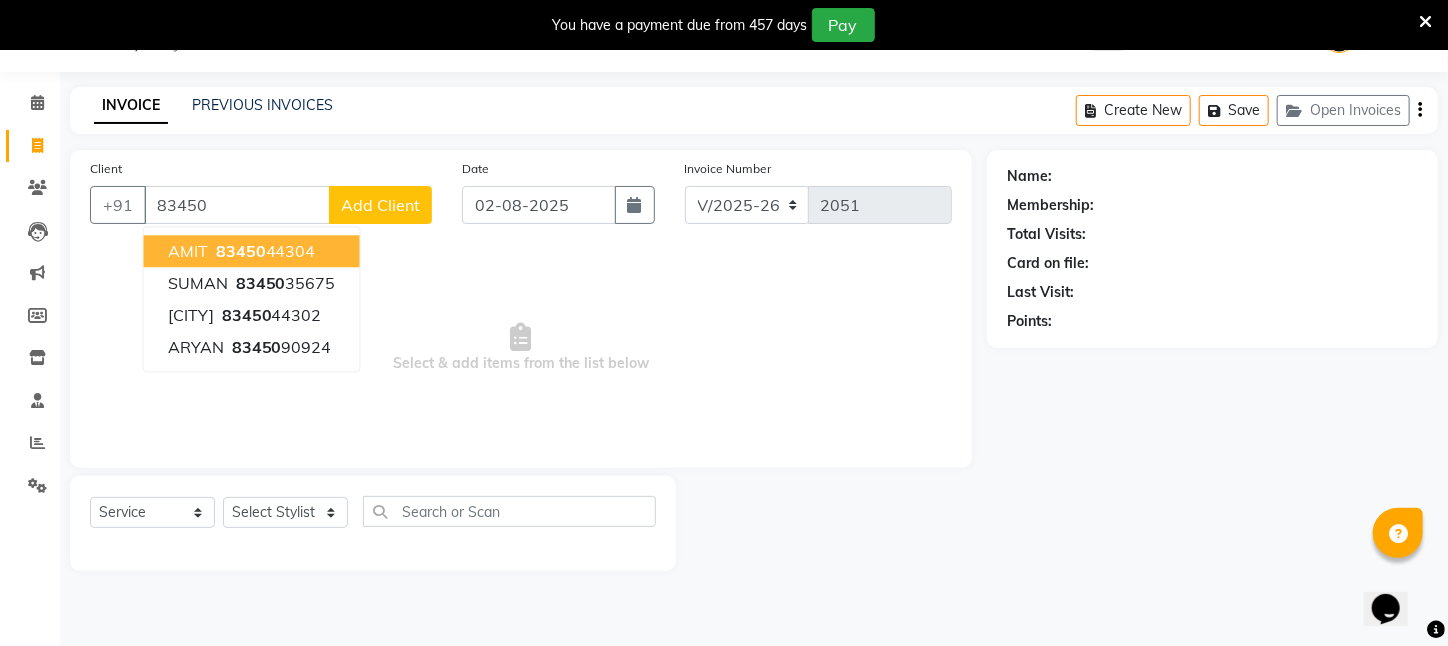 click on "83450" at bounding box center [241, 251] 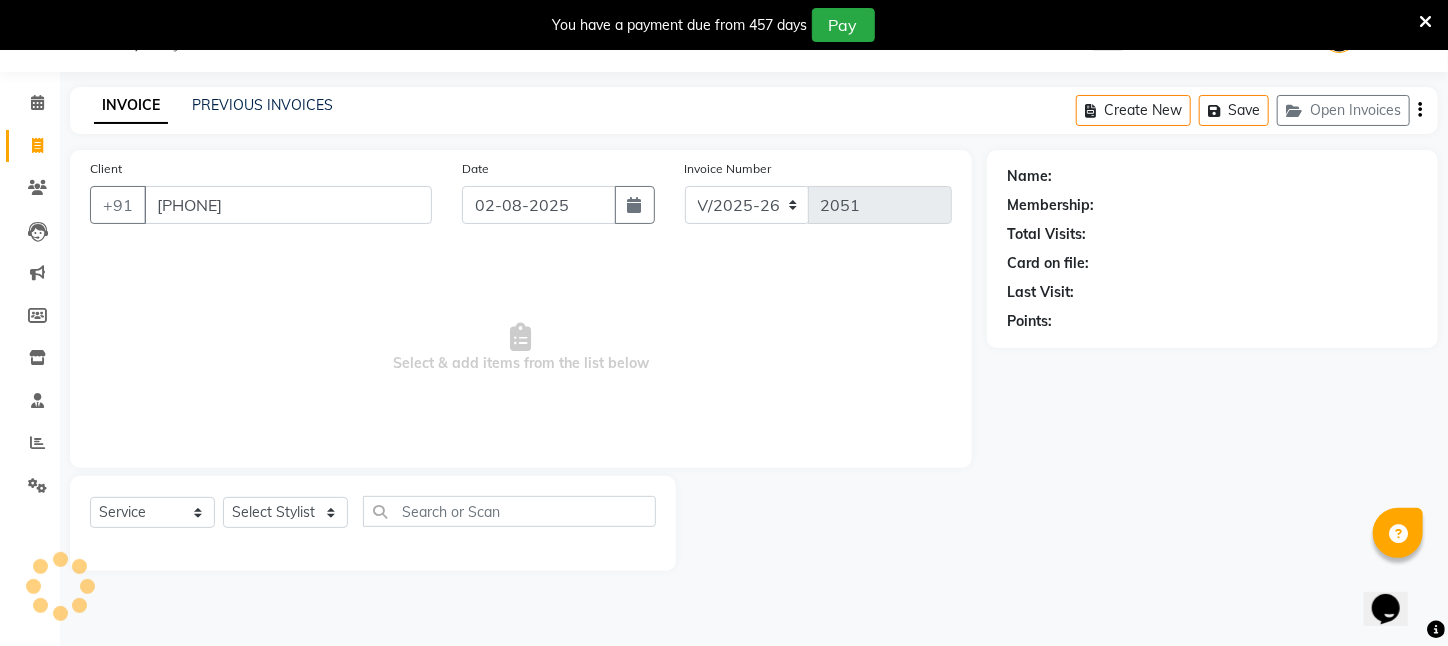 type on "[PHONE]" 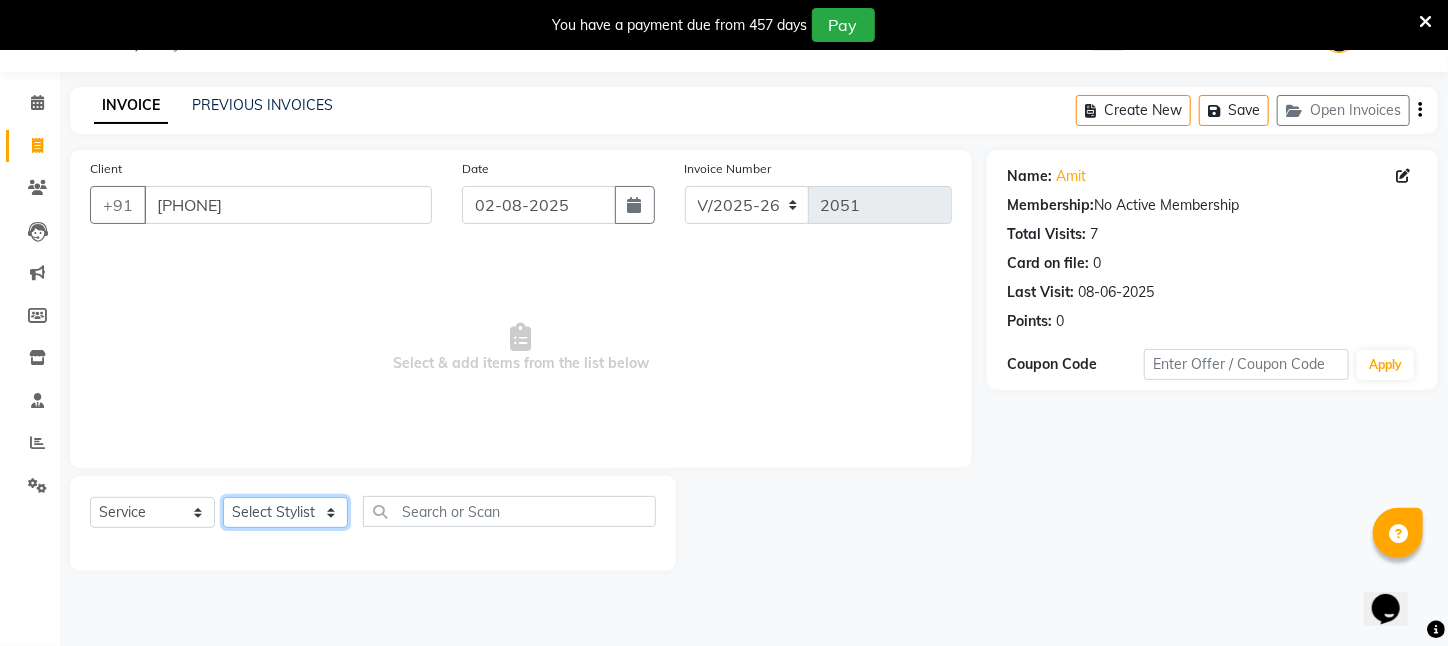 click on "Select Stylist Aftab Ansar ARPITA DEEPIKA IMRAAN Injamam KESHAV [CITY] Mahadev Pal Manisha MOUMITA NEHA Rahim Ruma SAIMA Shibani Sujit Suman TINKU Venu" 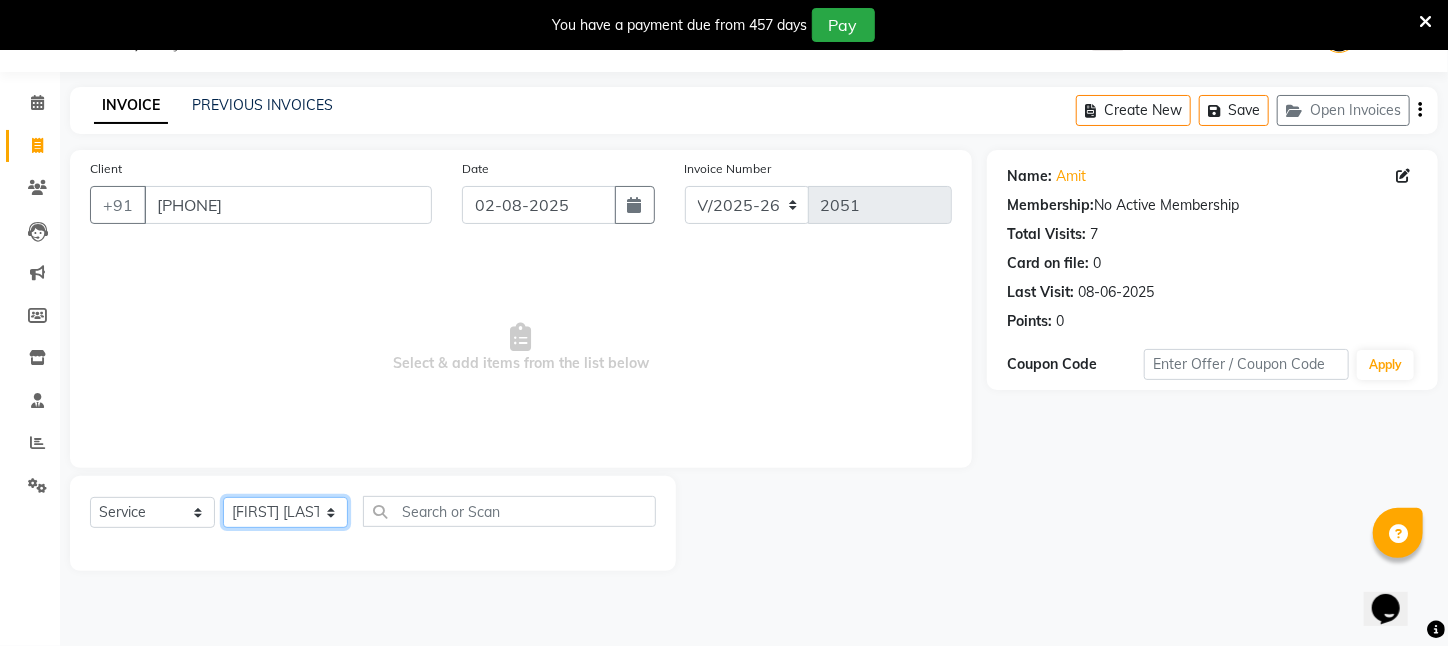 click on "Select Stylist Aftab Ansar ARPITA DEEPIKA IMRAAN Injamam KESHAV [CITY] Mahadev Pal Manisha MOUMITA NEHA Rahim Ruma SAIMA Shibani Sujit Suman TINKU Venu" 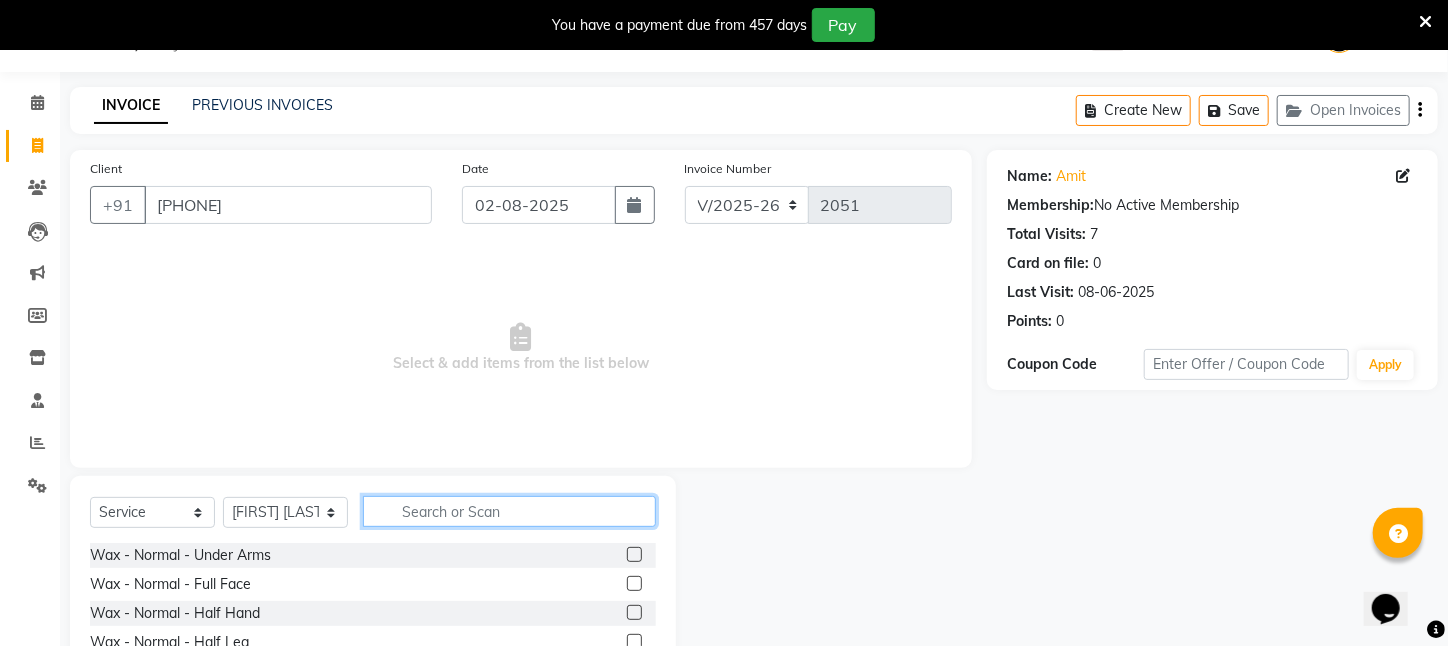 click 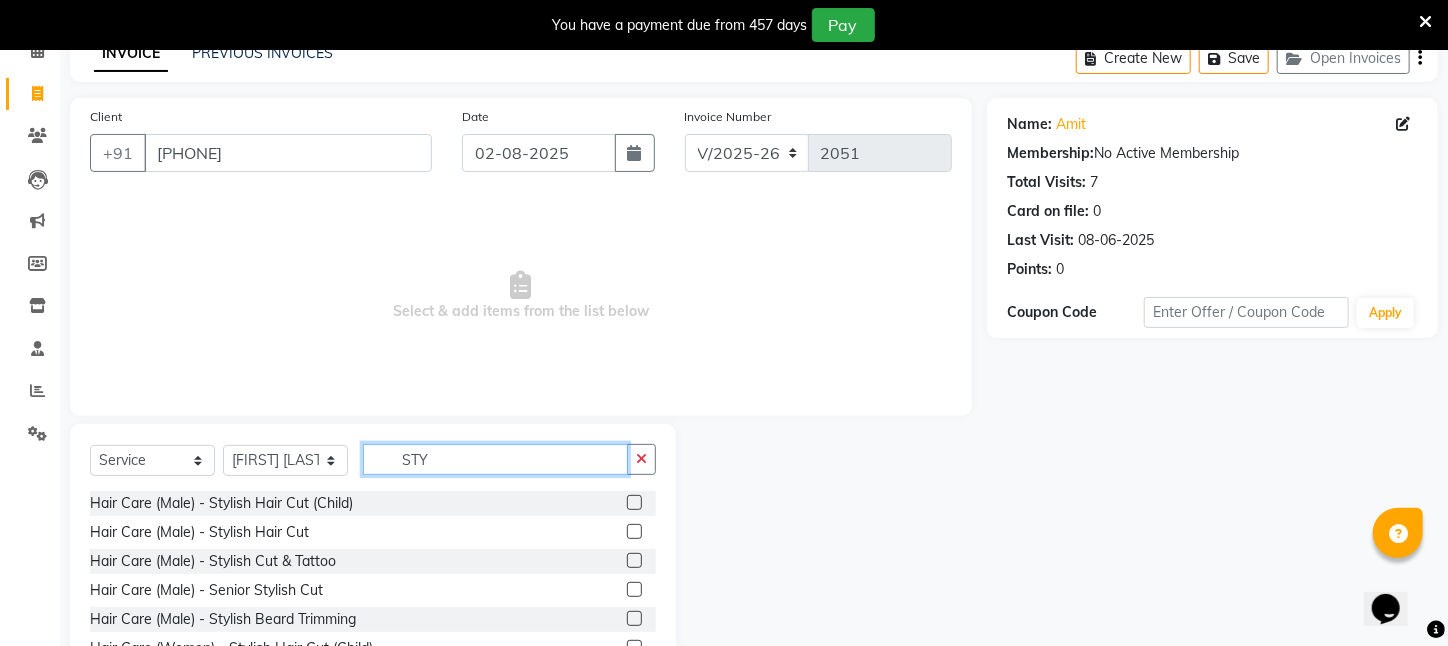 scroll, scrollTop: 150, scrollLeft: 0, axis: vertical 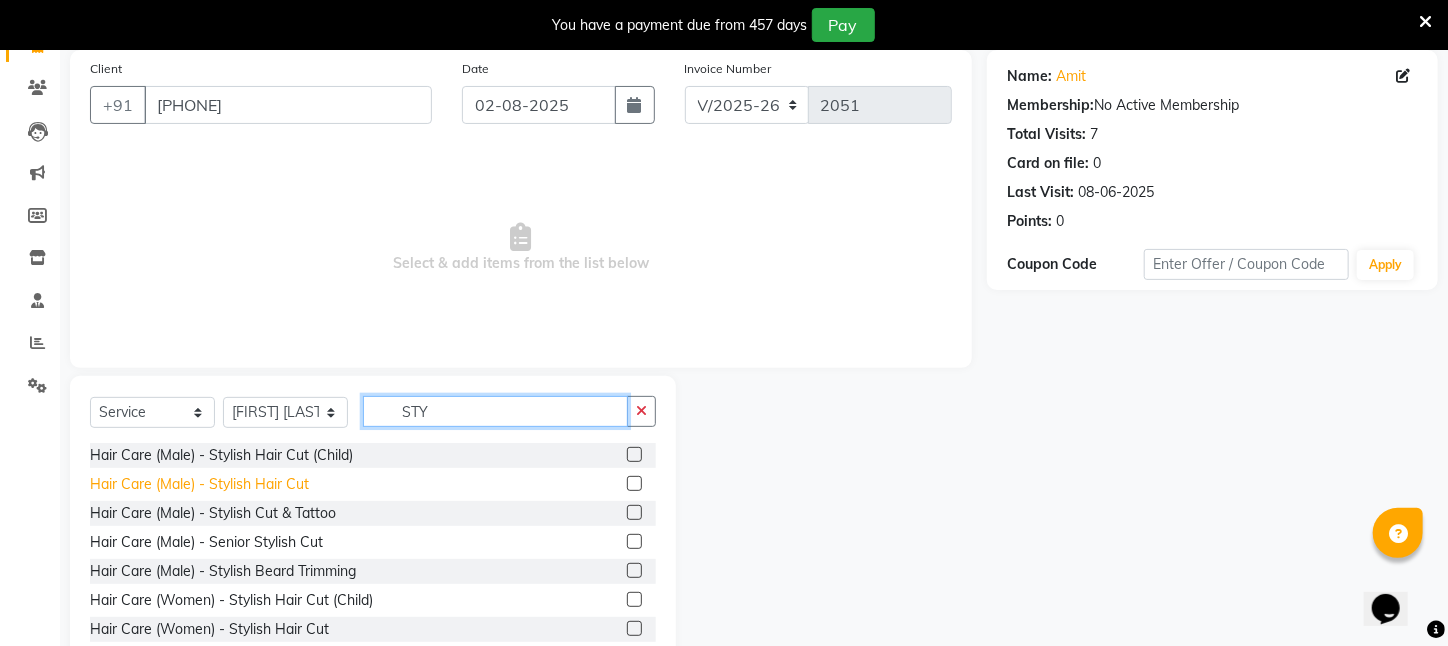type on "STY" 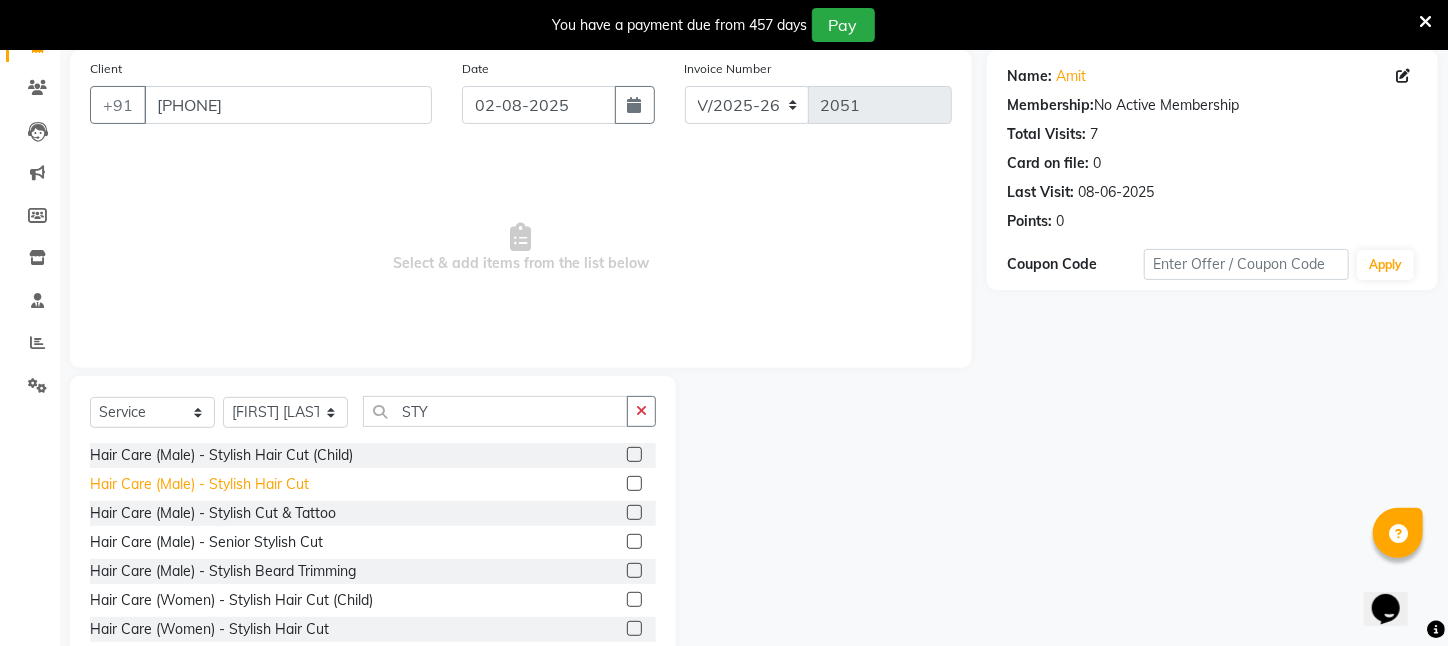 click on "Hair Care (Male)   -   Stylish Hair Cut" 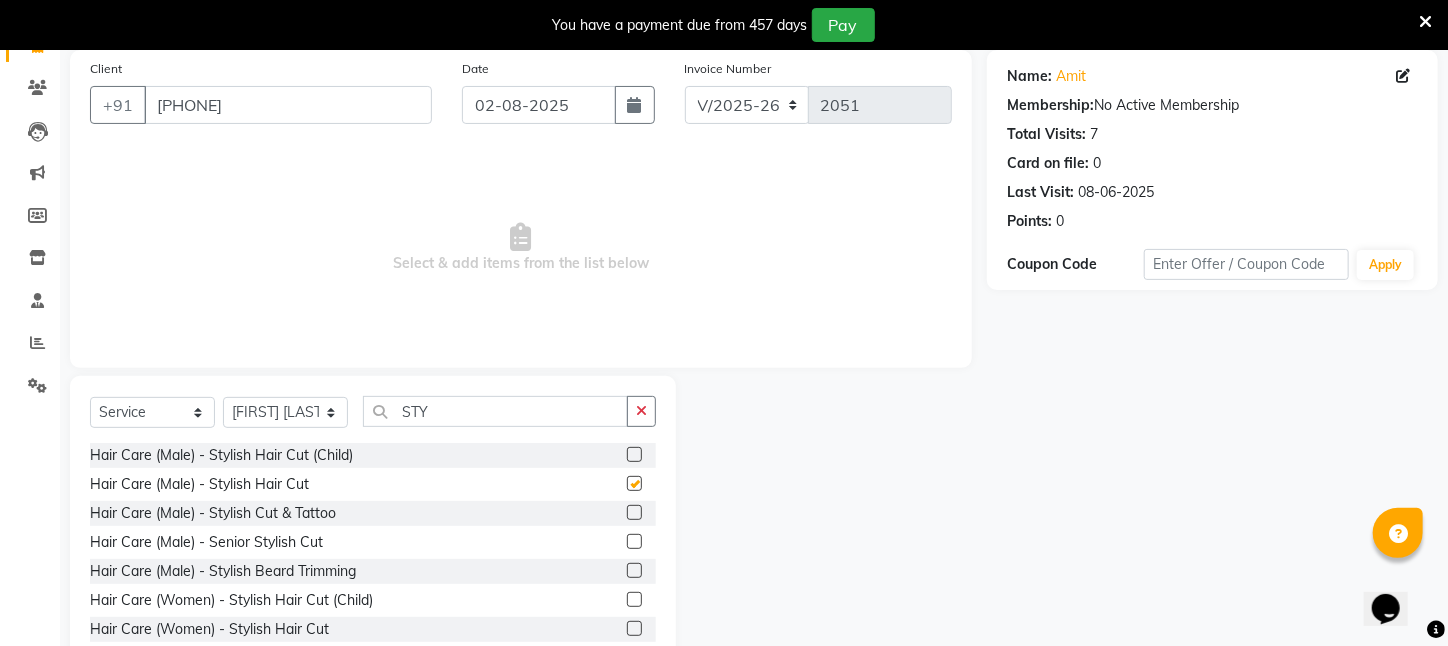 checkbox on "false" 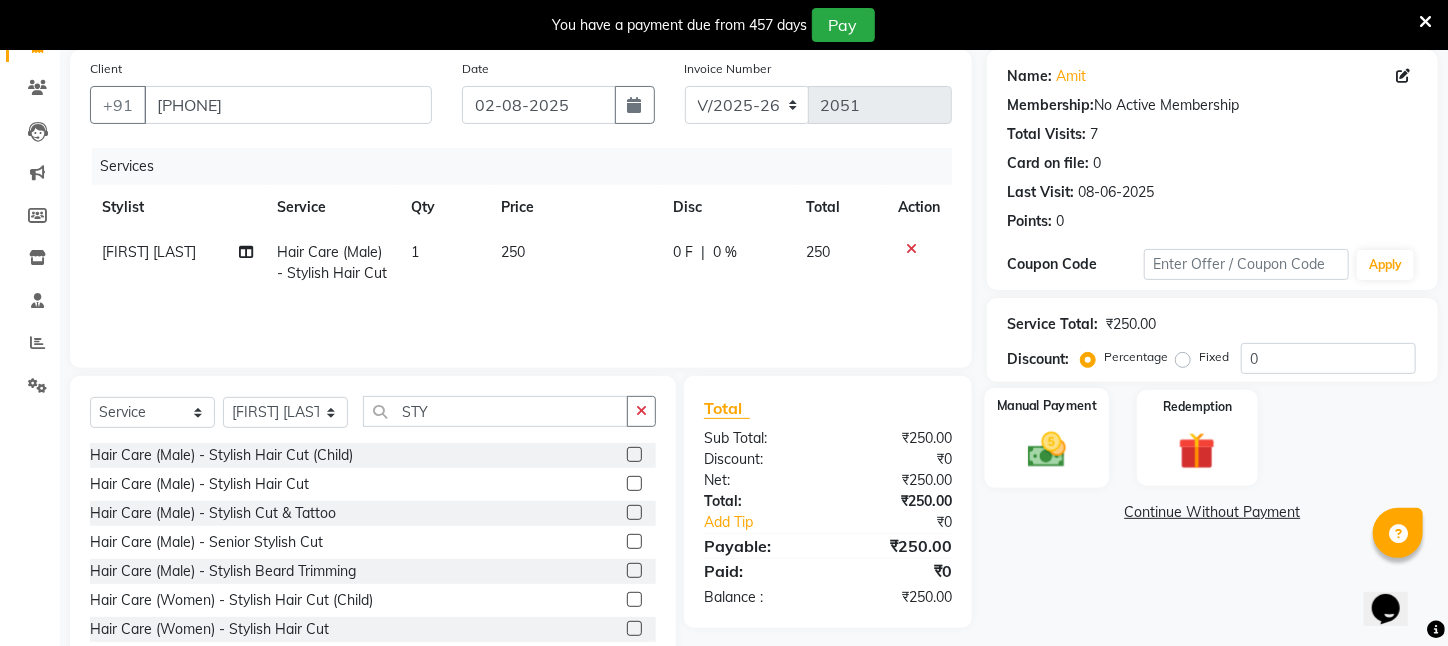 click on "Manual Payment" 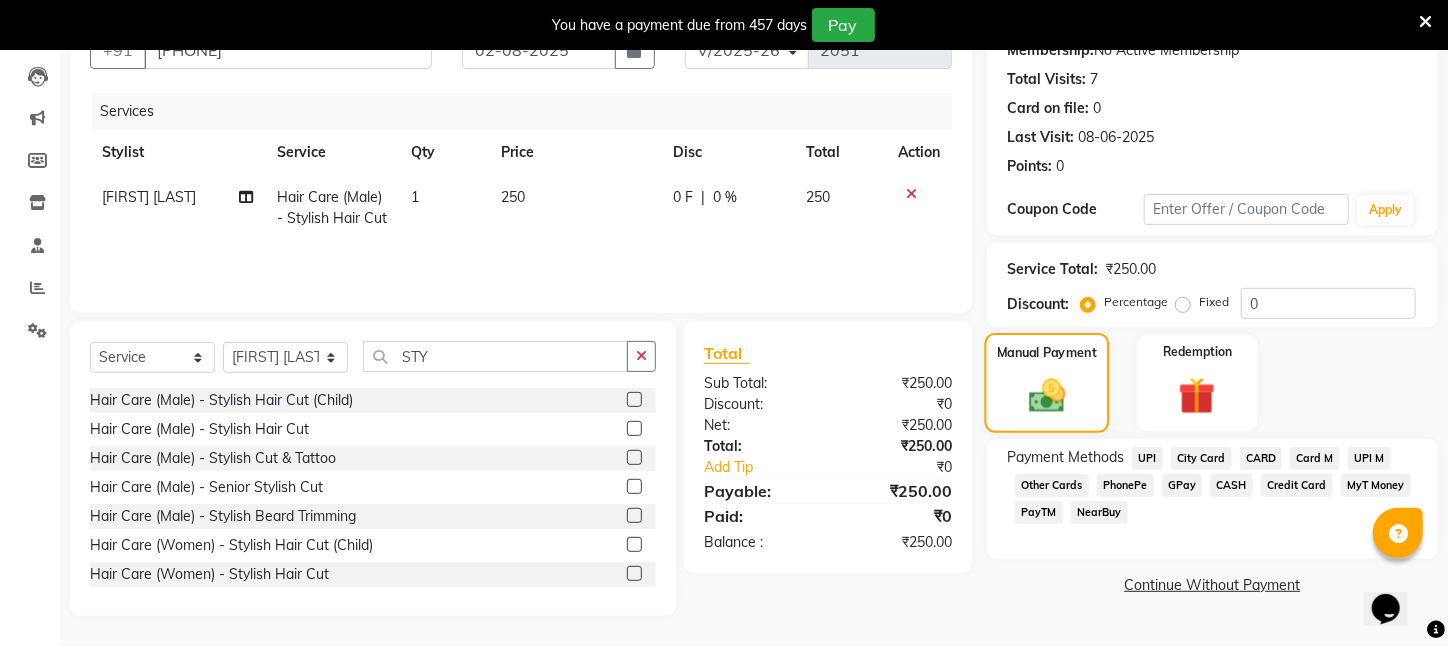 scroll, scrollTop: 211, scrollLeft: 0, axis: vertical 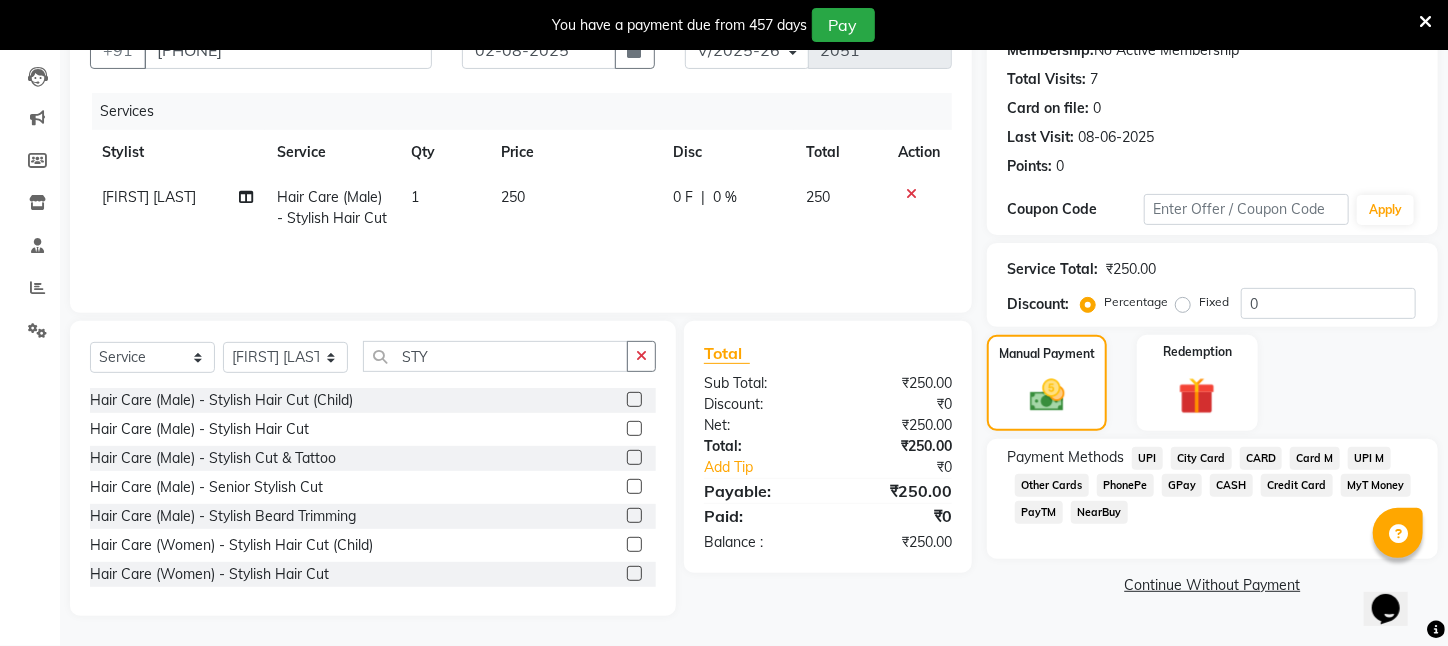 click on "PayTM" 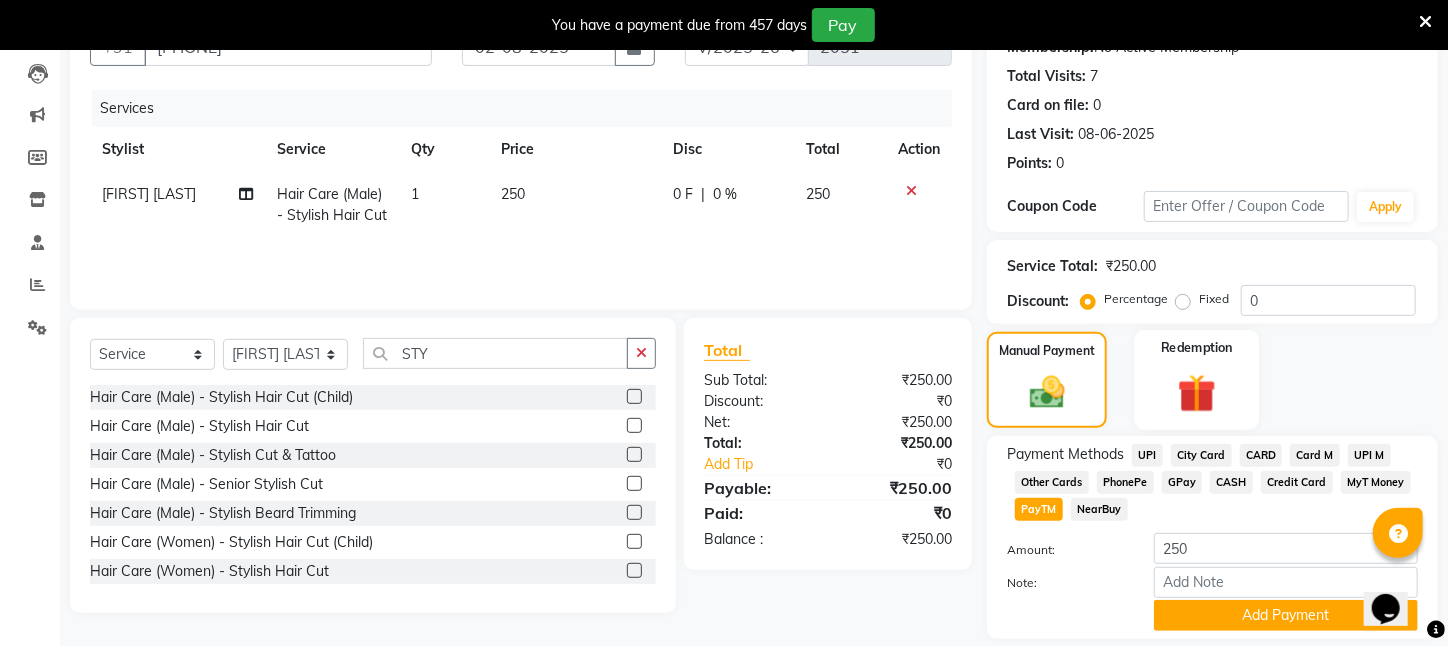 scroll, scrollTop: 293, scrollLeft: 0, axis: vertical 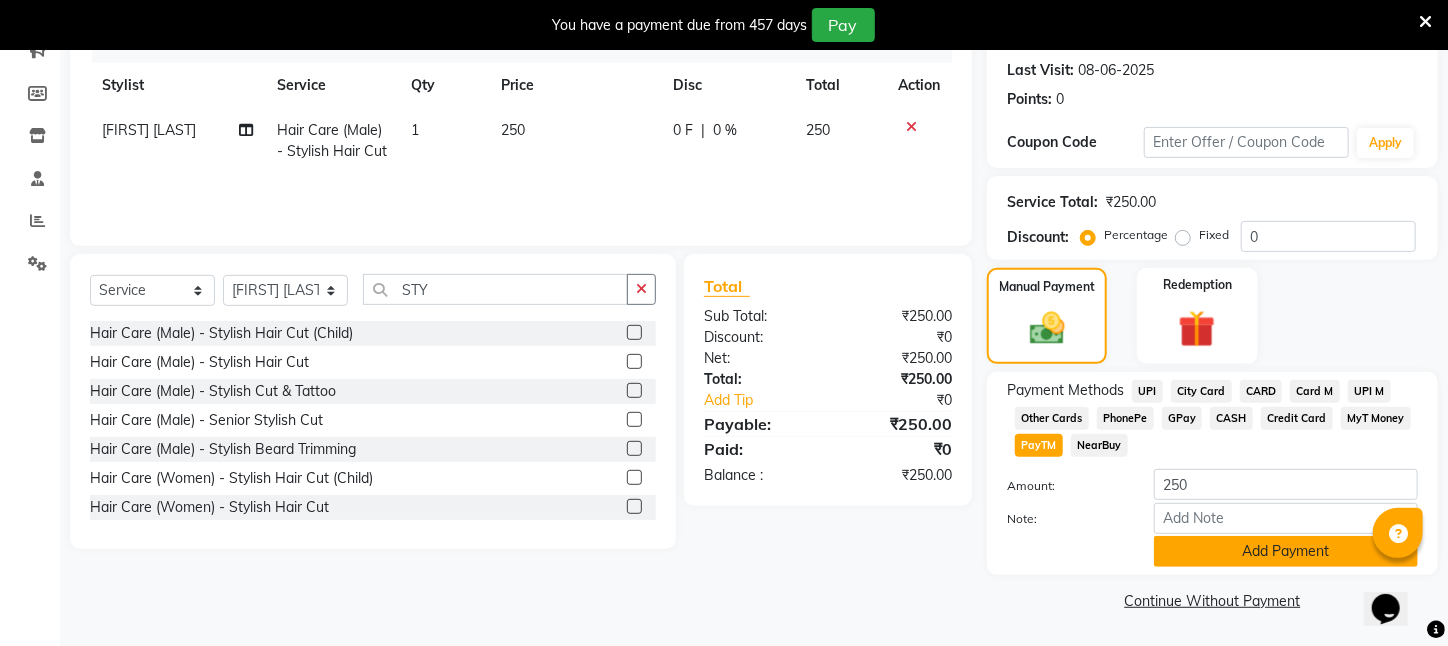 click on "Add Payment" 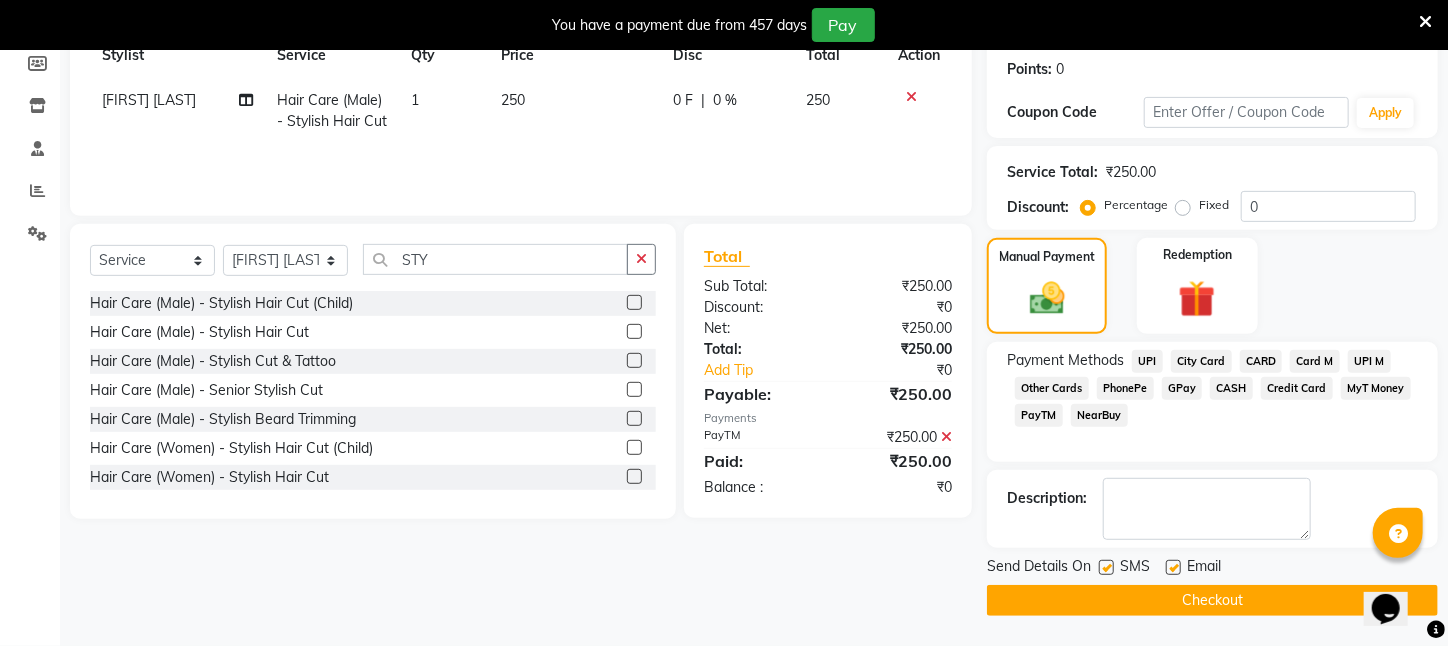 scroll, scrollTop: 323, scrollLeft: 0, axis: vertical 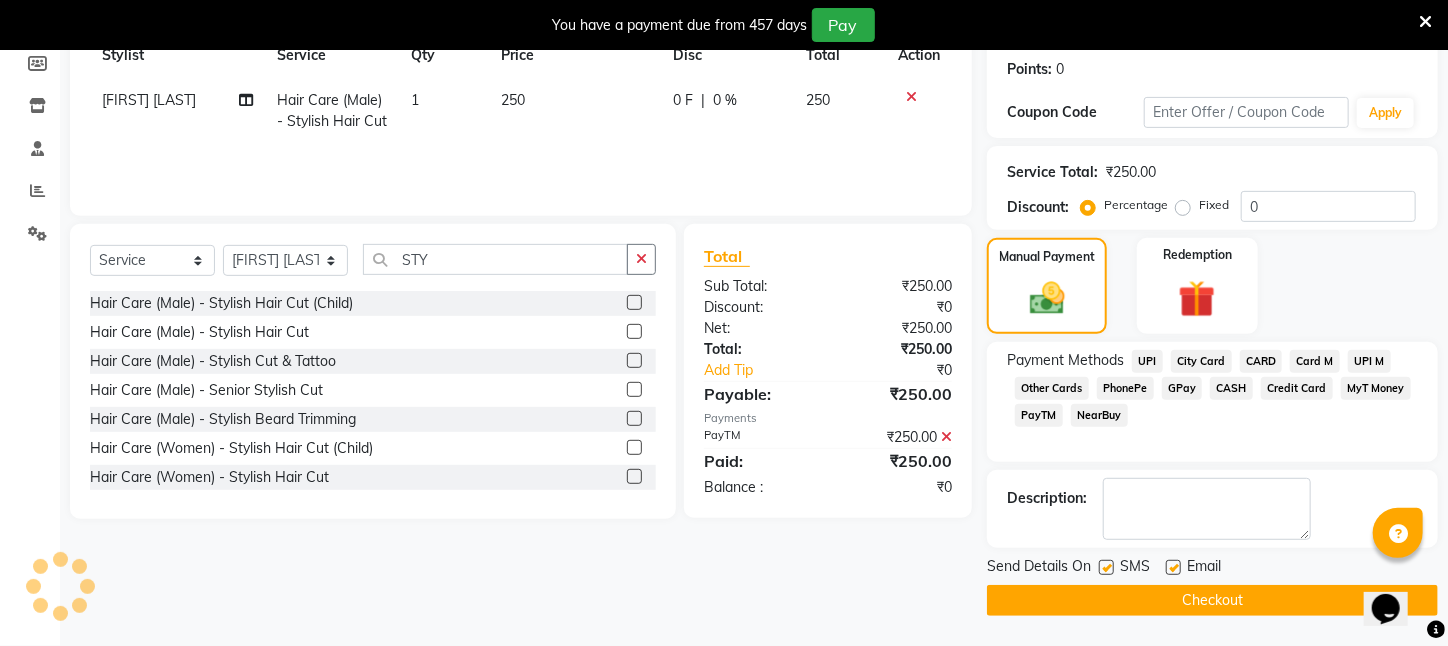 click on "Checkout" 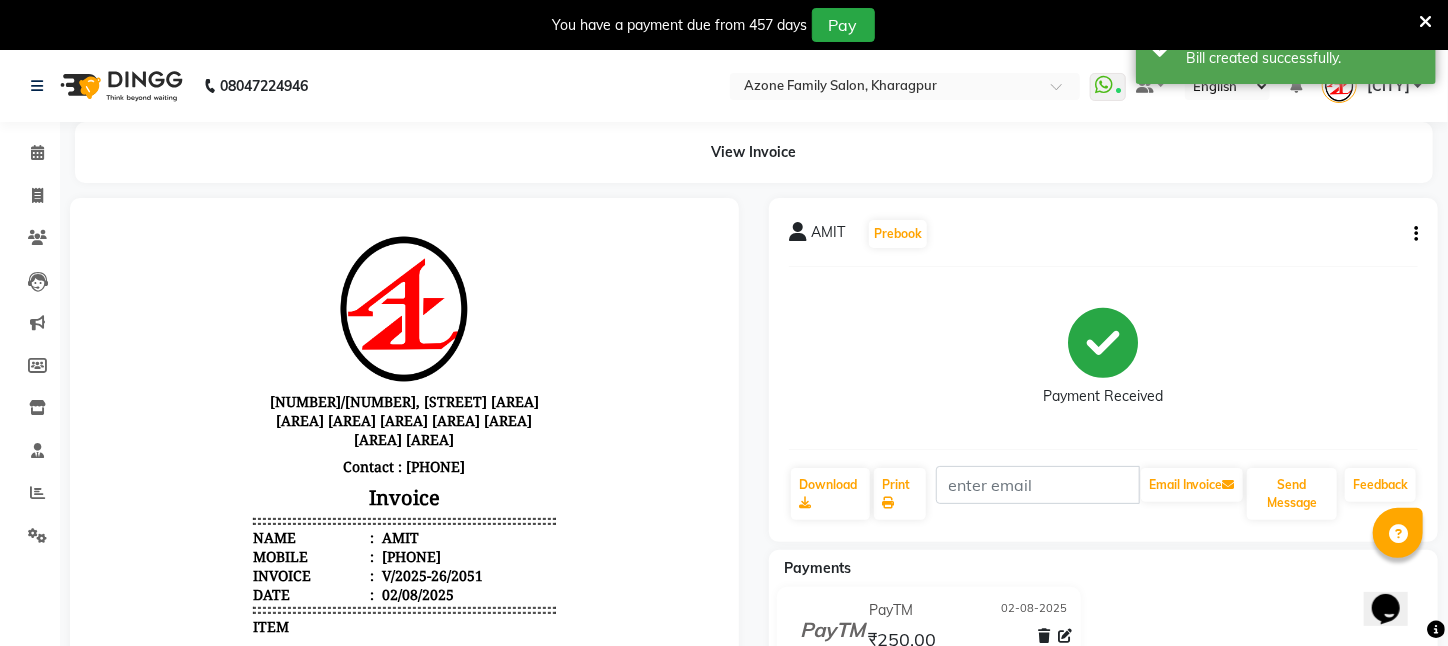 scroll, scrollTop: 0, scrollLeft: 0, axis: both 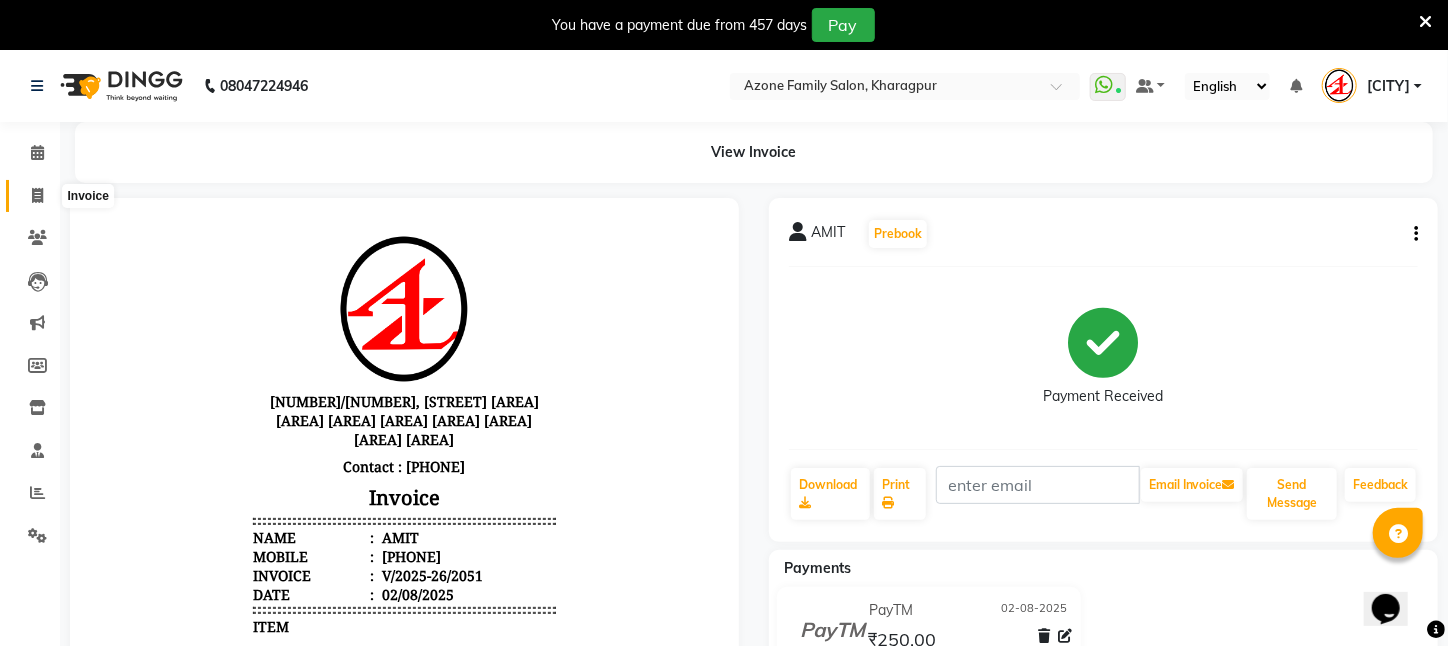 click 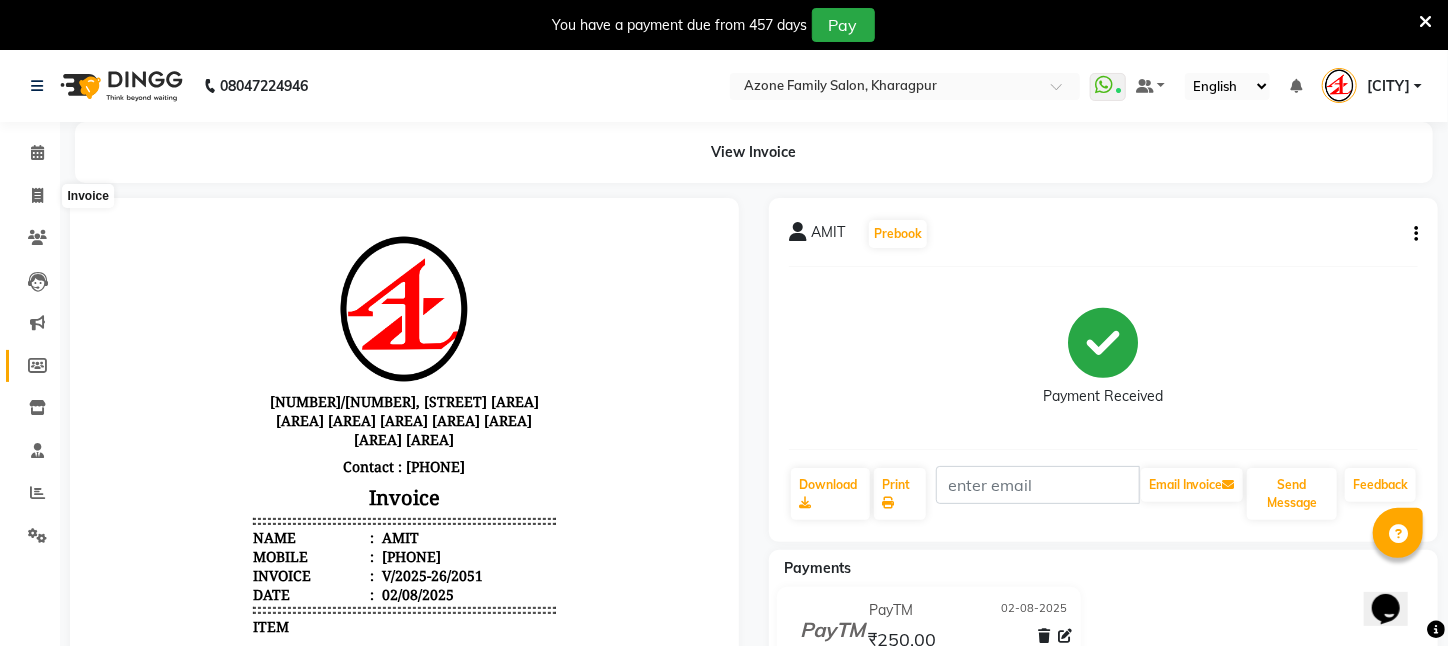 select on "service" 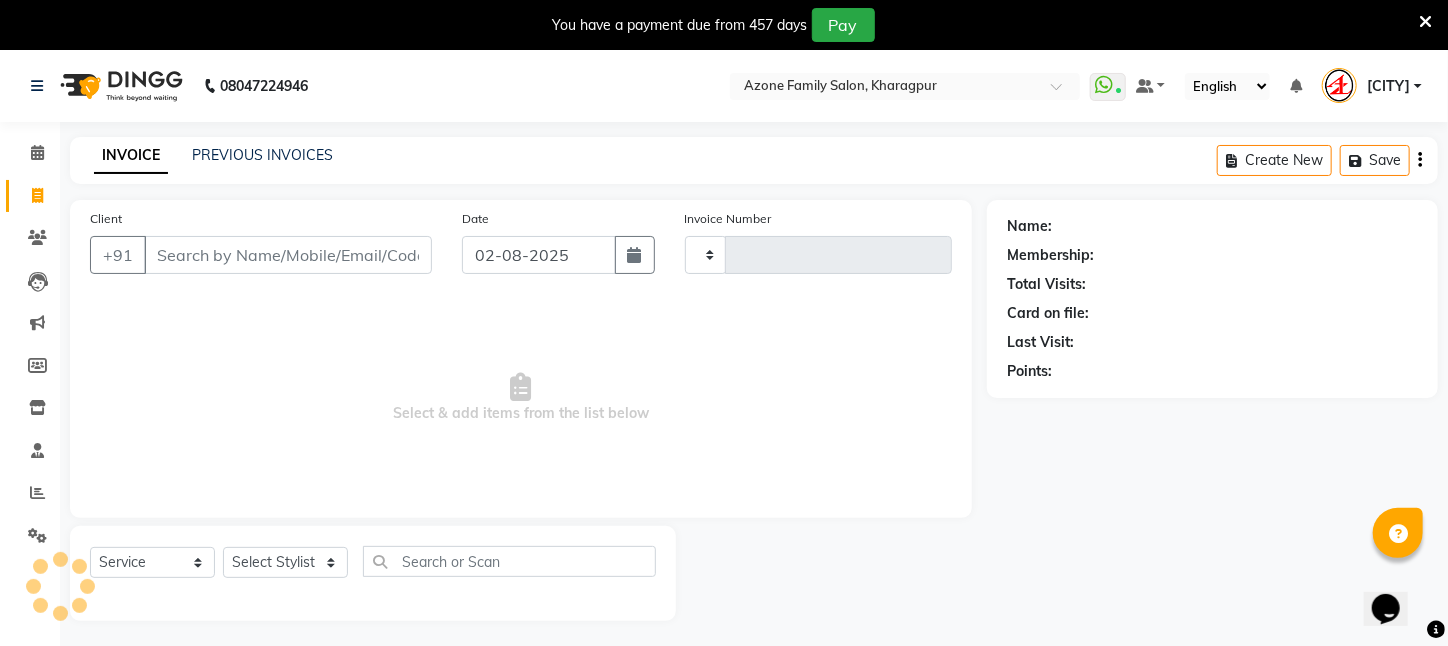 scroll, scrollTop: 50, scrollLeft: 0, axis: vertical 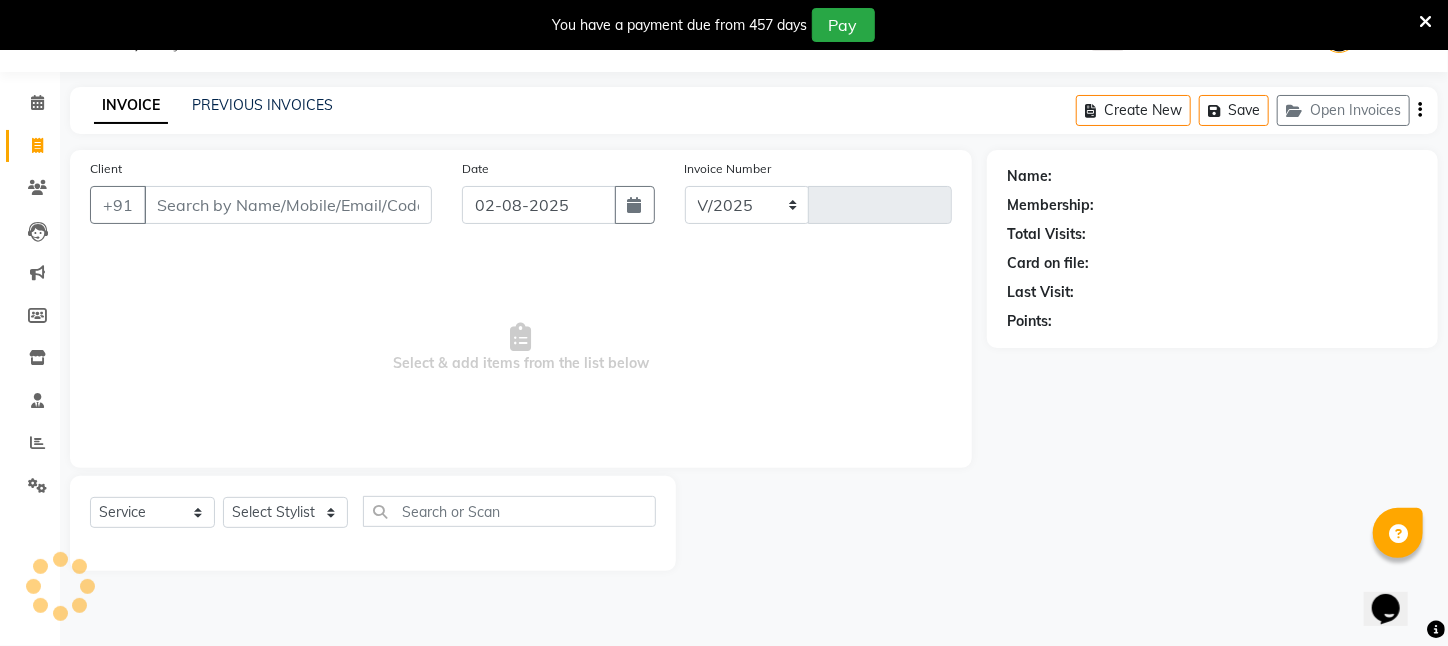 select on "4296" 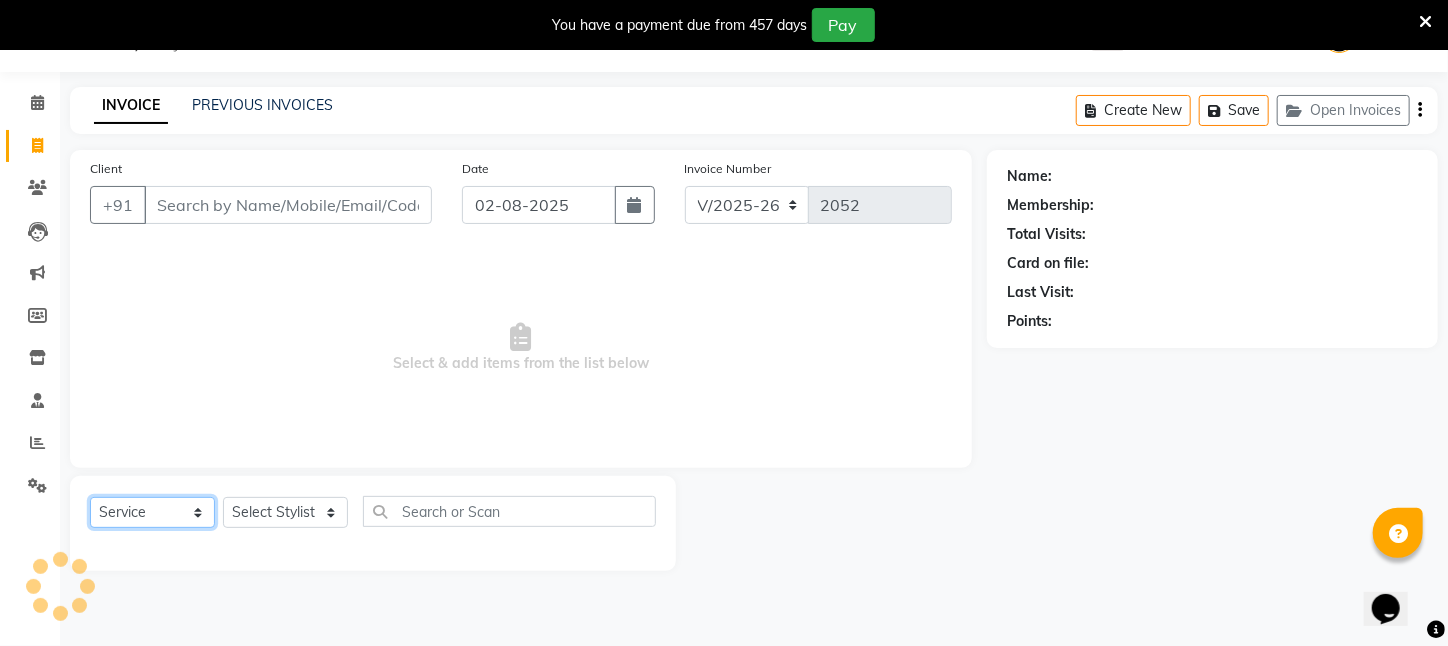 drag, startPoint x: 131, startPoint y: 511, endPoint x: 131, endPoint y: 497, distance: 14 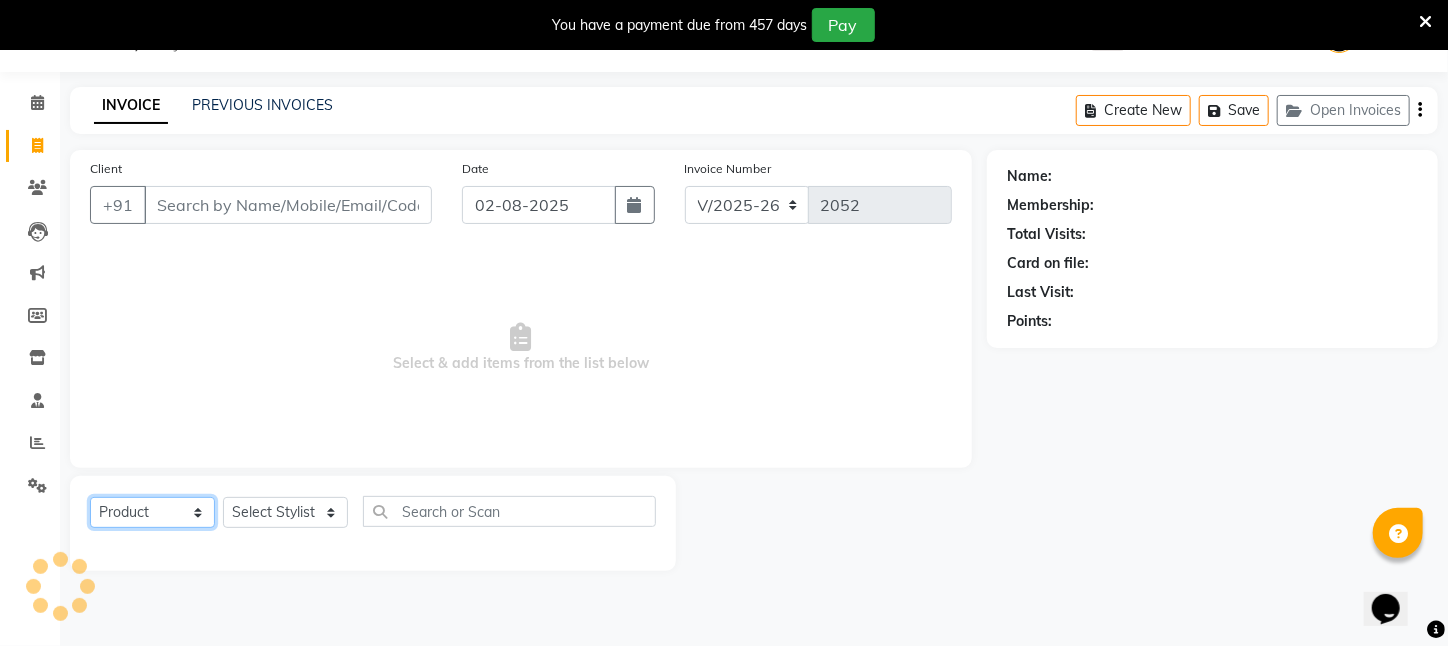 click on "Select  Service  Product  Membership  Package Voucher Prepaid Gift Card" 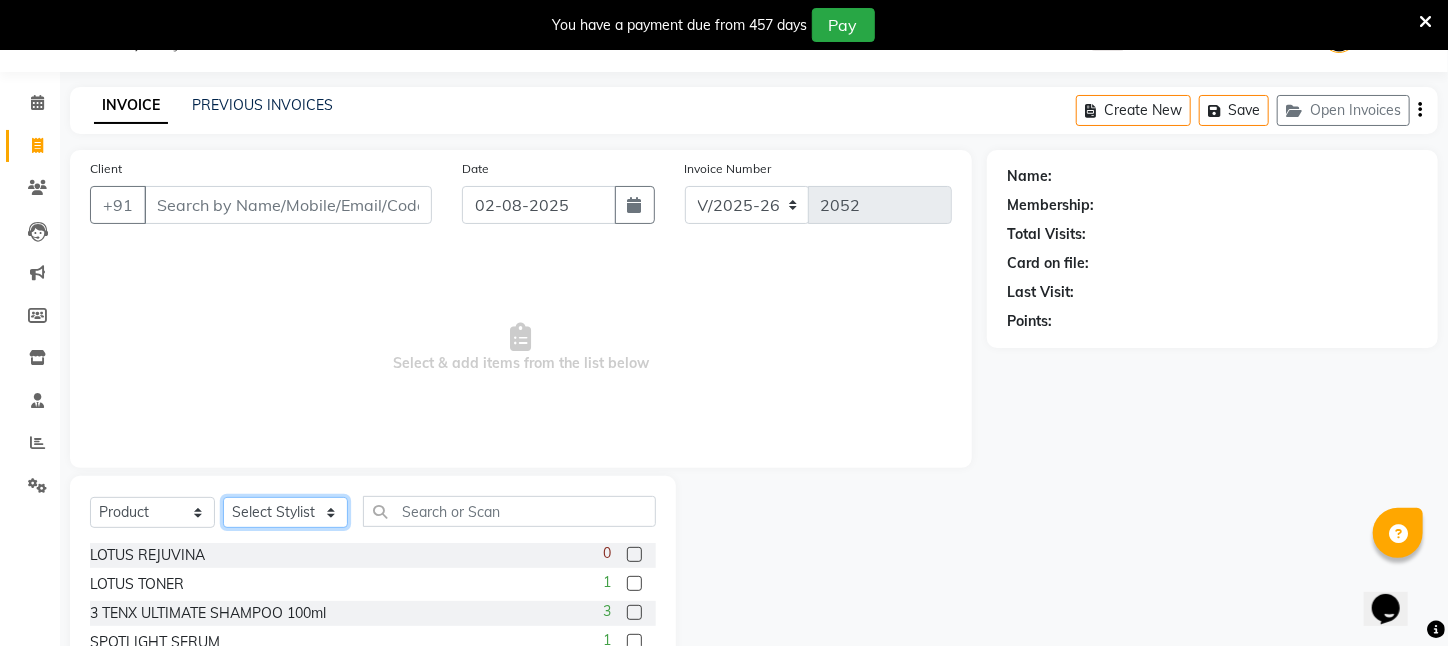 drag, startPoint x: 299, startPoint y: 514, endPoint x: 296, endPoint y: 497, distance: 17.262676 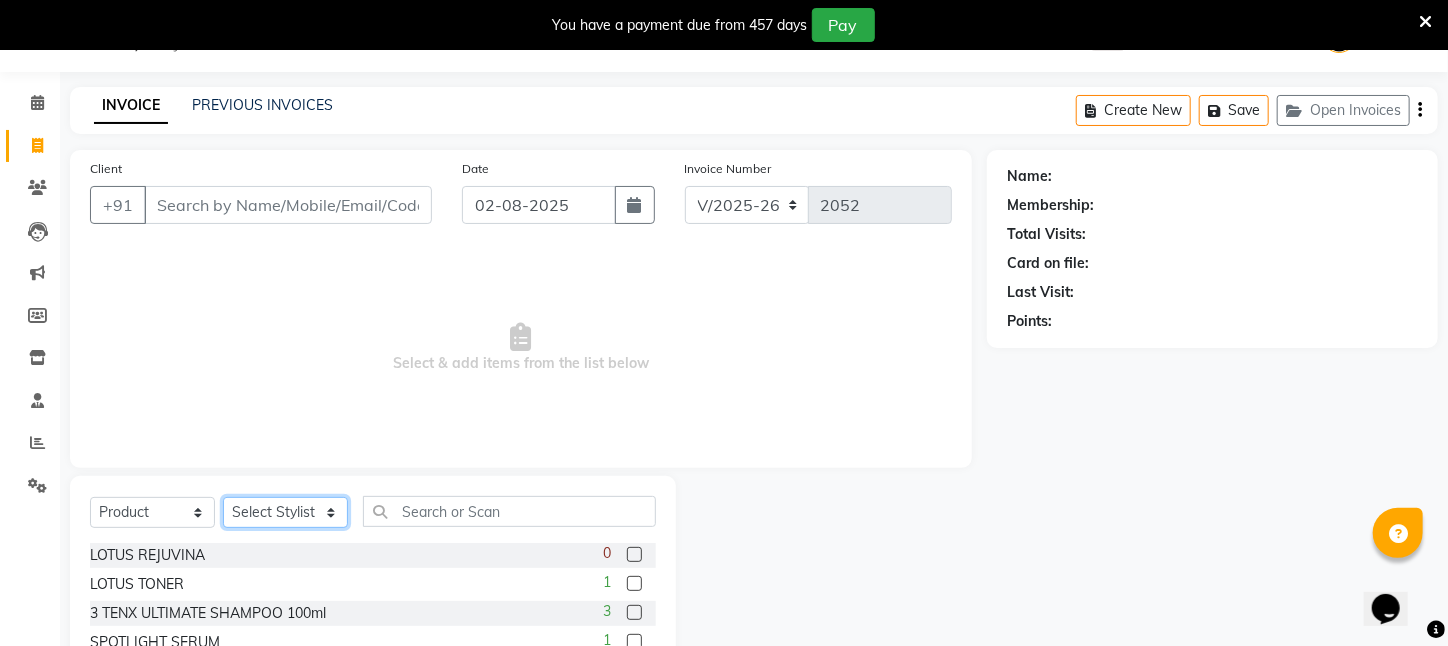 select on "23148" 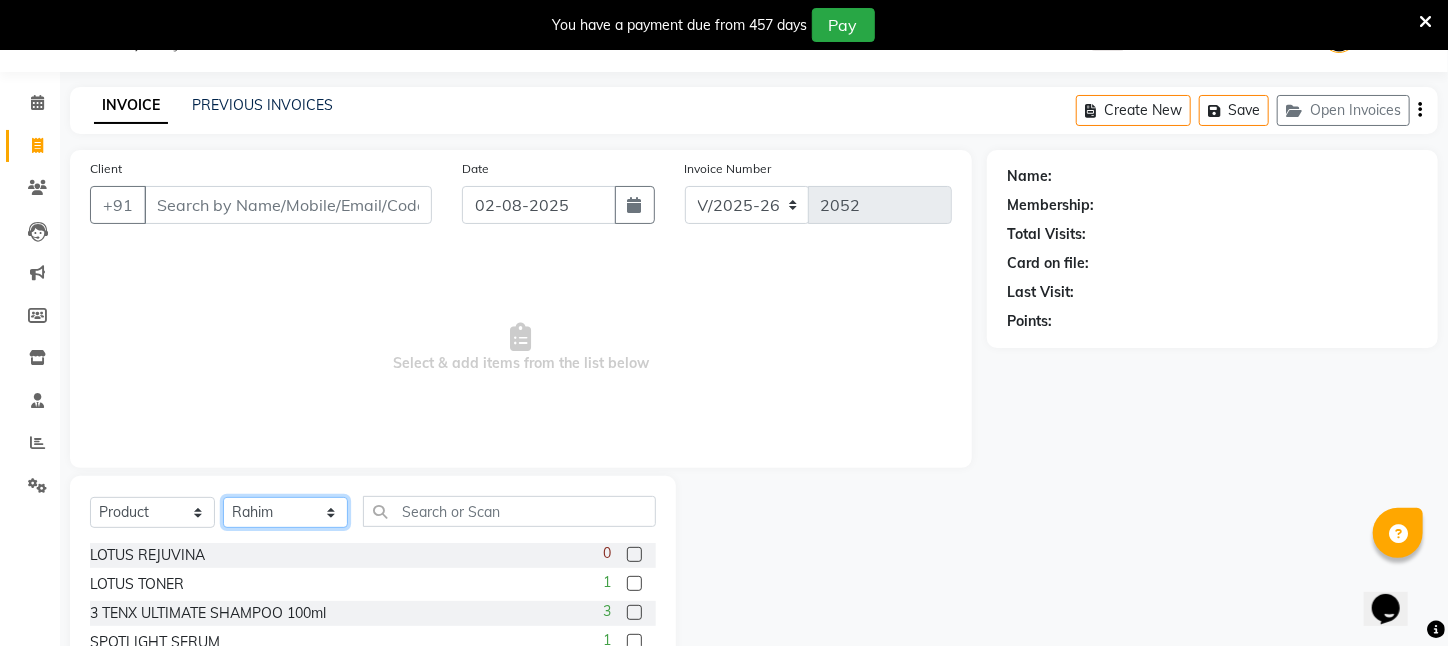 click on "Select Stylist Aftab Ansar ARPITA DEEPIKA IMRAAN Injamam KESHAV [CITY] Mahadev Pal Manisha MOUMITA NEHA Rahim Ruma SAIMA Shibani Sujit Suman TINKU Venu" 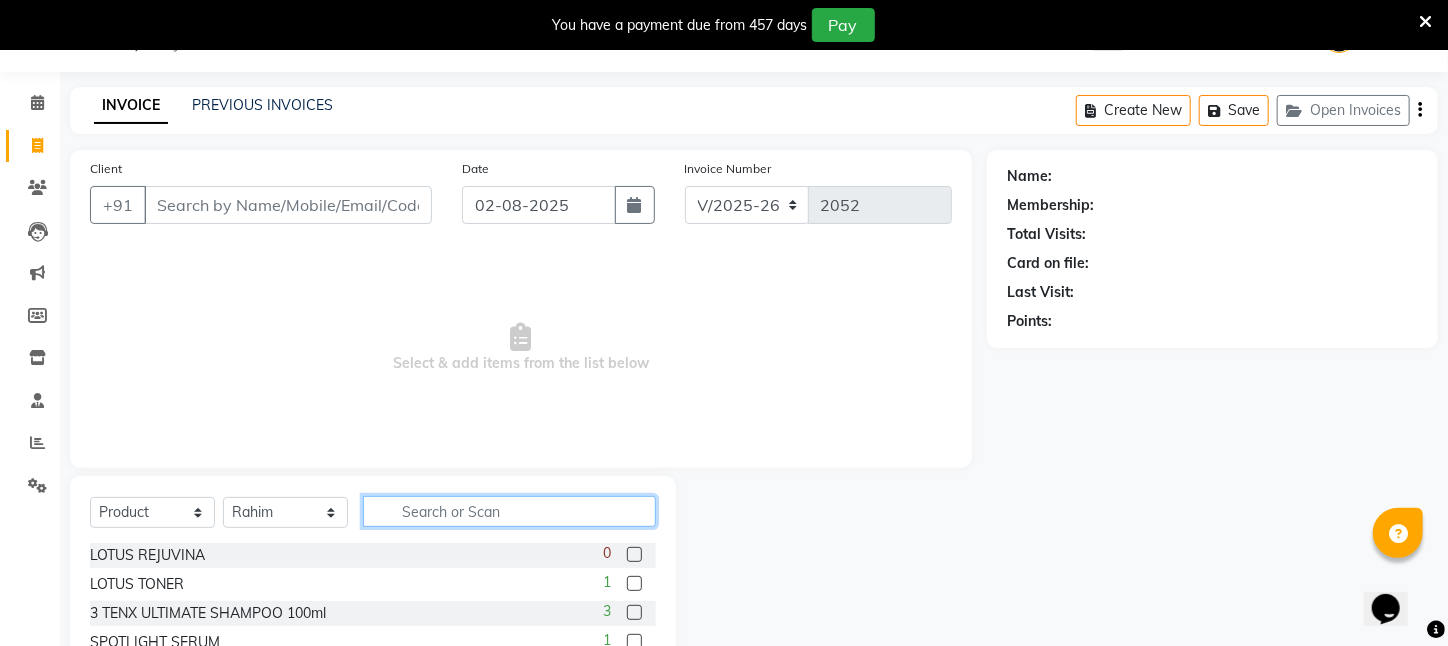 click 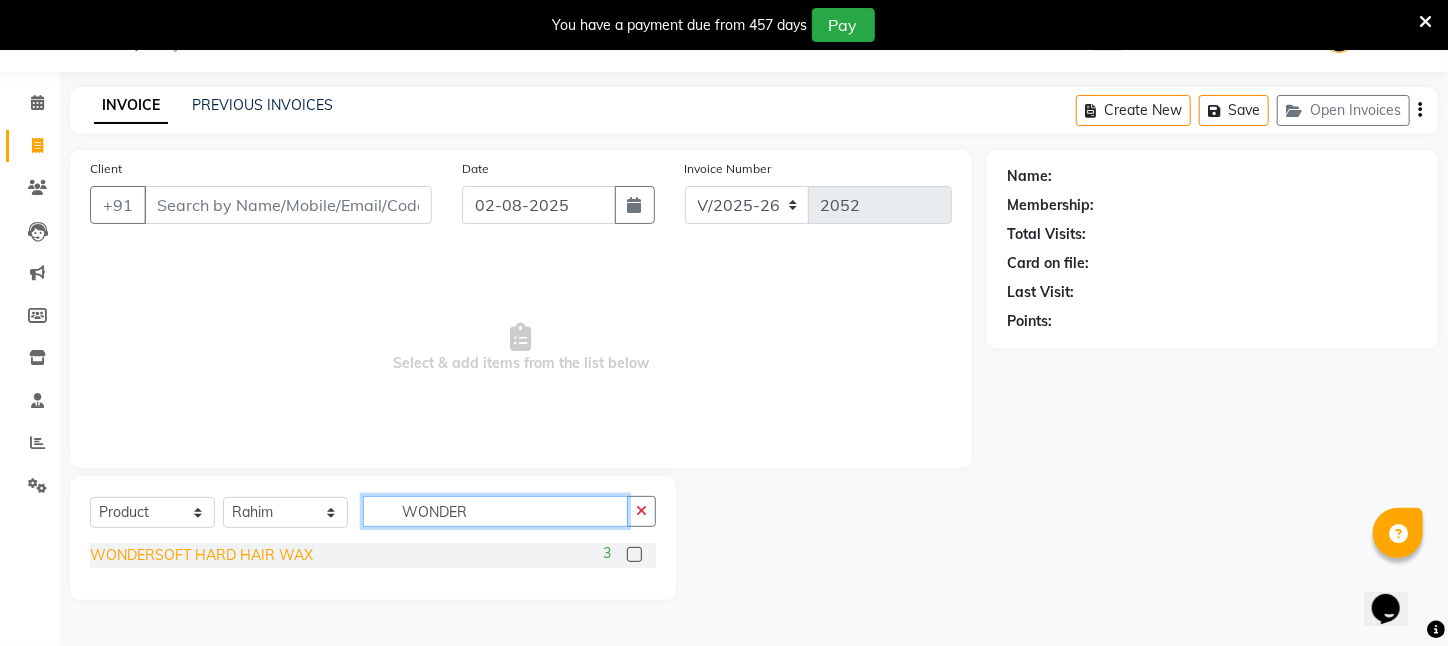 type on "WONDER" 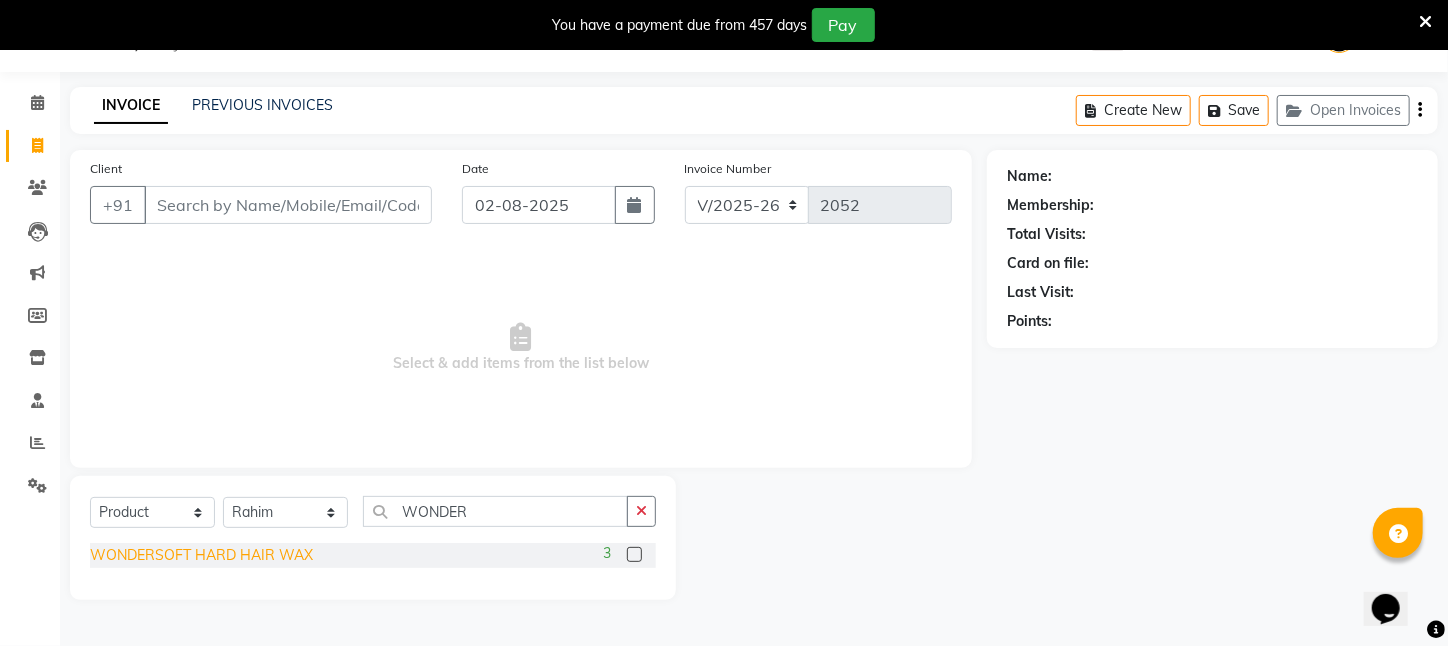 click on "WONDERSOFT HARD HAIR WAX" 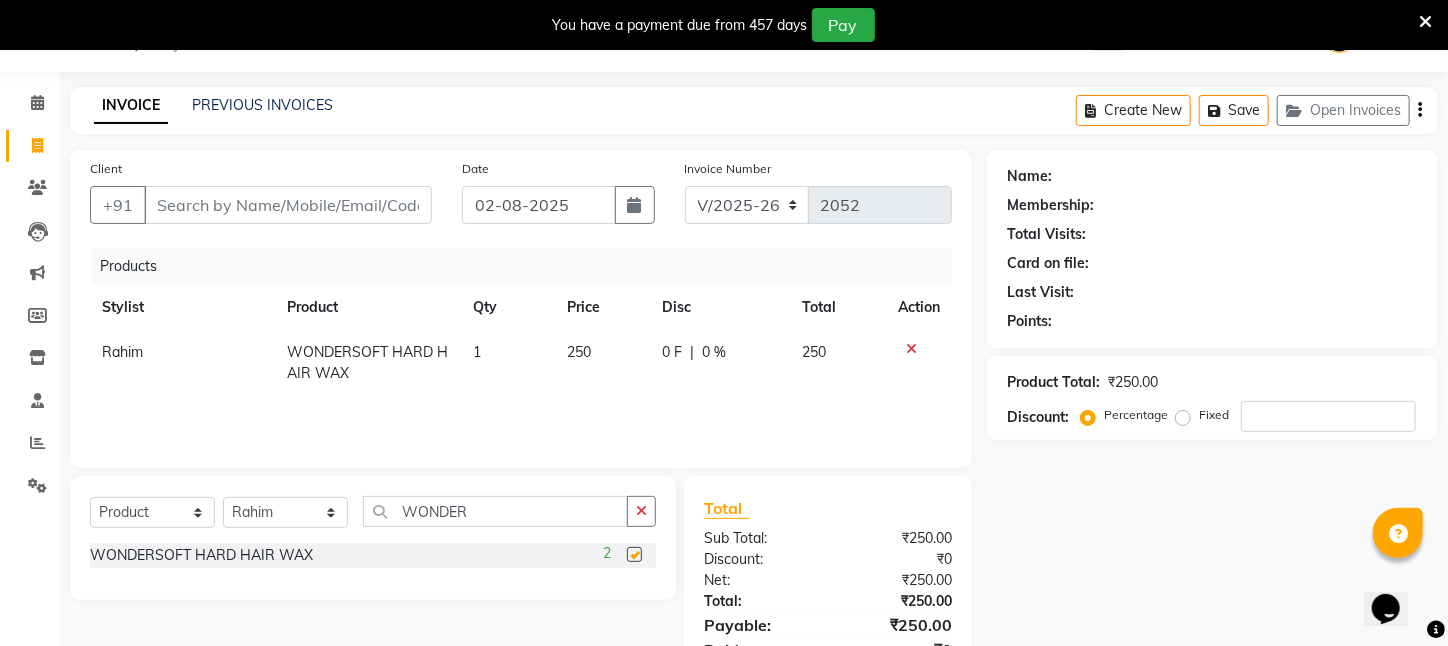 checkbox on "false" 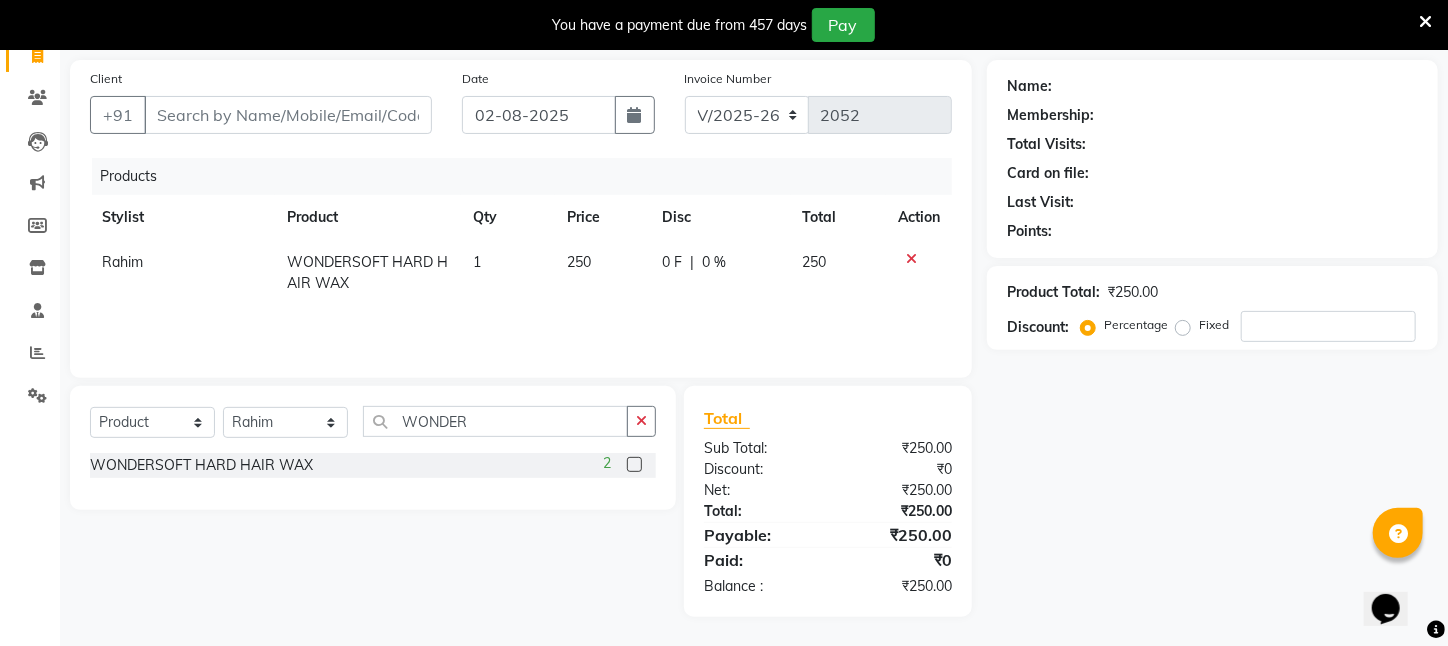scroll, scrollTop: 0, scrollLeft: 0, axis: both 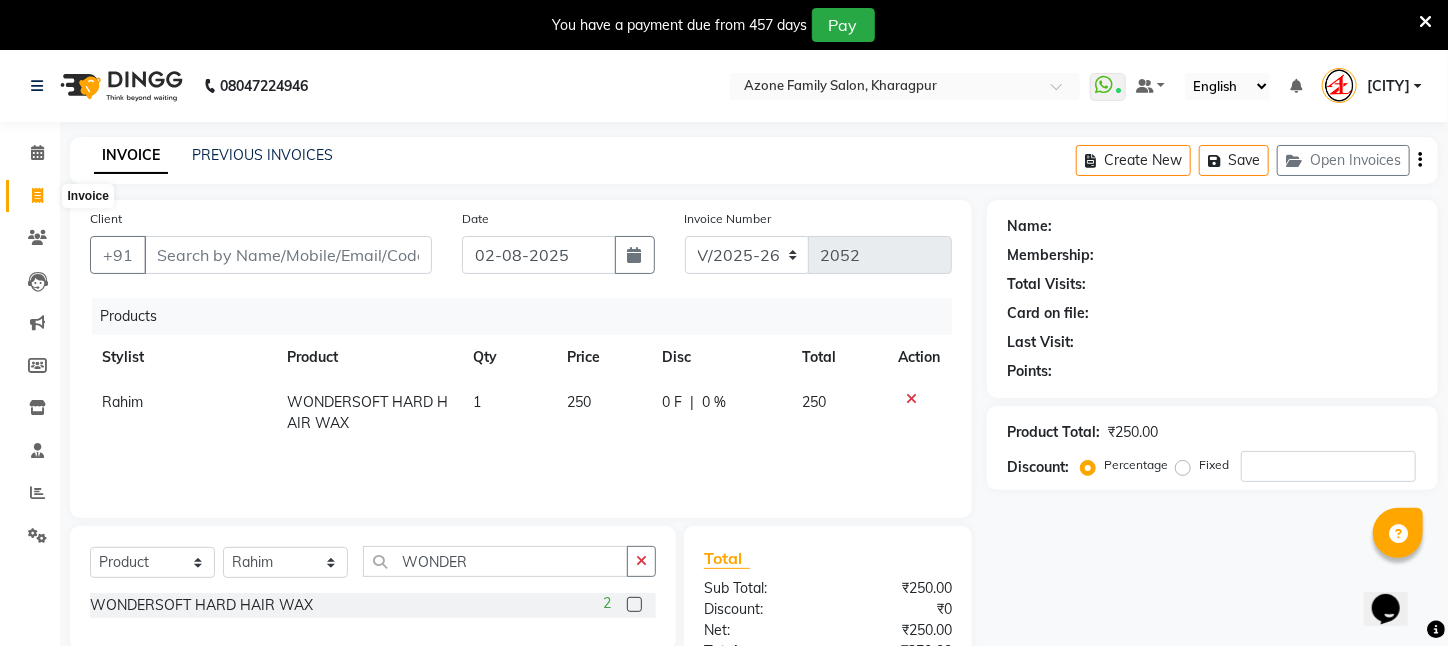 click 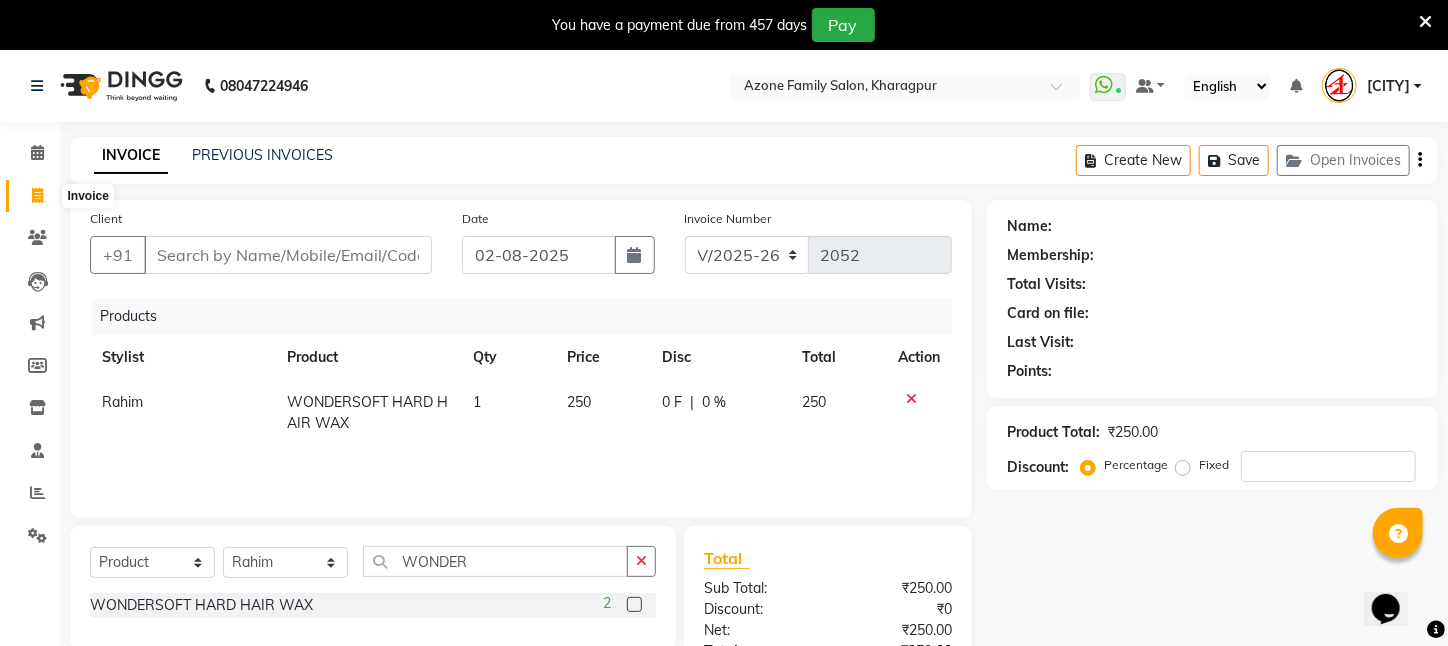select on "service" 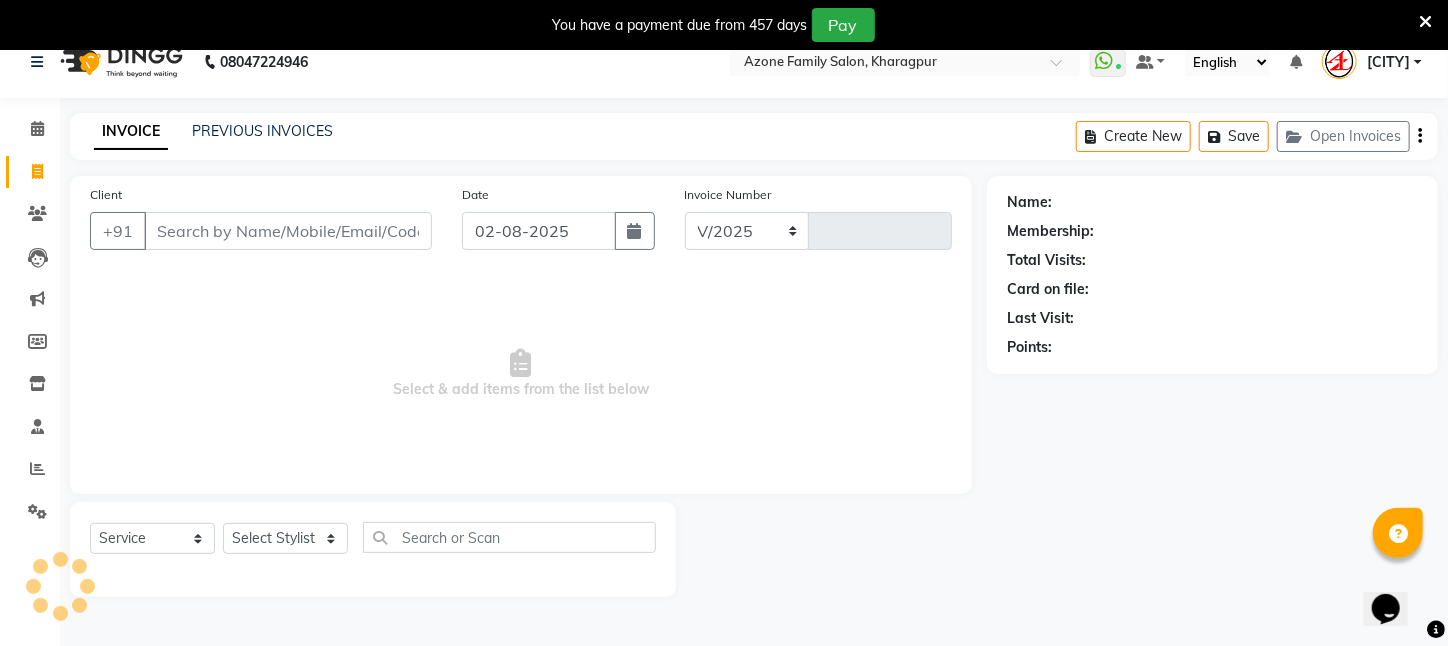 select on "4296" 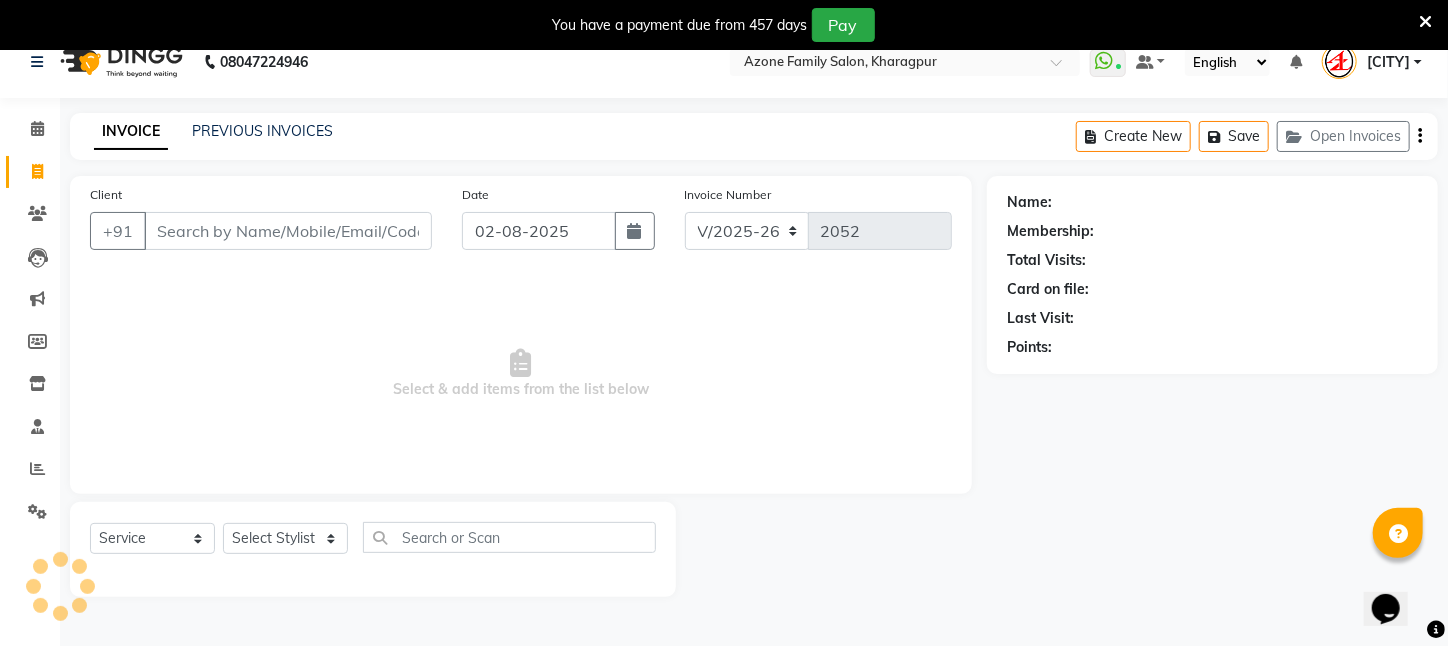scroll, scrollTop: 50, scrollLeft: 0, axis: vertical 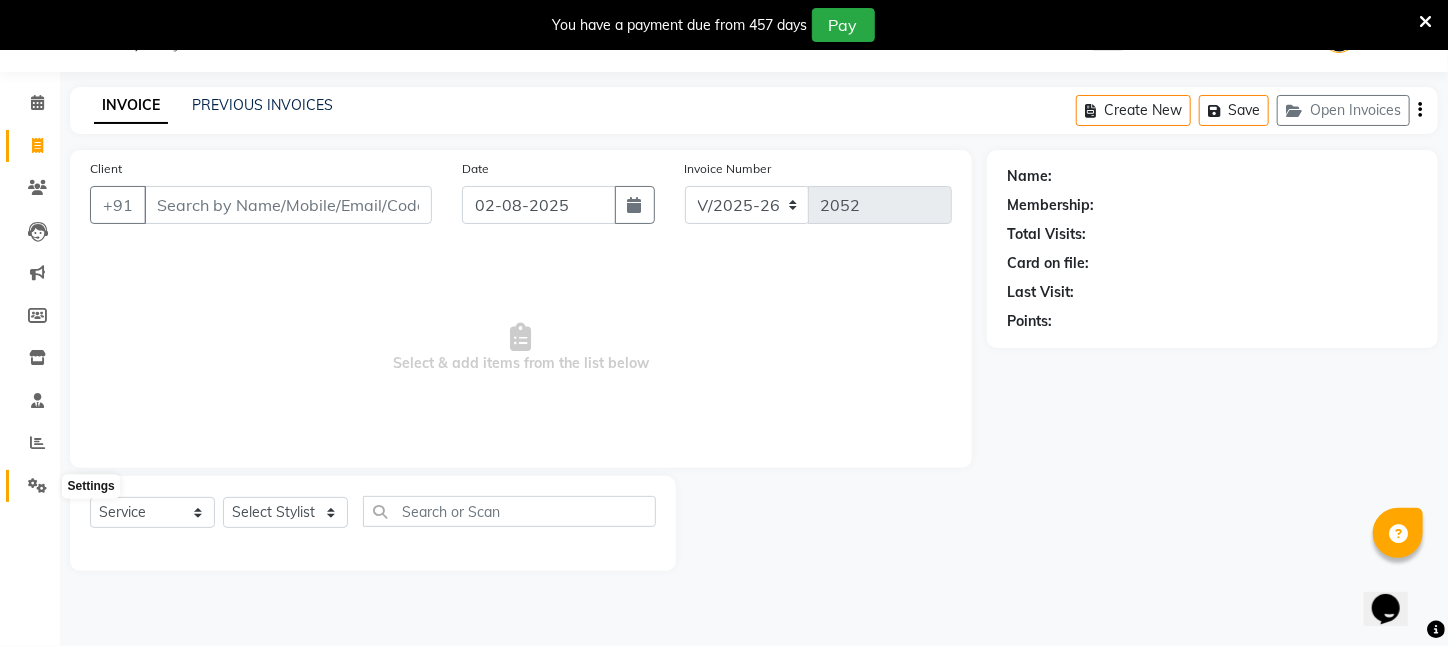 click 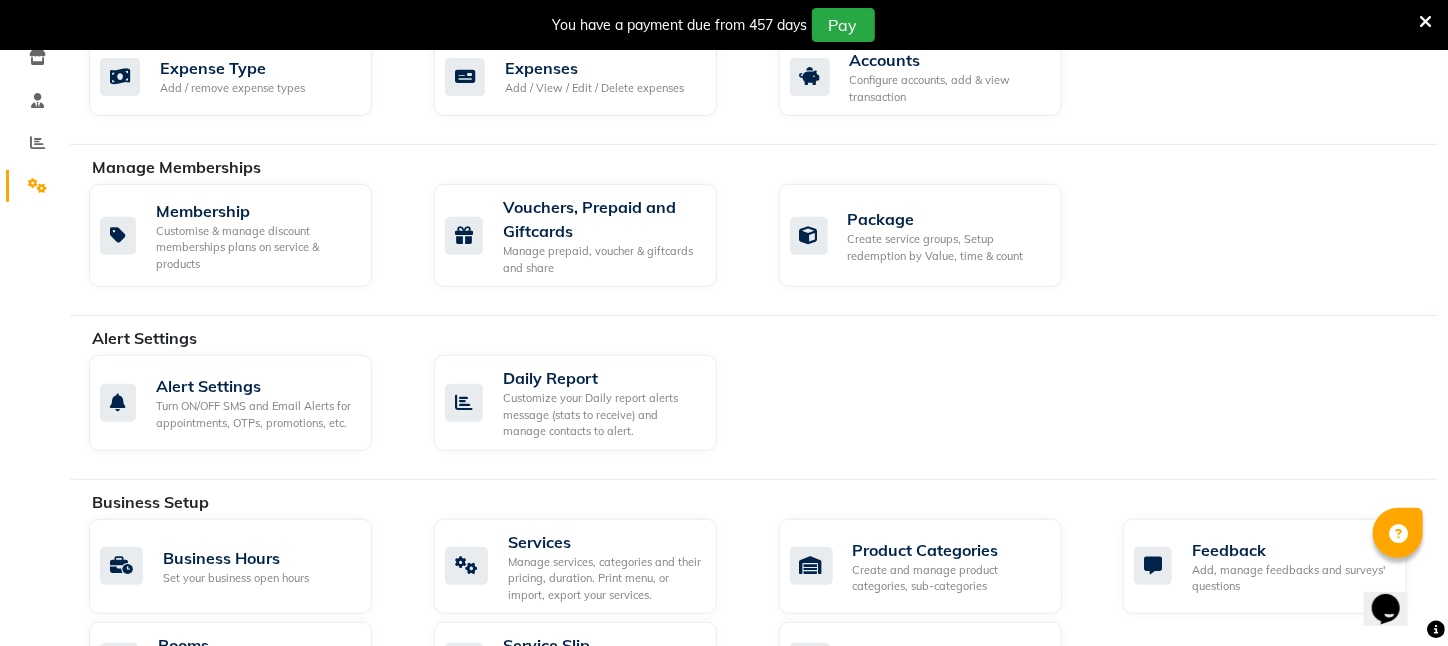 scroll, scrollTop: 0, scrollLeft: 0, axis: both 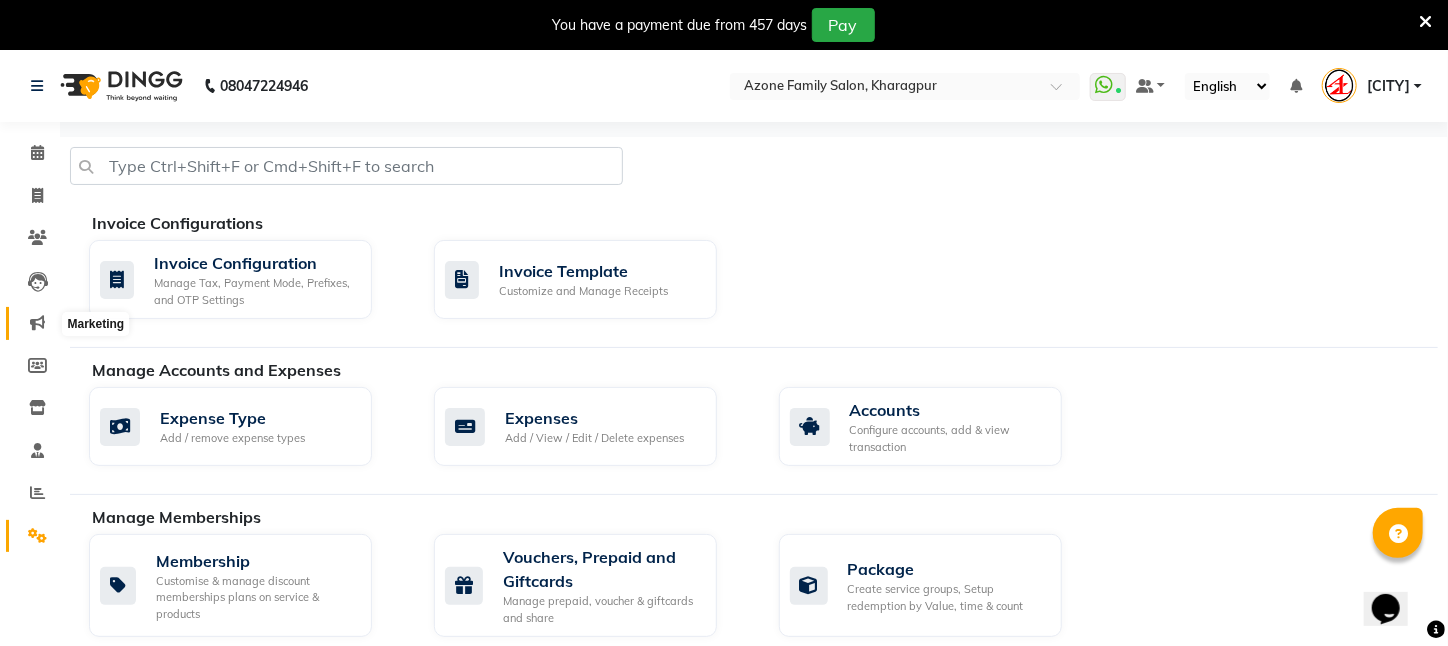 click 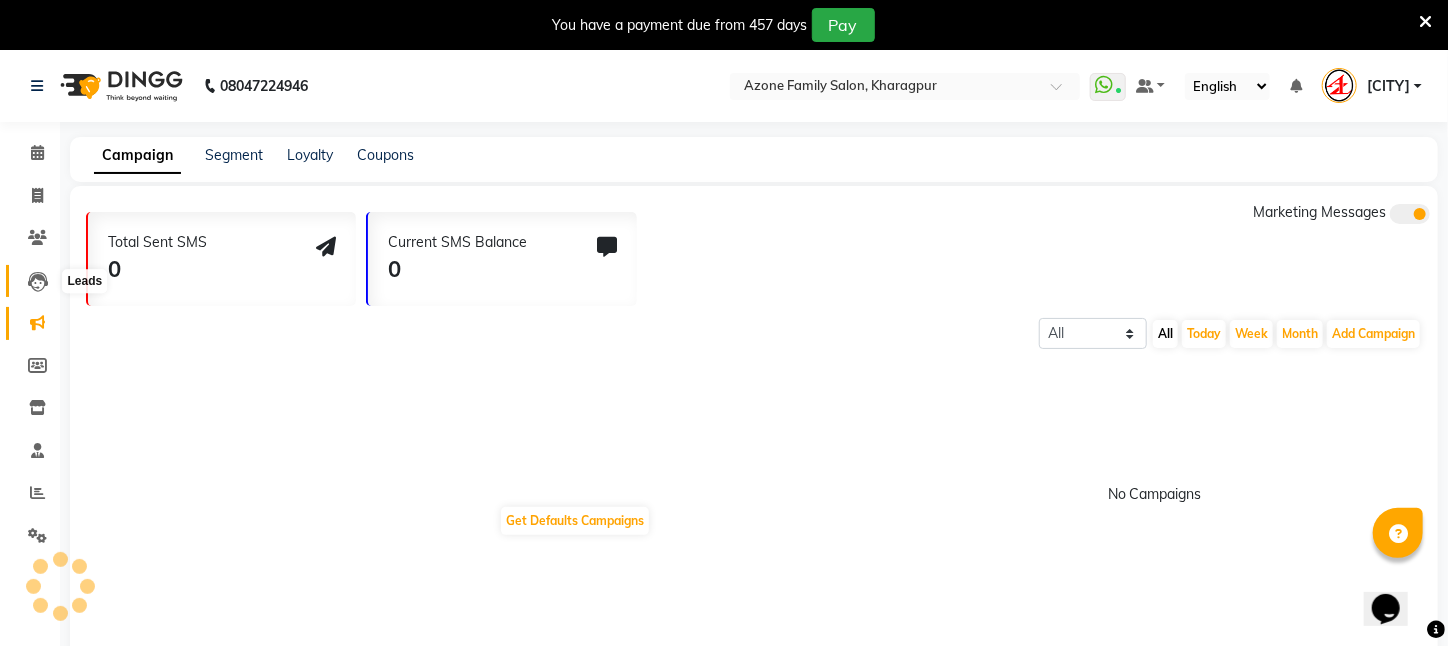 click 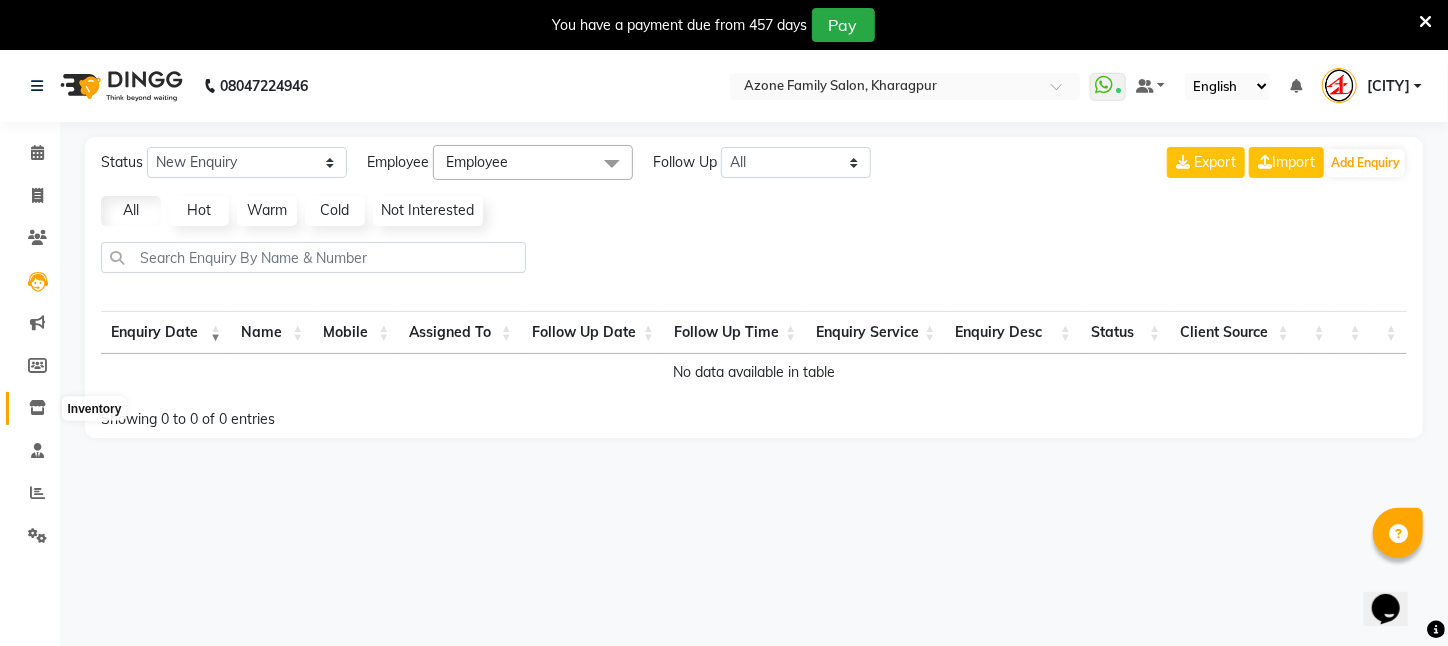 click 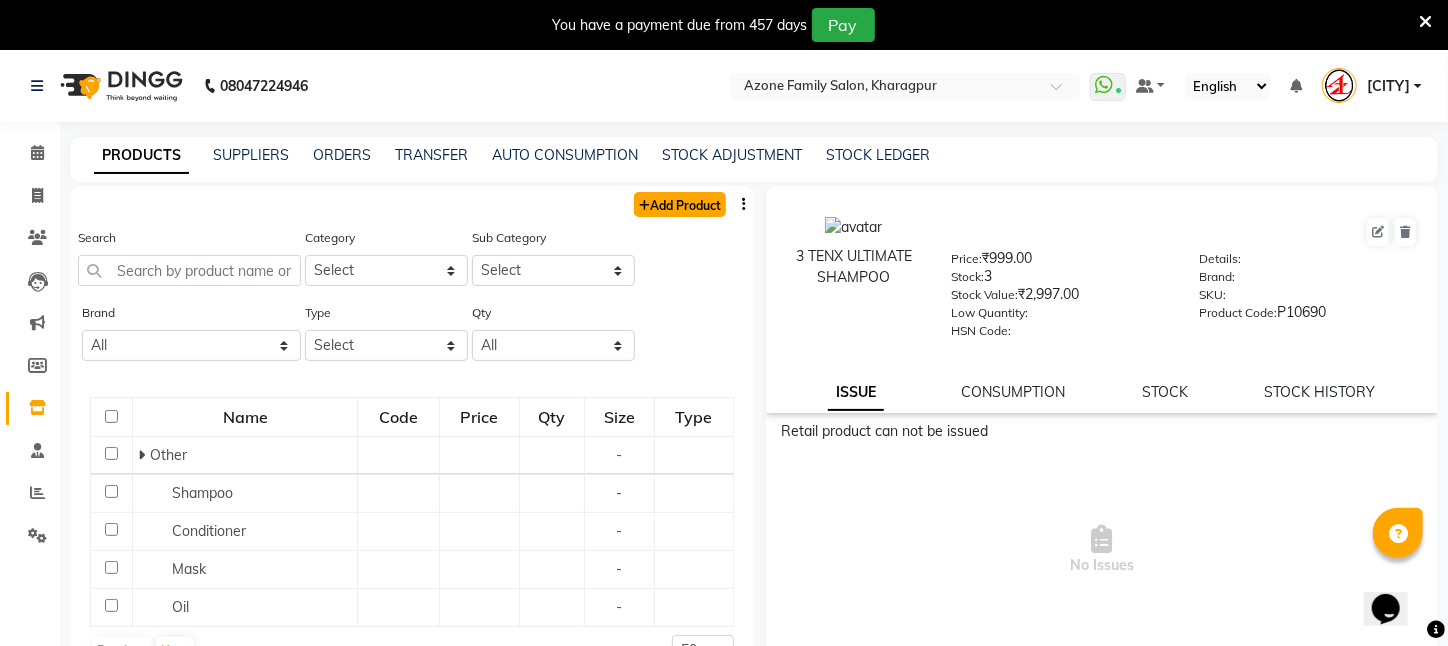 click on "Add Product" 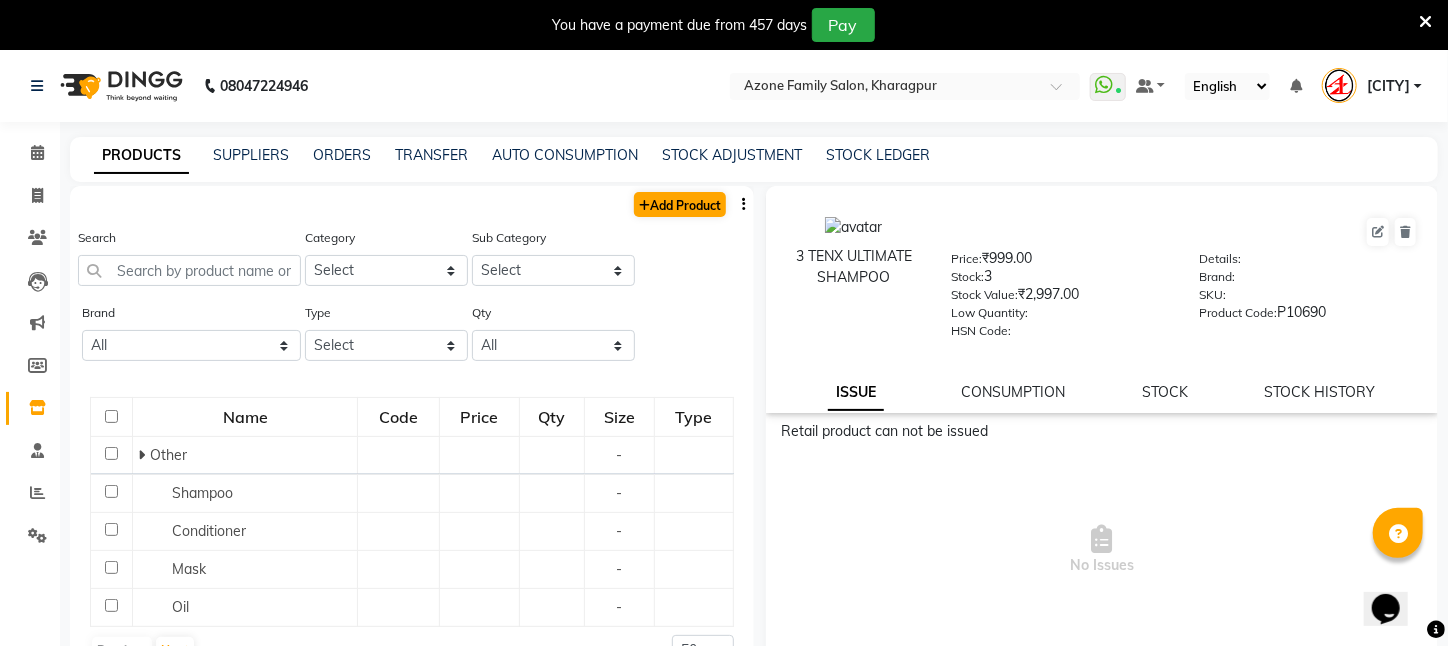 select on "true" 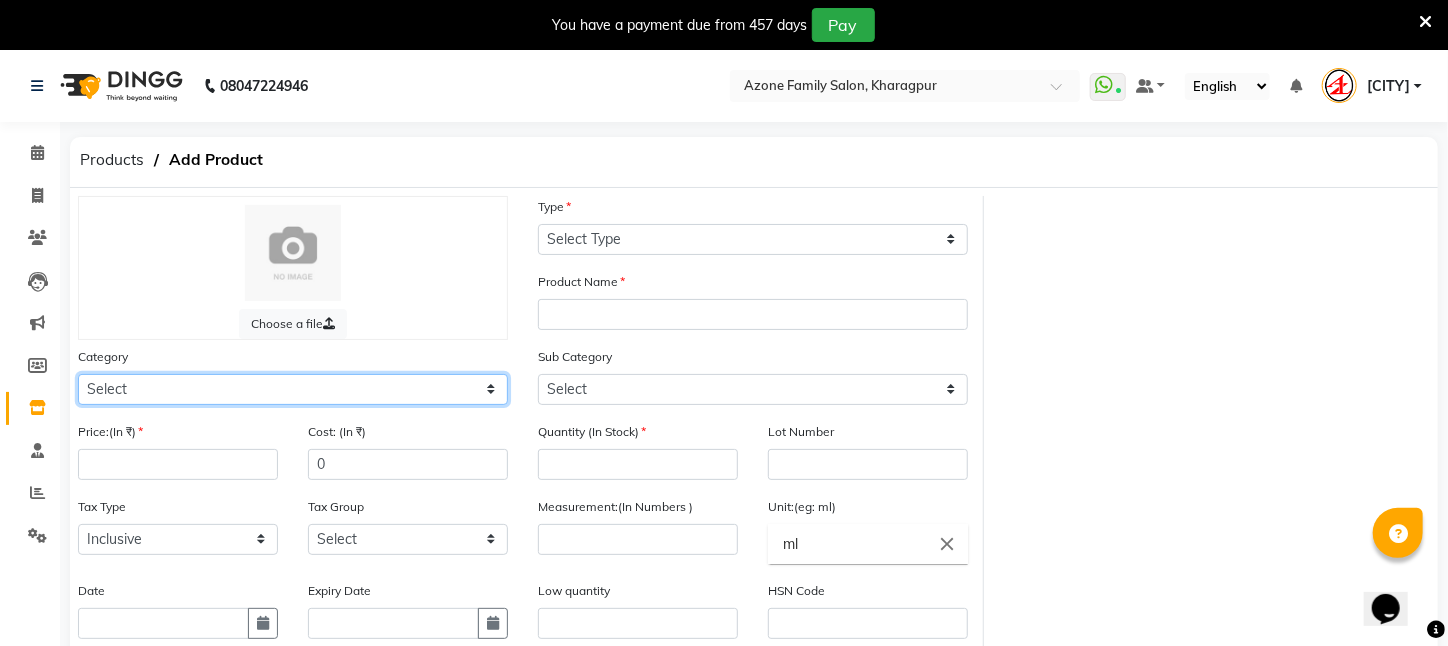 click on "Select Hair Skin Makeup Personal Care Appliances Beard Waxing Disposable Threading Hands and Feet Beauty Planet Botox Cadiveu Casmara Cheryls Loreal Olaplex PIERCING O3+ WATER CV PRO SEBUM CONTROL LOTION Other" 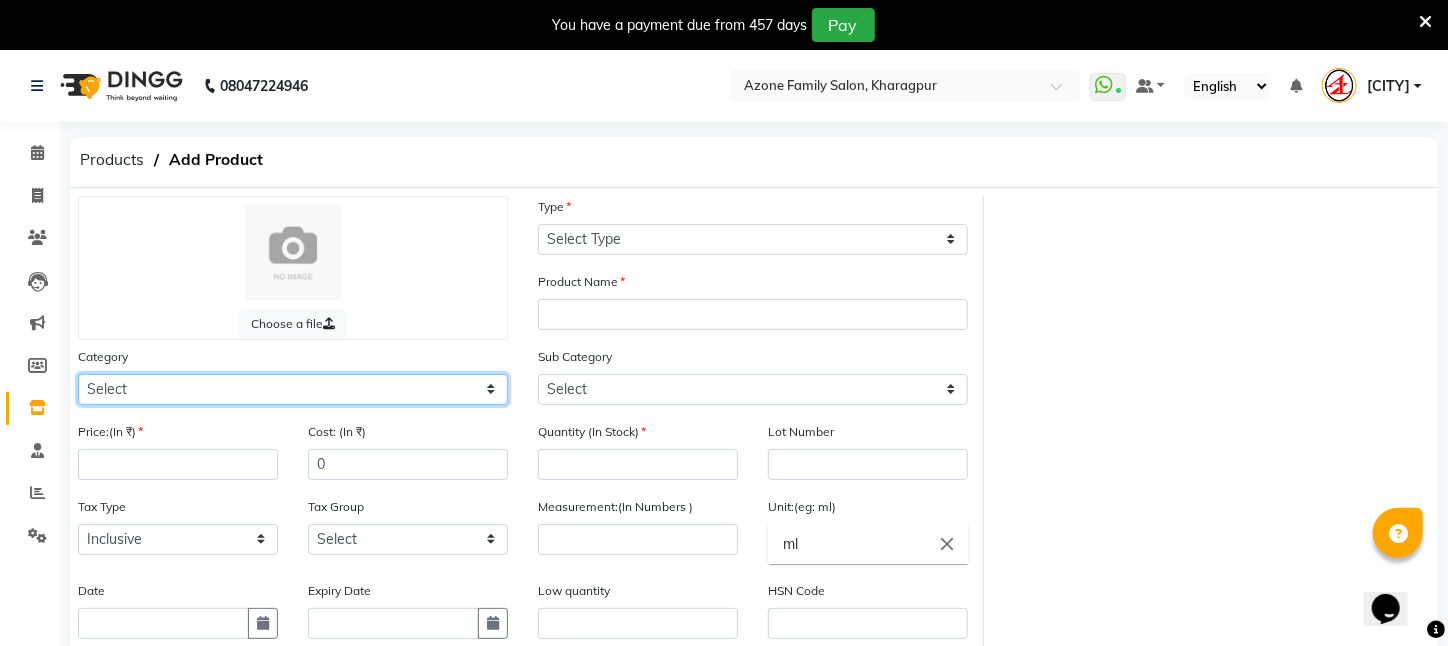 select on "[PHONE]" 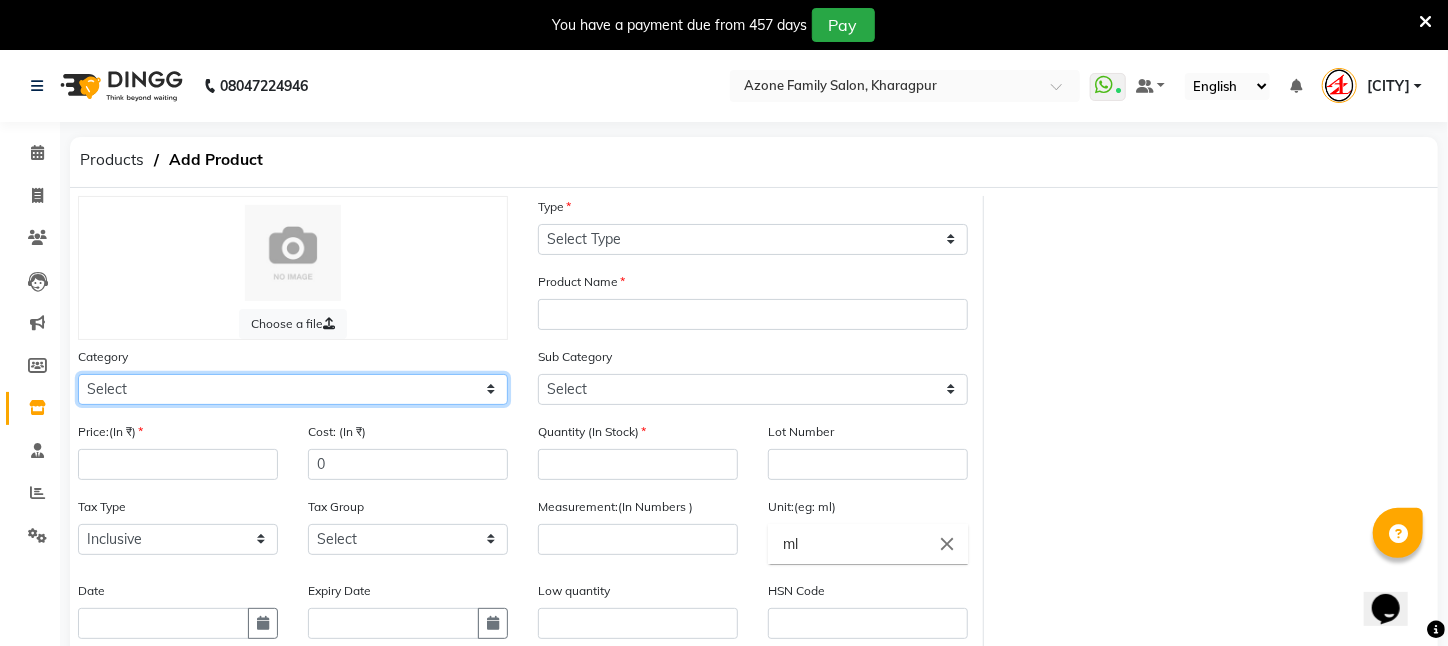 click on "Select Hair Skin Makeup Personal Care Appliances Beard Waxing Disposable Threading Hands and Feet Beauty Planet Botox Cadiveu Casmara Cheryls Loreal Olaplex PIERCING O3+ WATER CV PRO SEBUM CONTROL LOTION Other" 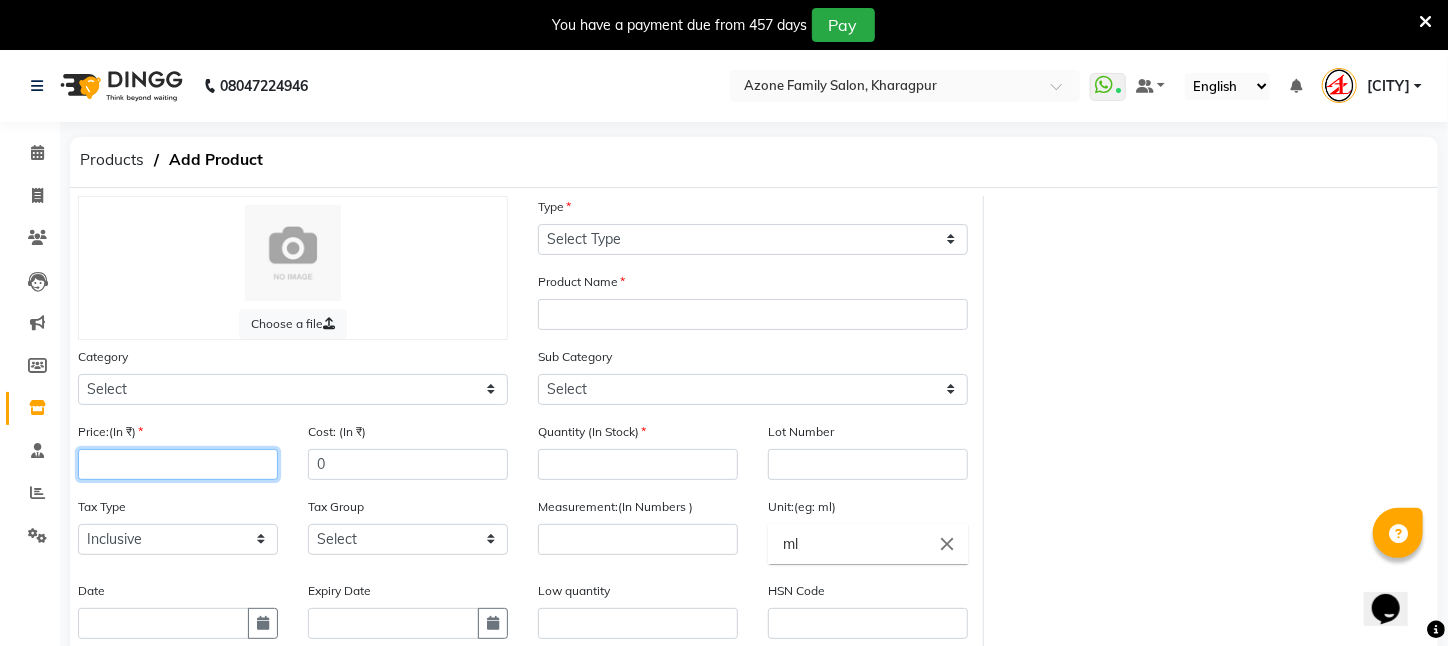 click 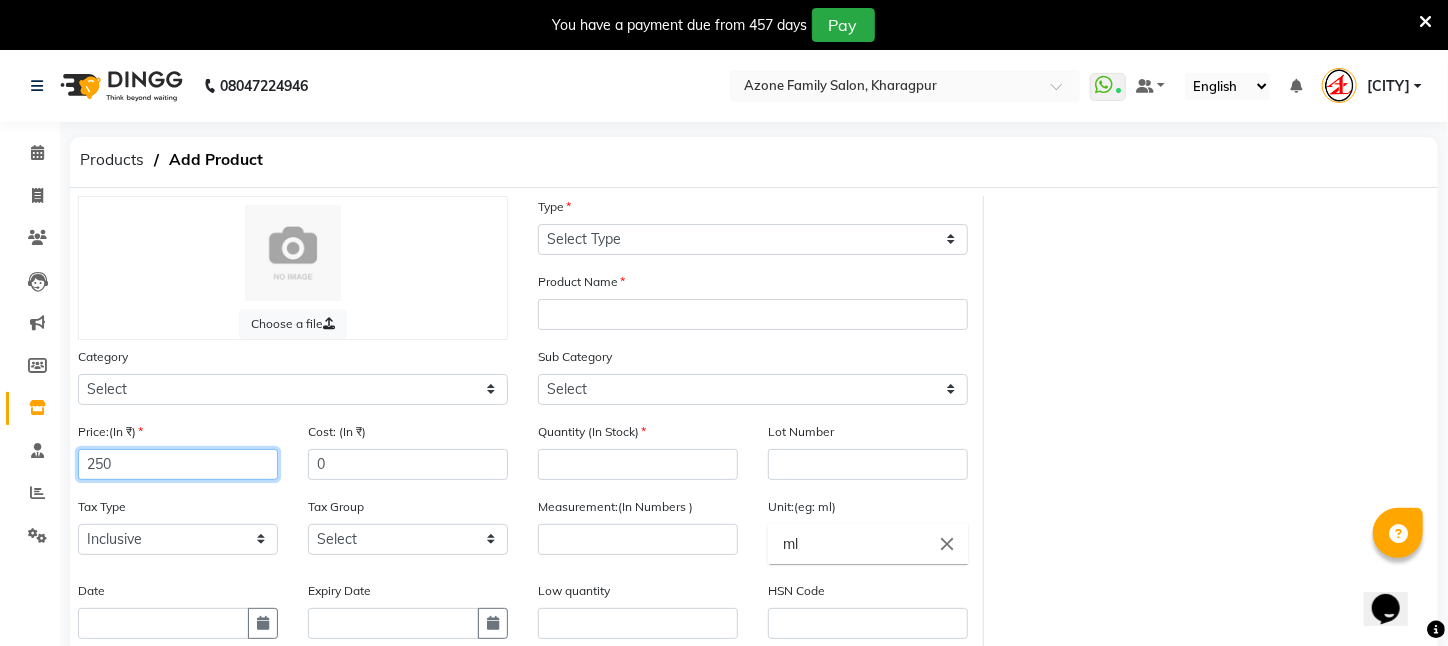 type on "250" 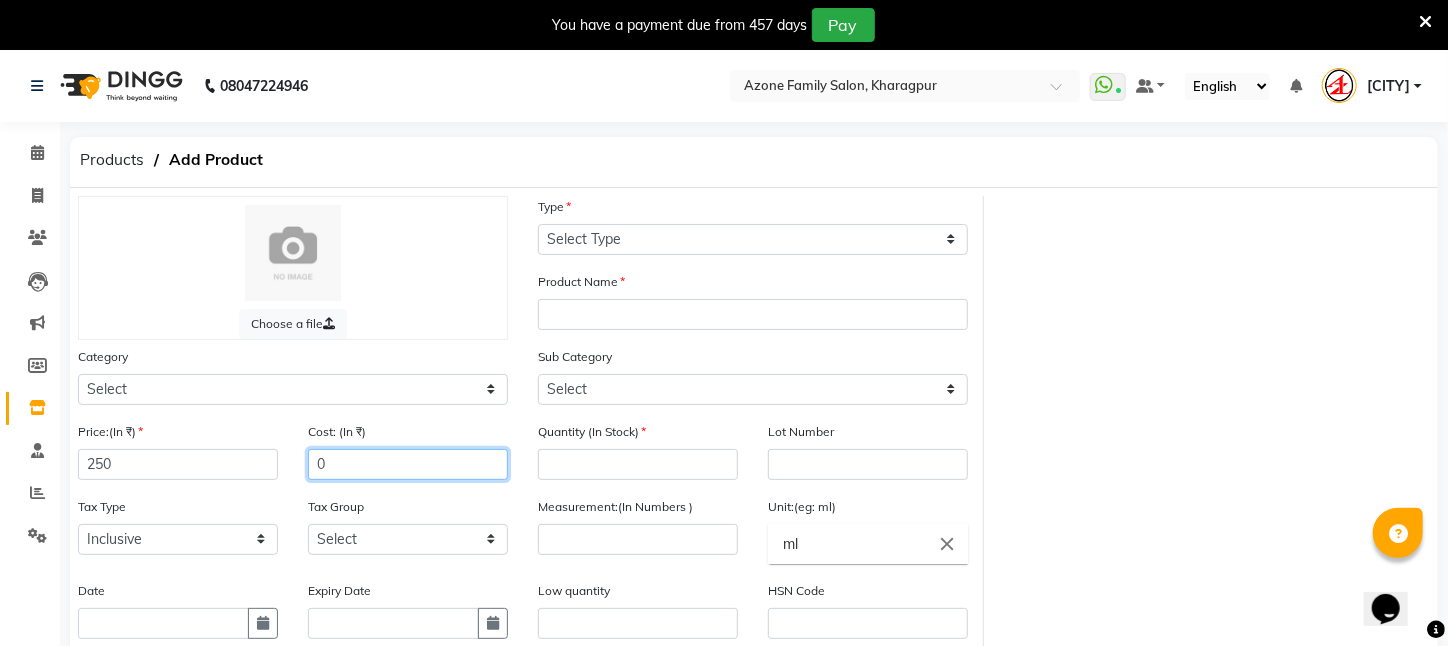 click on "0" 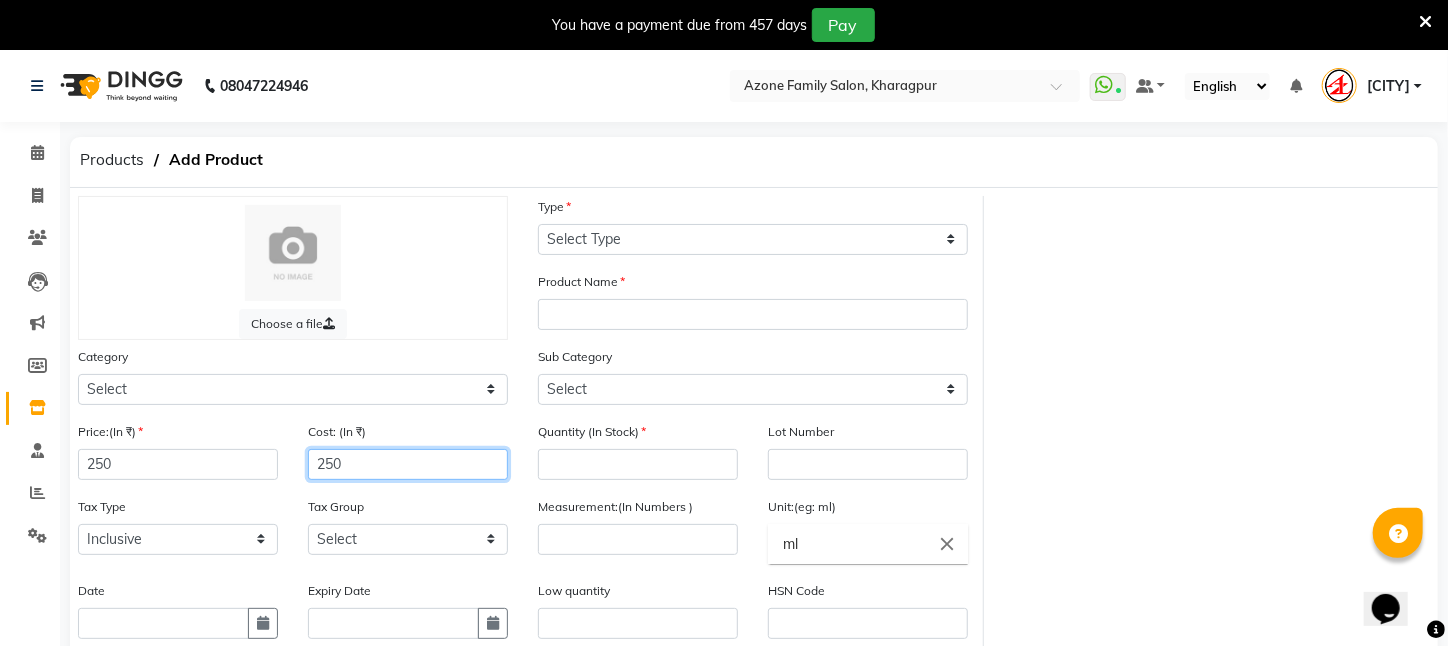 type on "250" 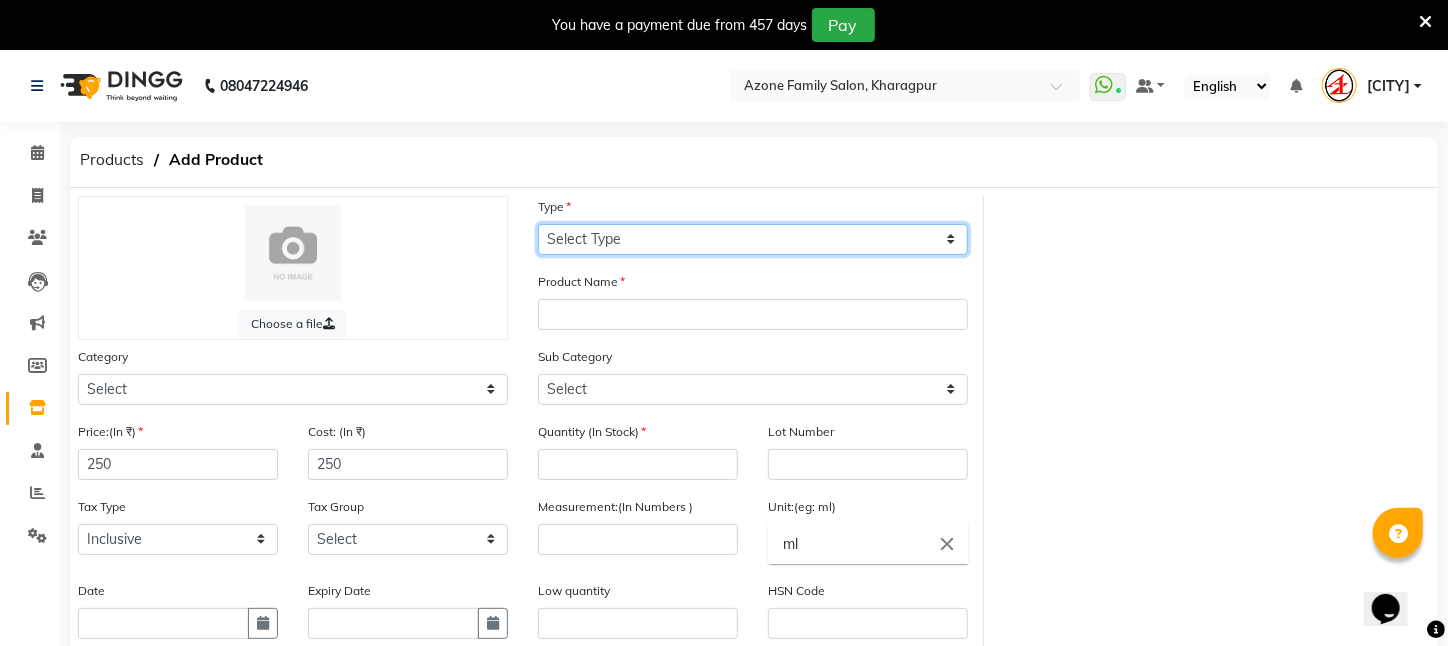 click on "Select Type Both Retail Consumable" 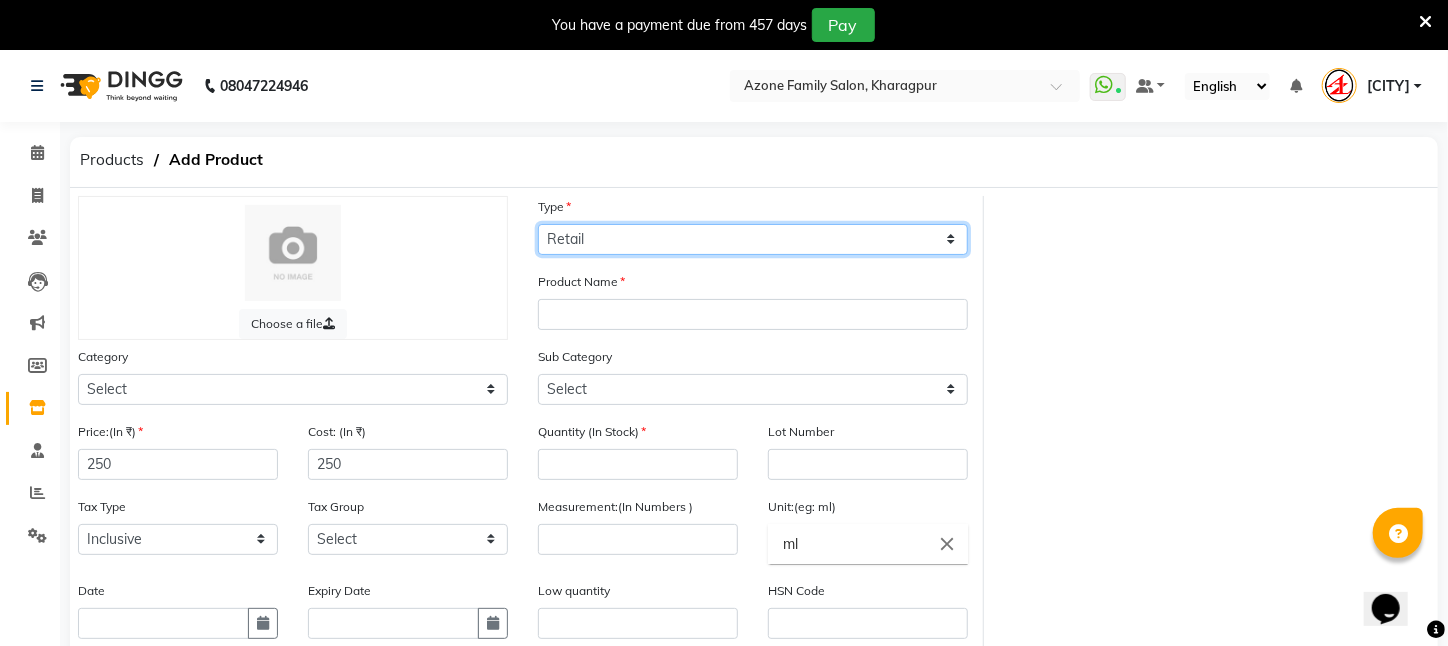 click on "Select Type Both Retail Consumable" 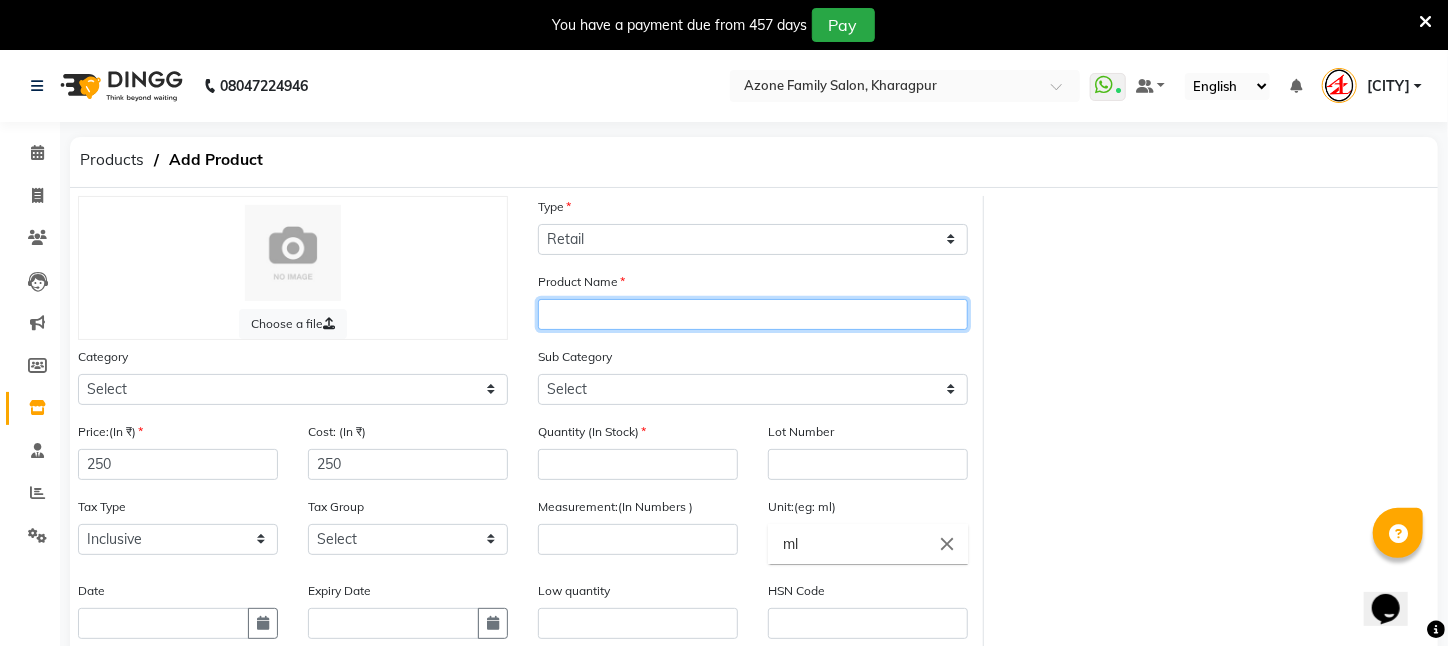 click 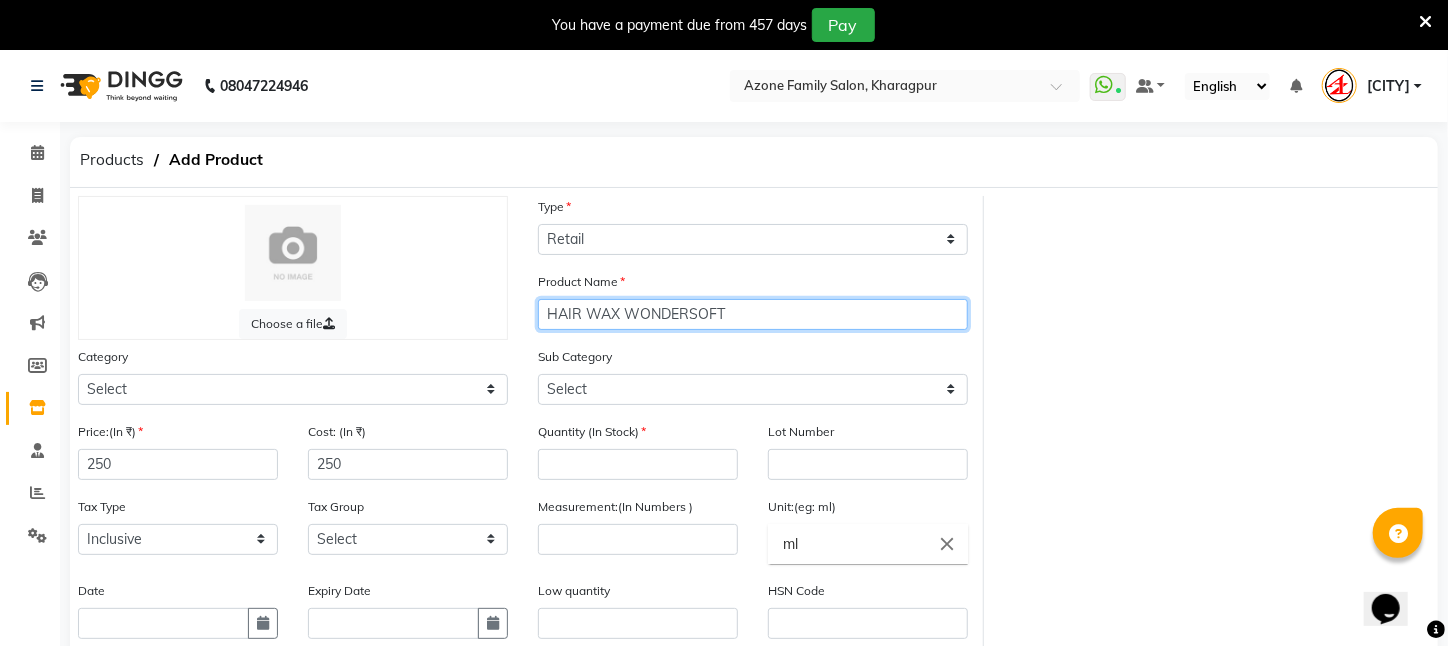 type on "HAIR WAX WONDERSOFT" 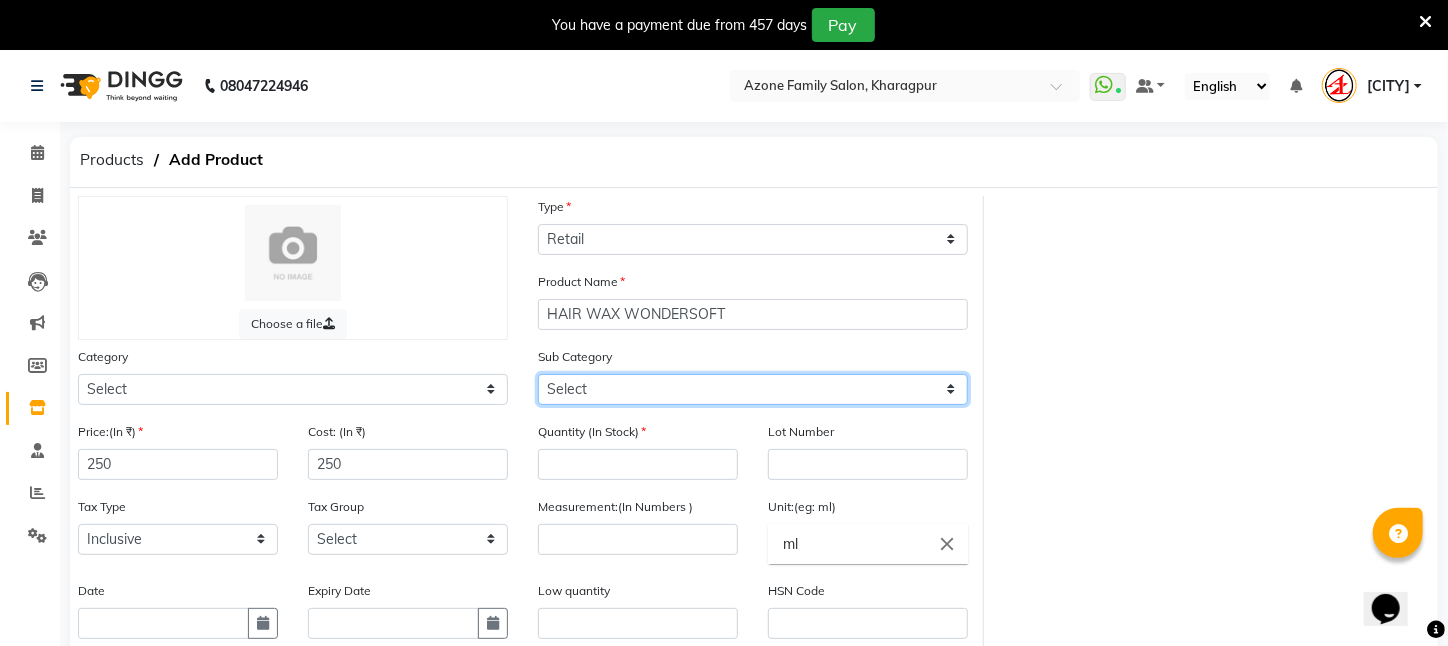 click on "Select Shampoo Conditioner Cream Mask Oil Serum Color Appliances Treatment Styling Kit & Combo Other" 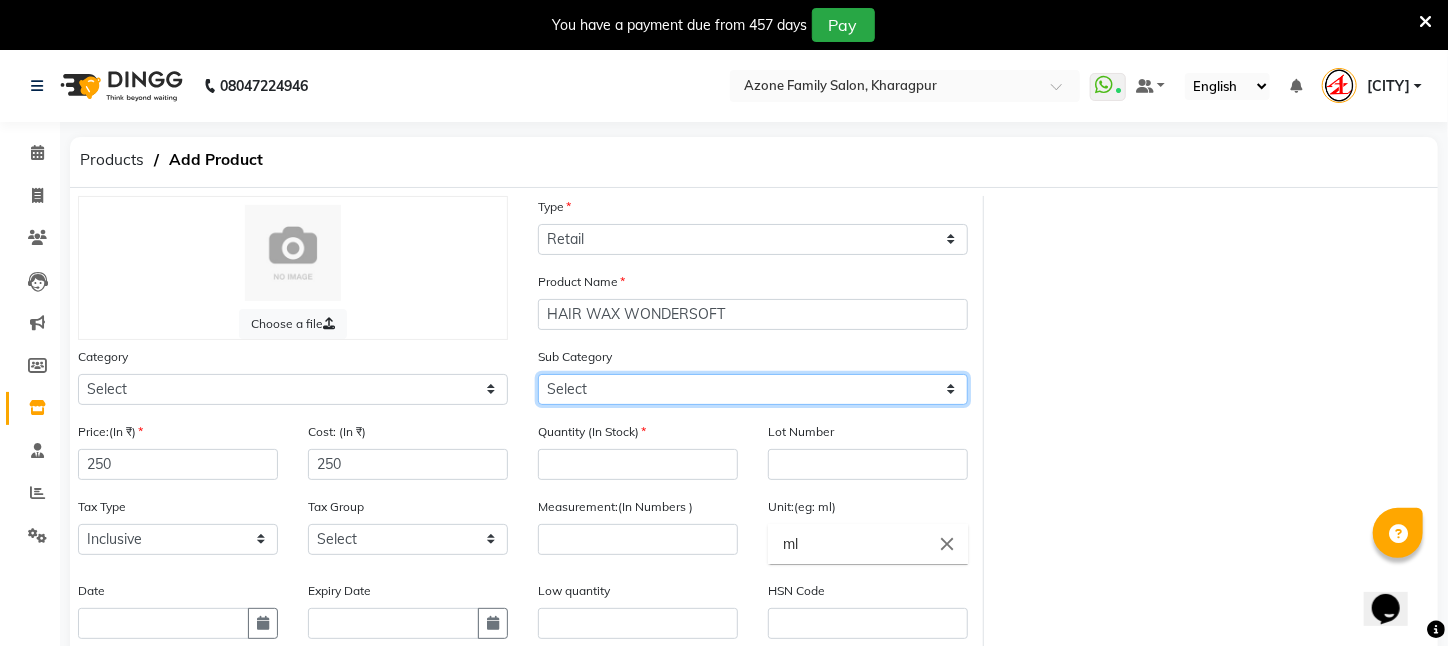 select on "[PHONE]" 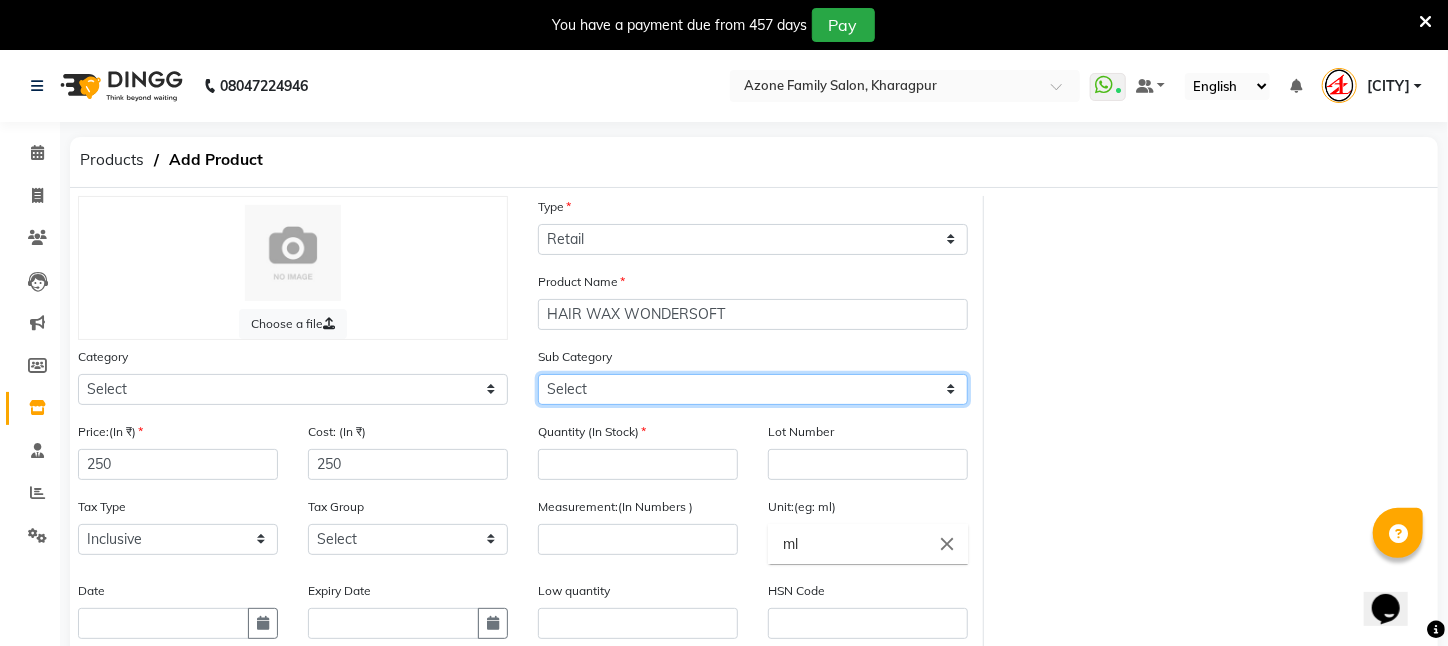 click on "Select Shampoo Conditioner Cream Mask Oil Serum Color Appliances Treatment Styling Kit & Combo Other" 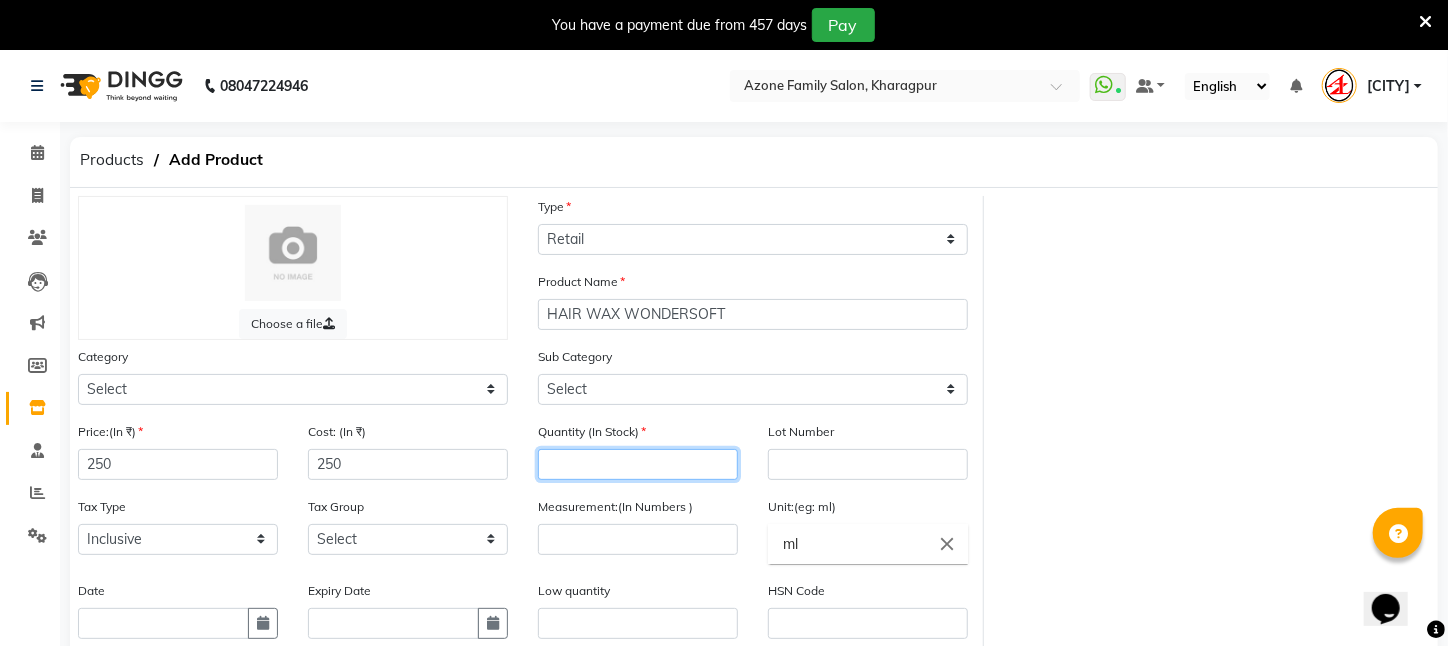 click 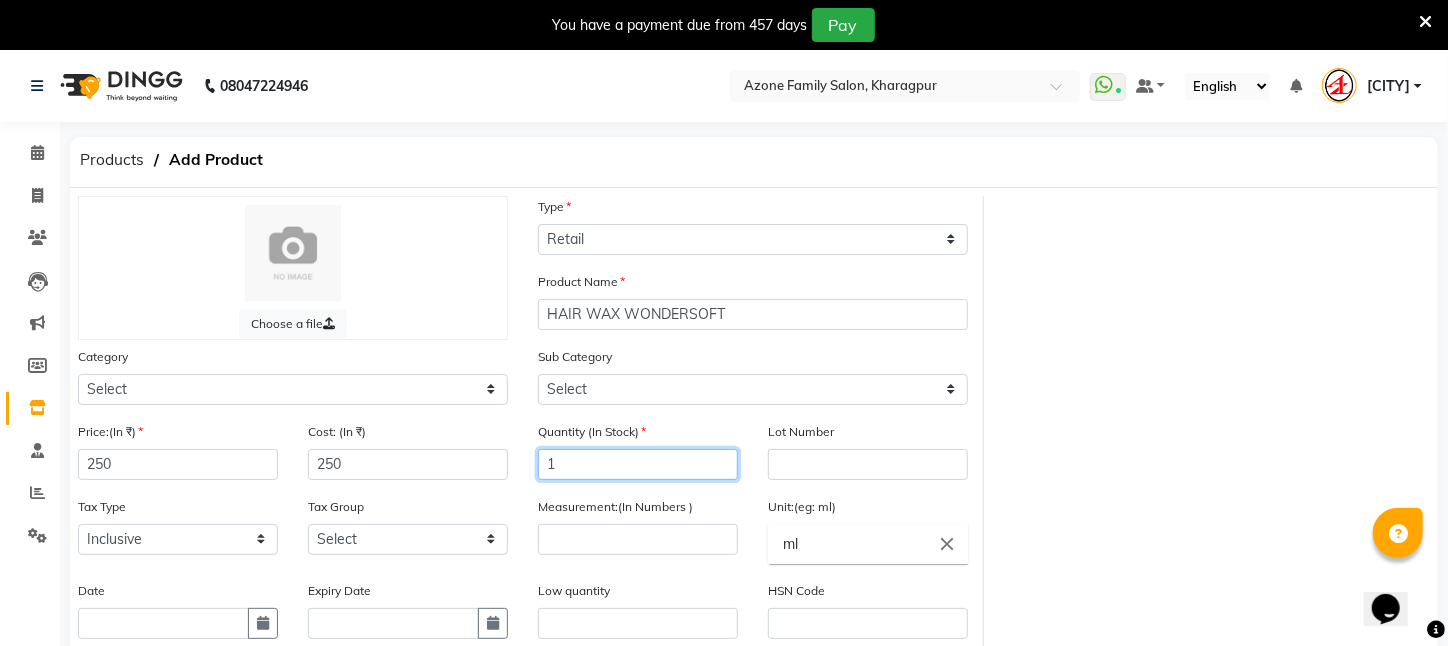 click on "1" 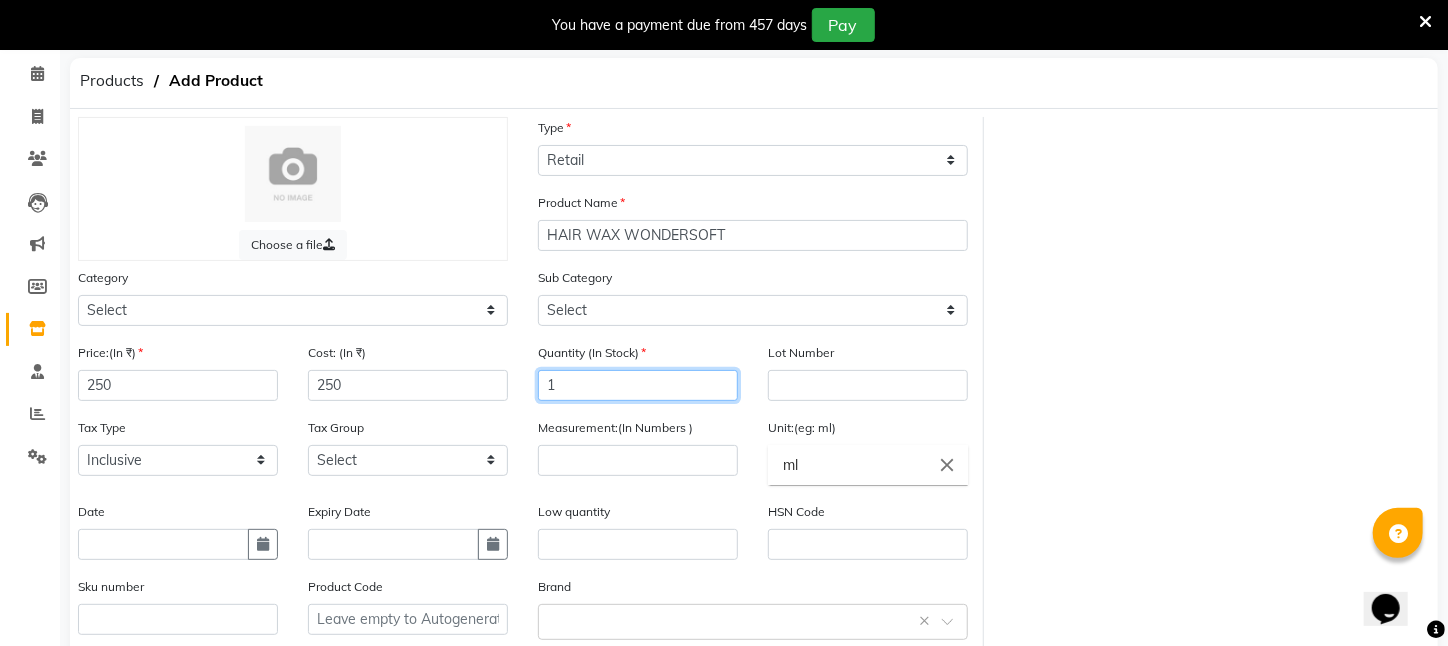 scroll, scrollTop: 281, scrollLeft: 0, axis: vertical 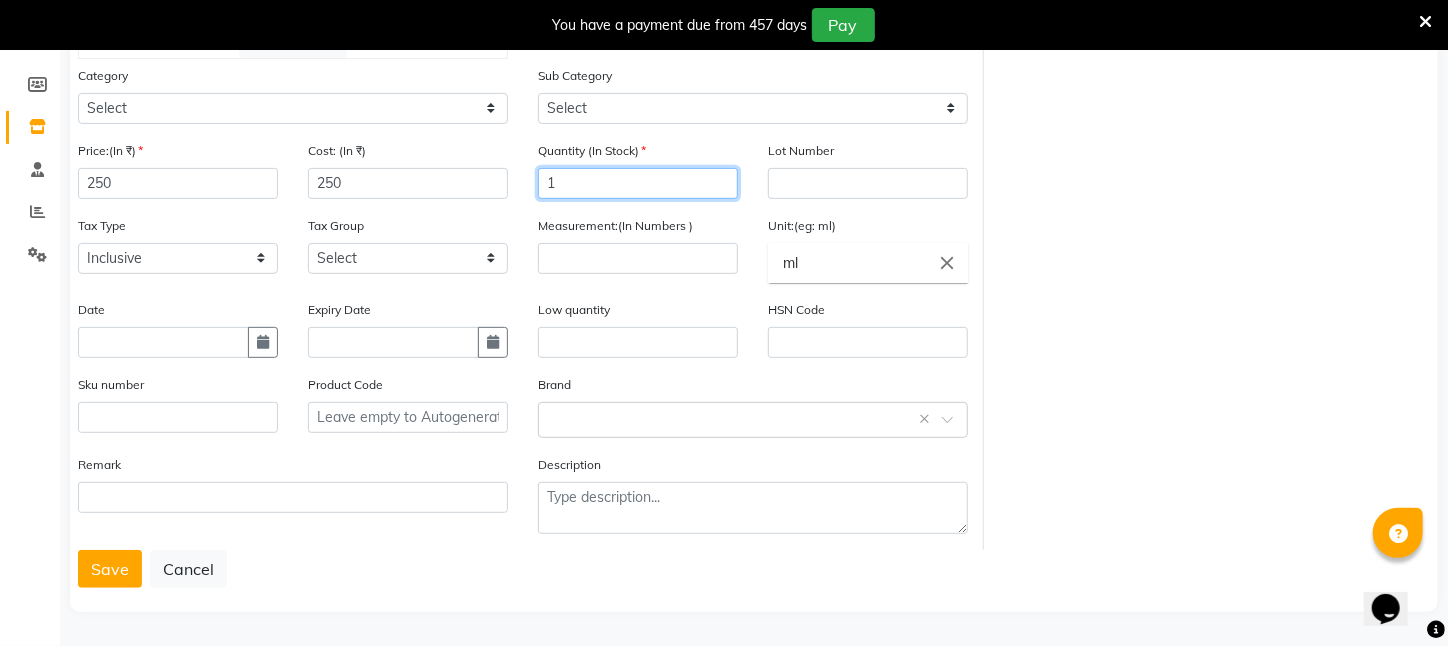 type on "1" 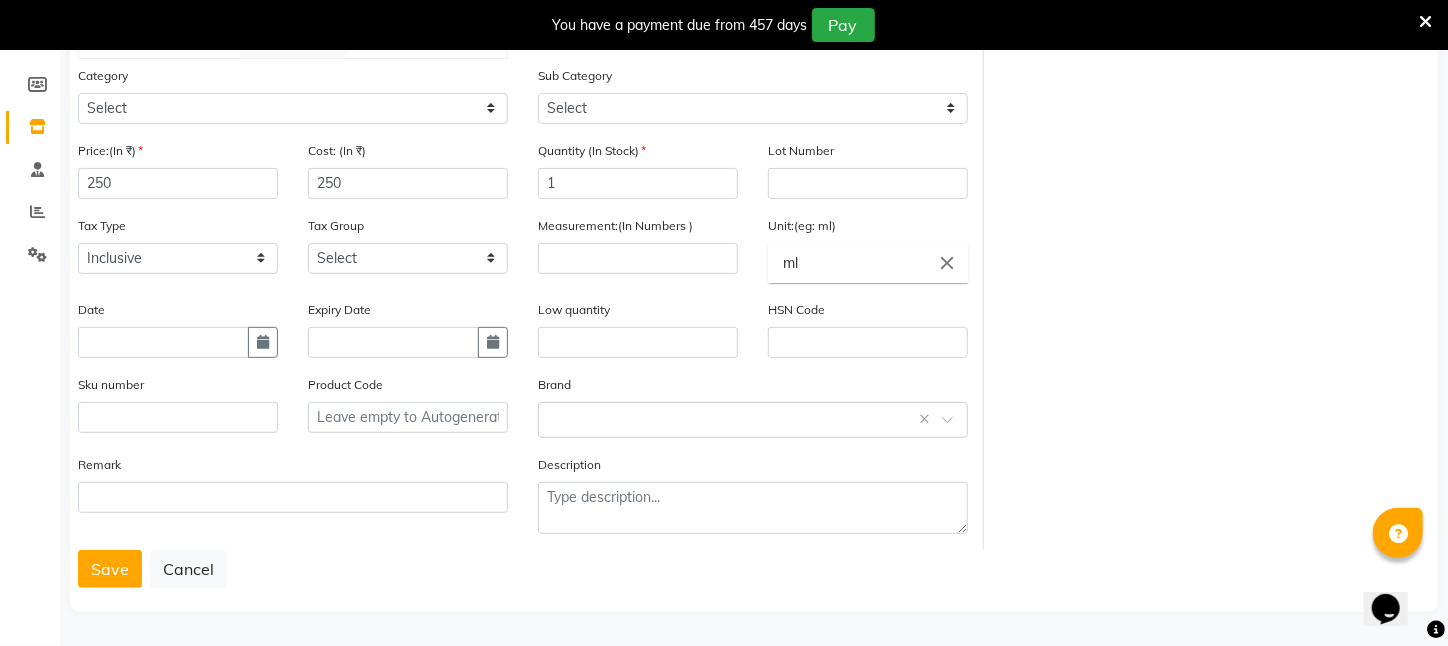 click on "Measurement:(In Numbers )" 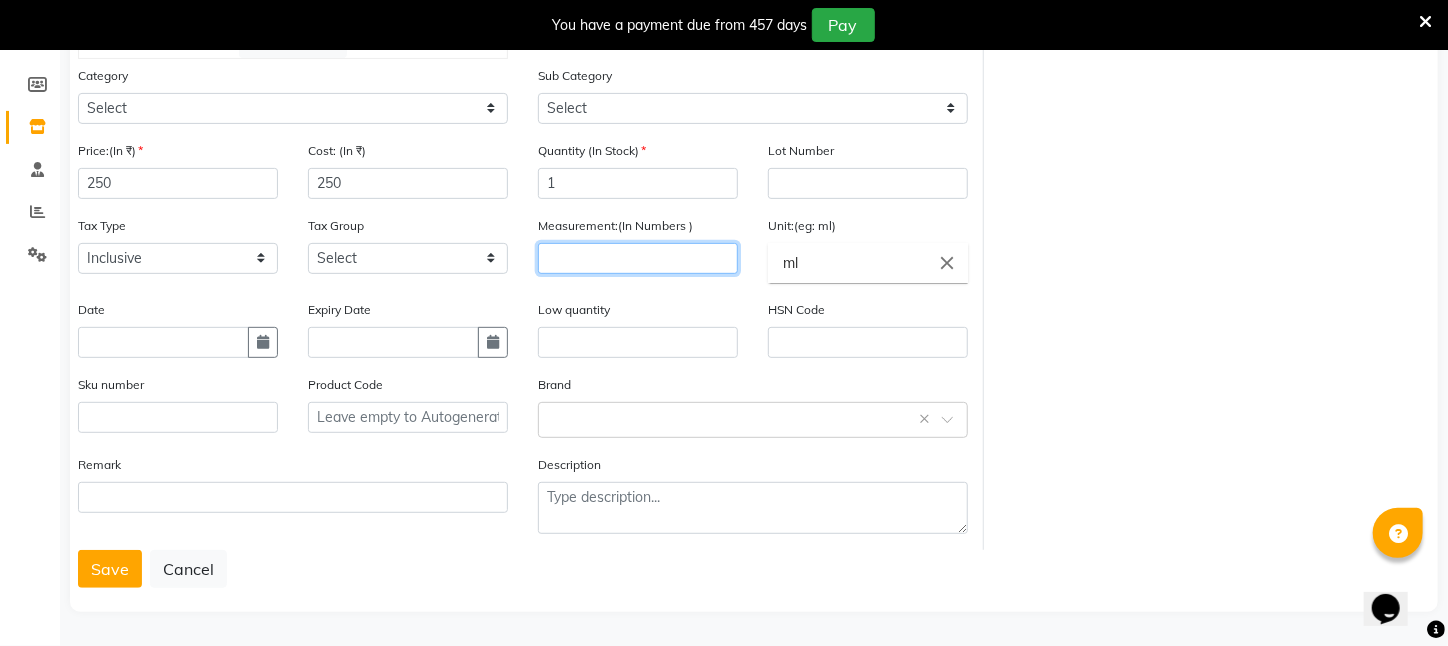 click 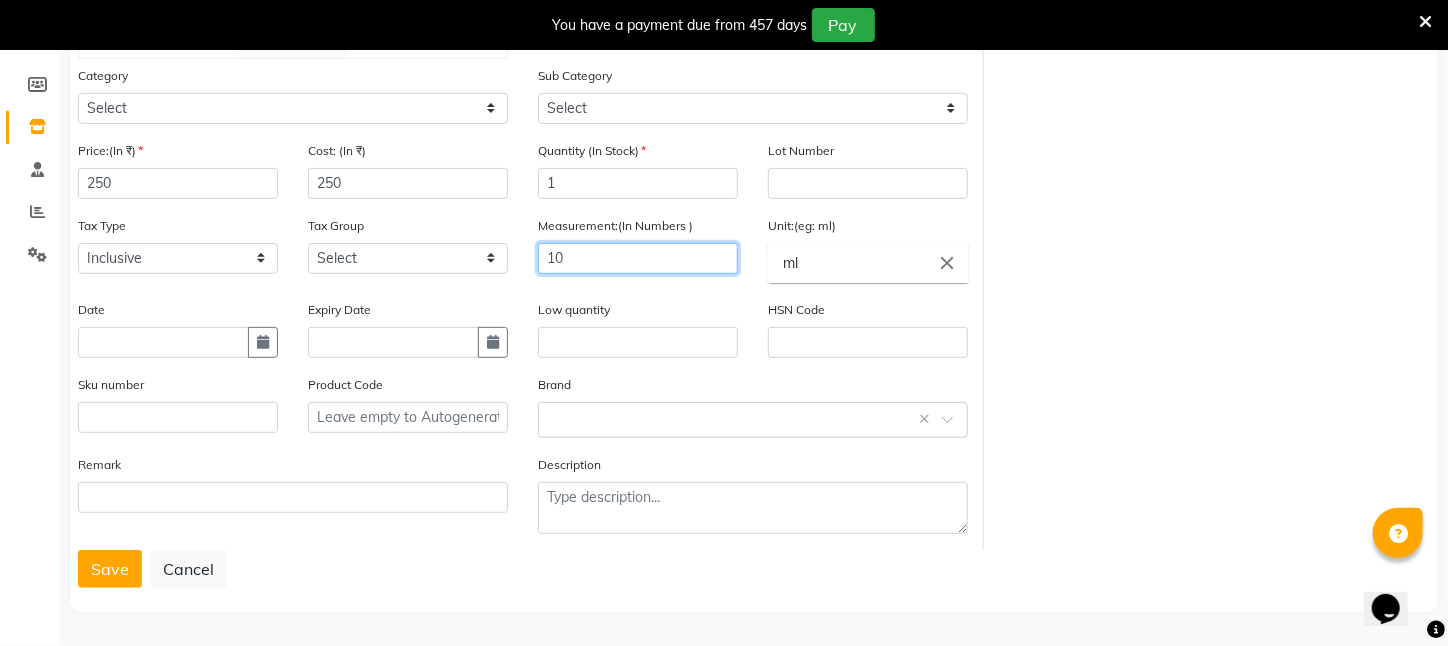 type on "1" 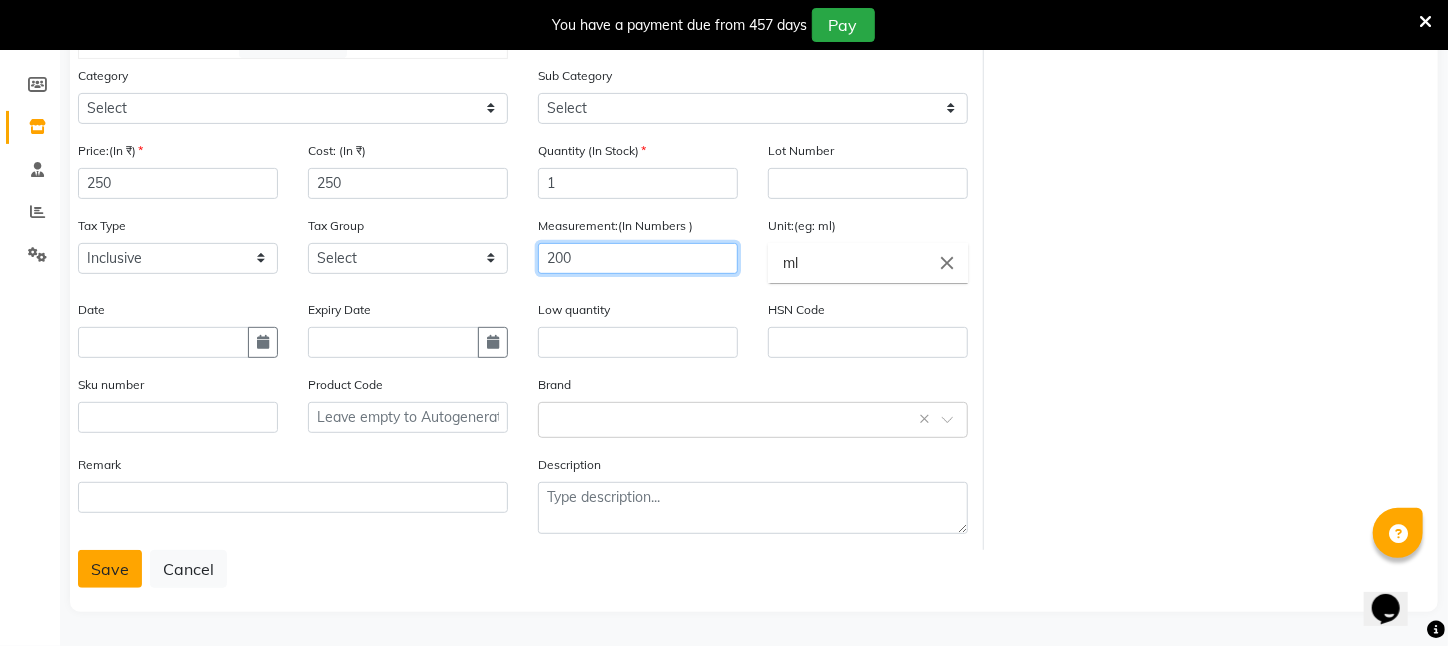 type on "200" 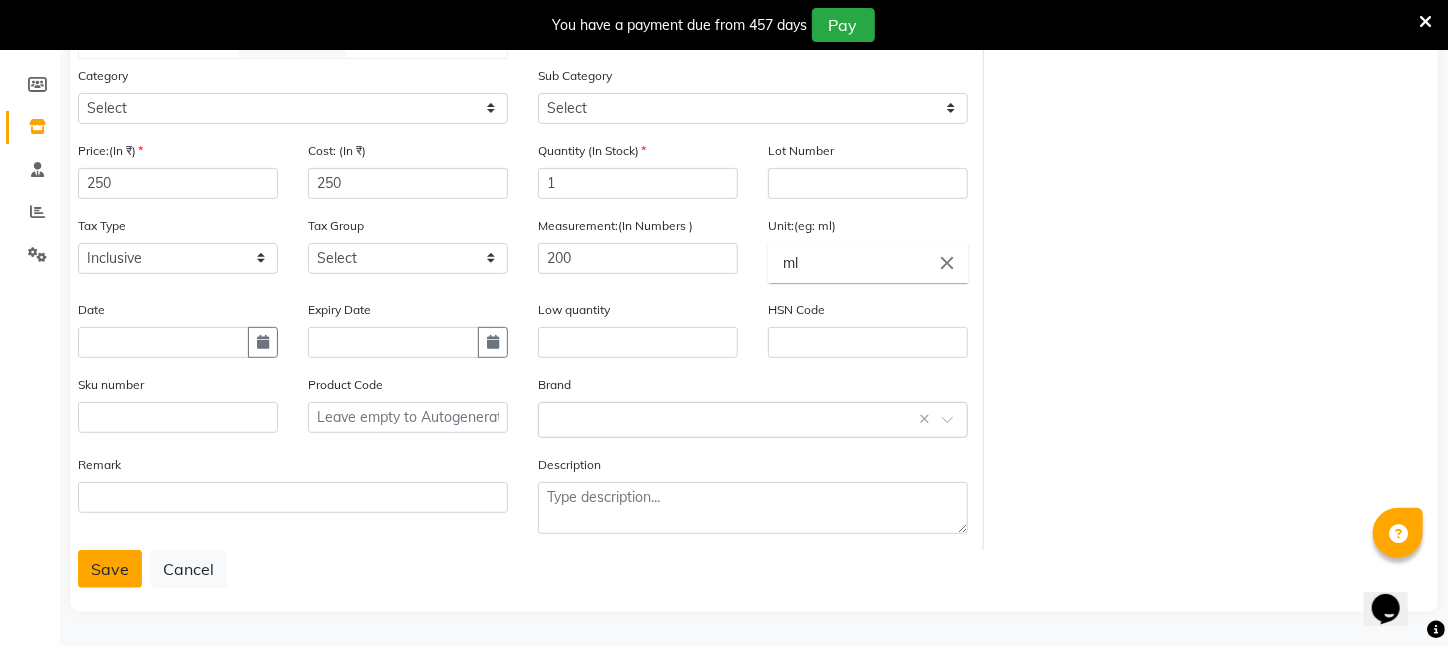 click on "Save" 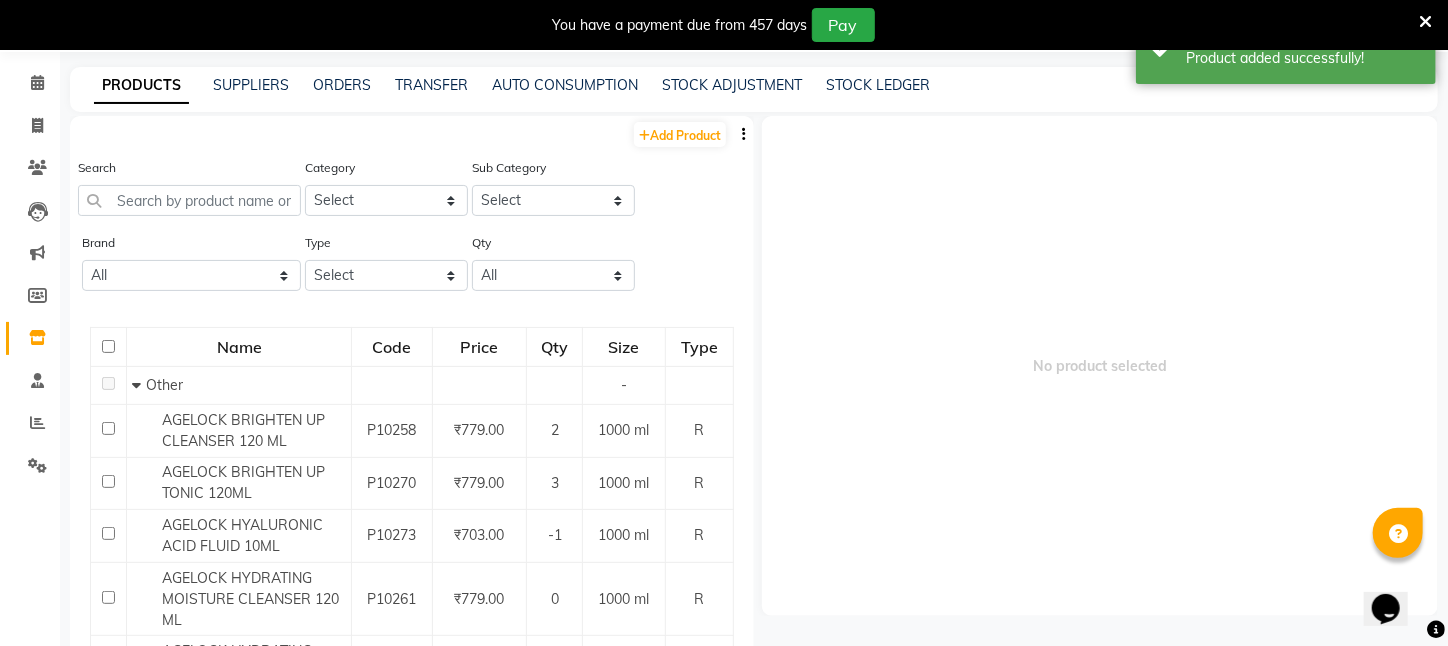 scroll, scrollTop: 0, scrollLeft: 0, axis: both 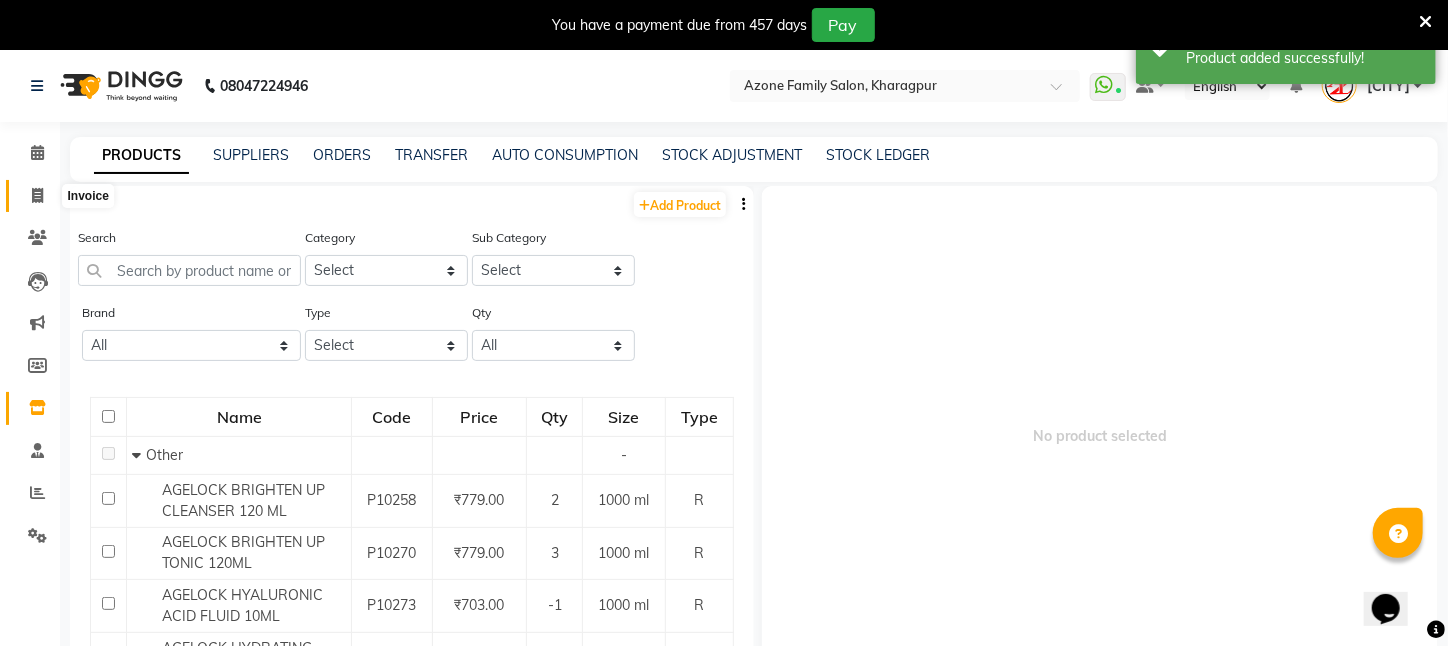 click 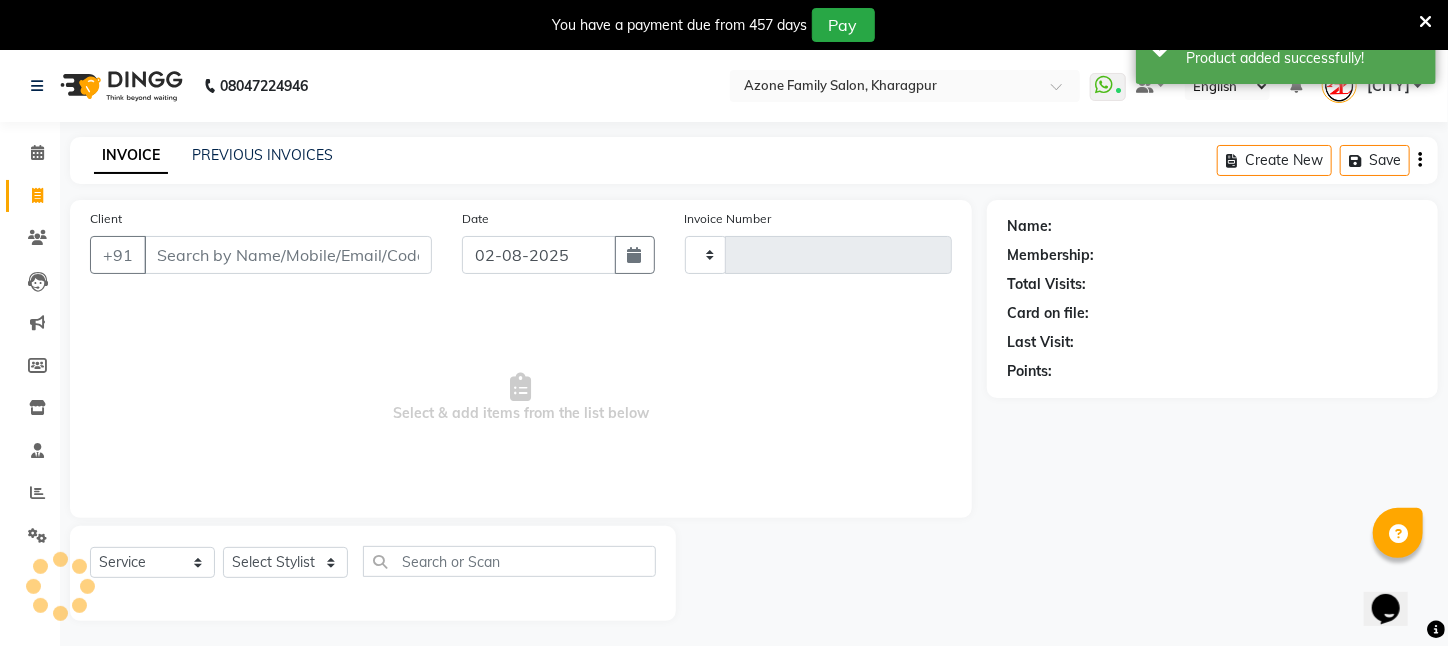 type on "2052" 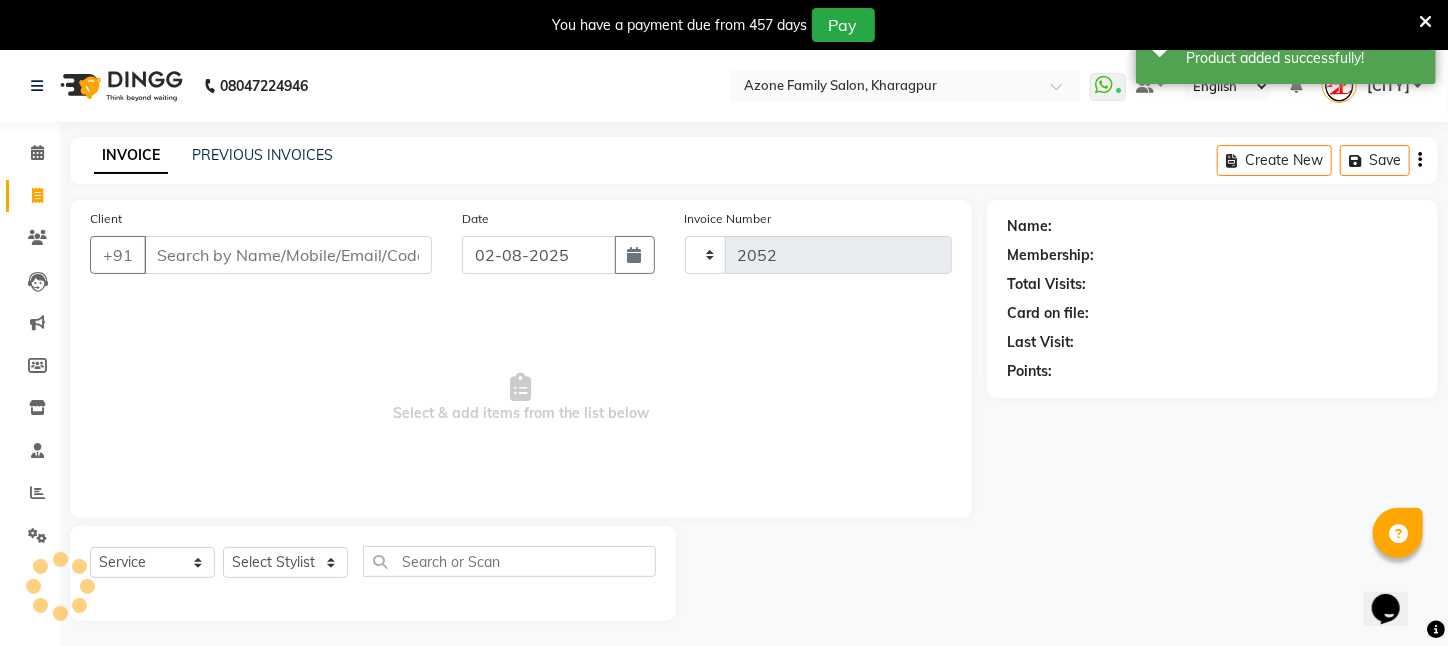 scroll, scrollTop: 50, scrollLeft: 0, axis: vertical 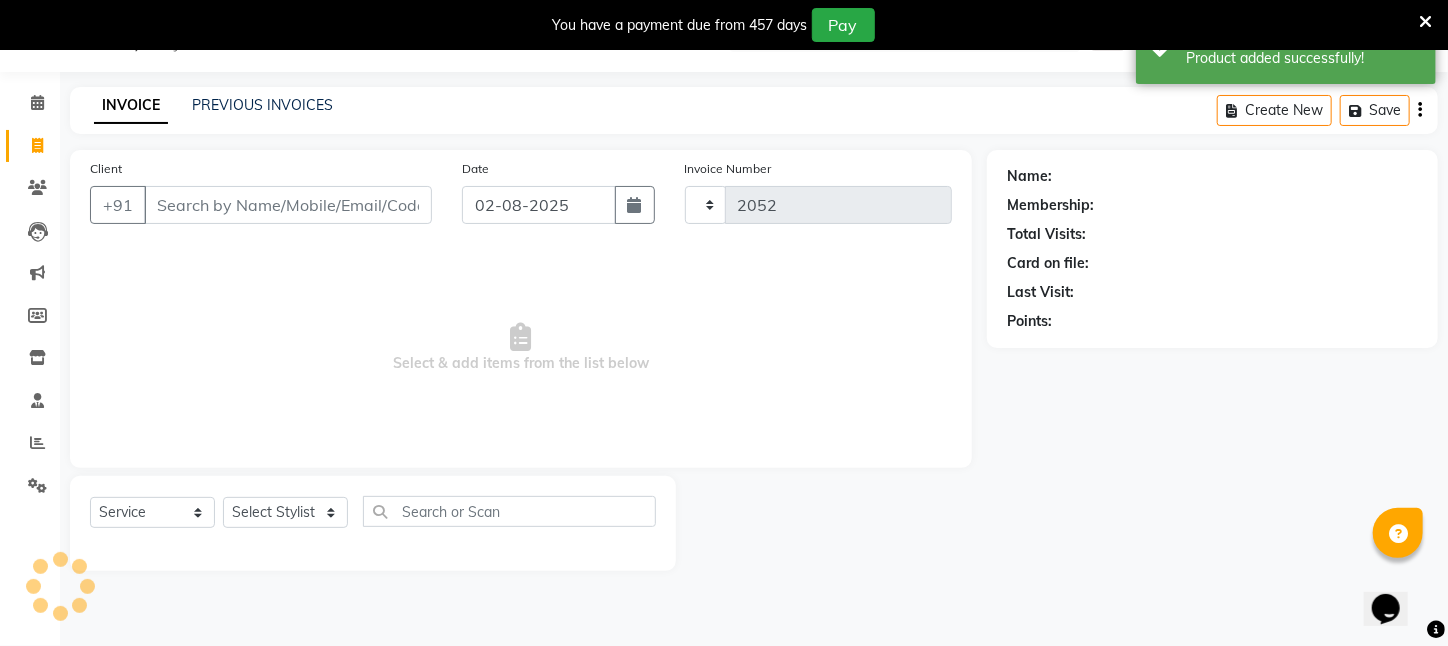 select on "4296" 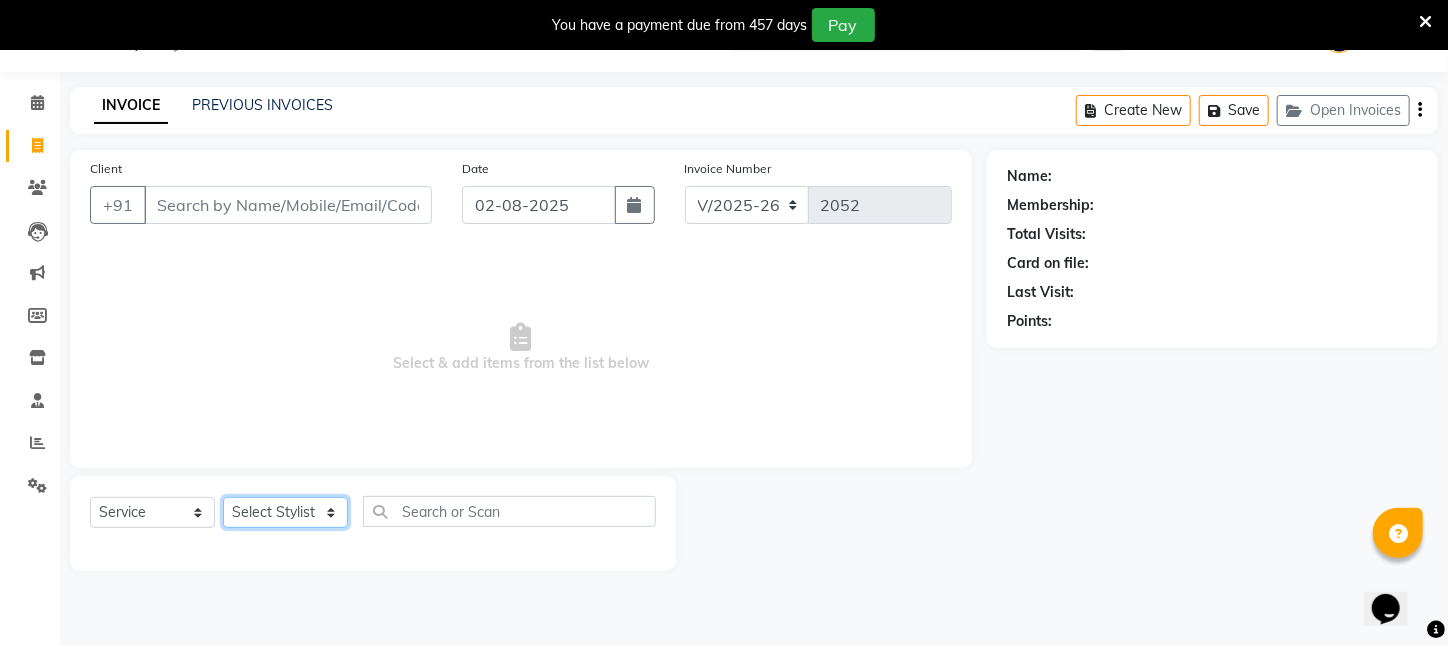 click on "Select Stylist Aftab Ansar ARPITA DEEPIKA IMRAAN Injamam KESHAV [CITY] Mahadev Pal Manisha MOUMITA NEHA Rahim Ruma SAIMA Shibani Sujit Suman TINKU Venu" 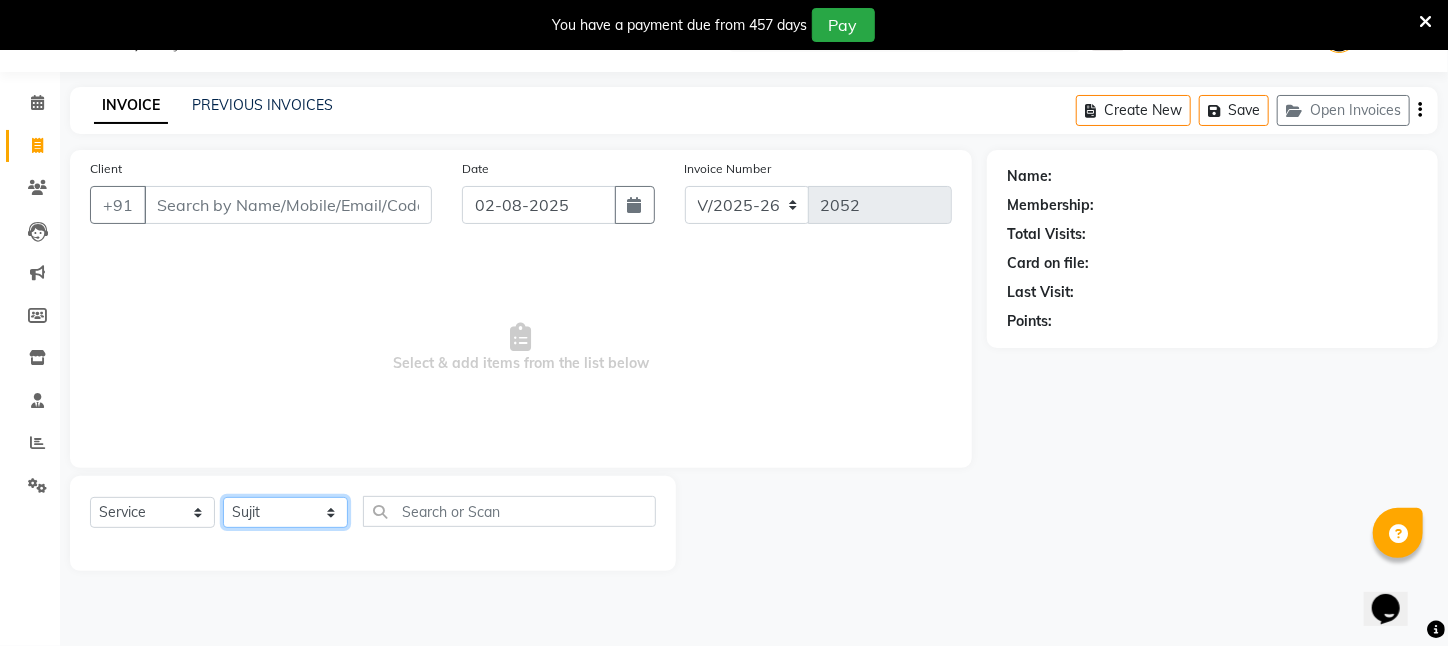click on "Select Stylist Aftab Ansar ARPITA DEEPIKA IMRAAN Injamam KESHAV [CITY] Mahadev Pal Manisha MOUMITA NEHA Rahim Ruma SAIMA Shibani Sujit Suman TINKU Venu" 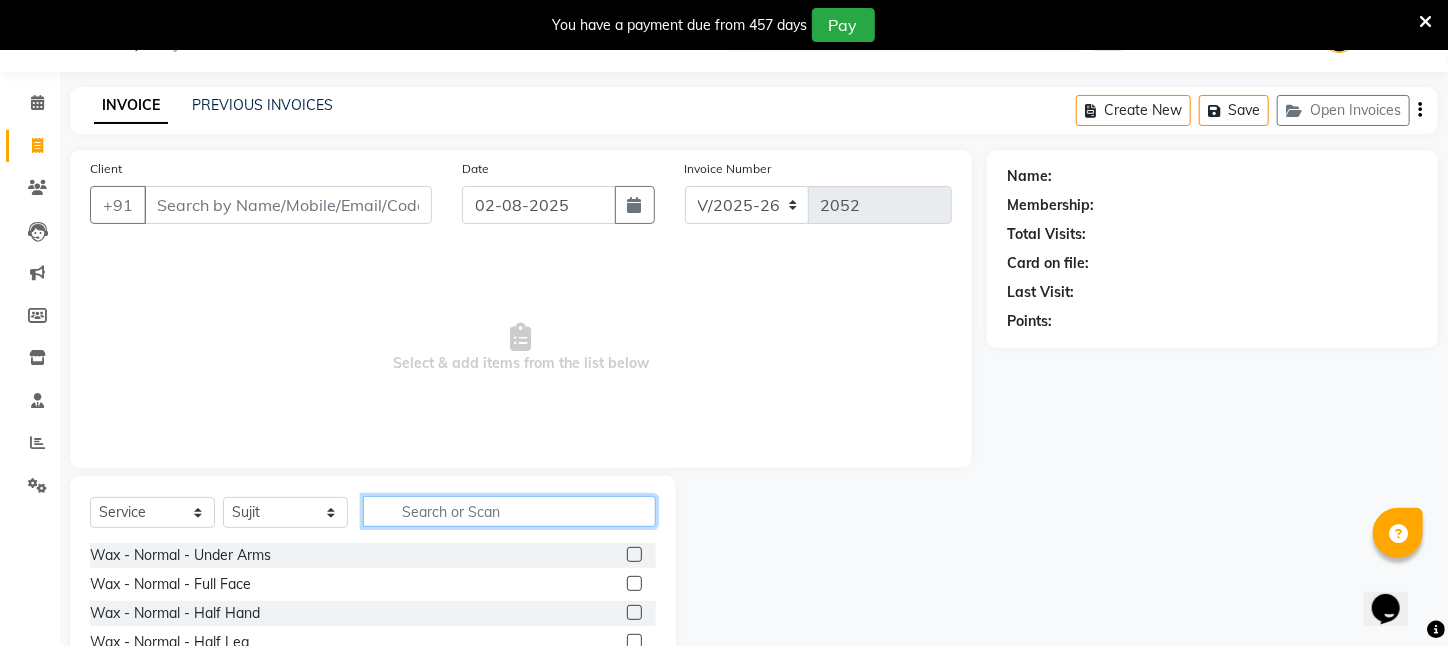 click 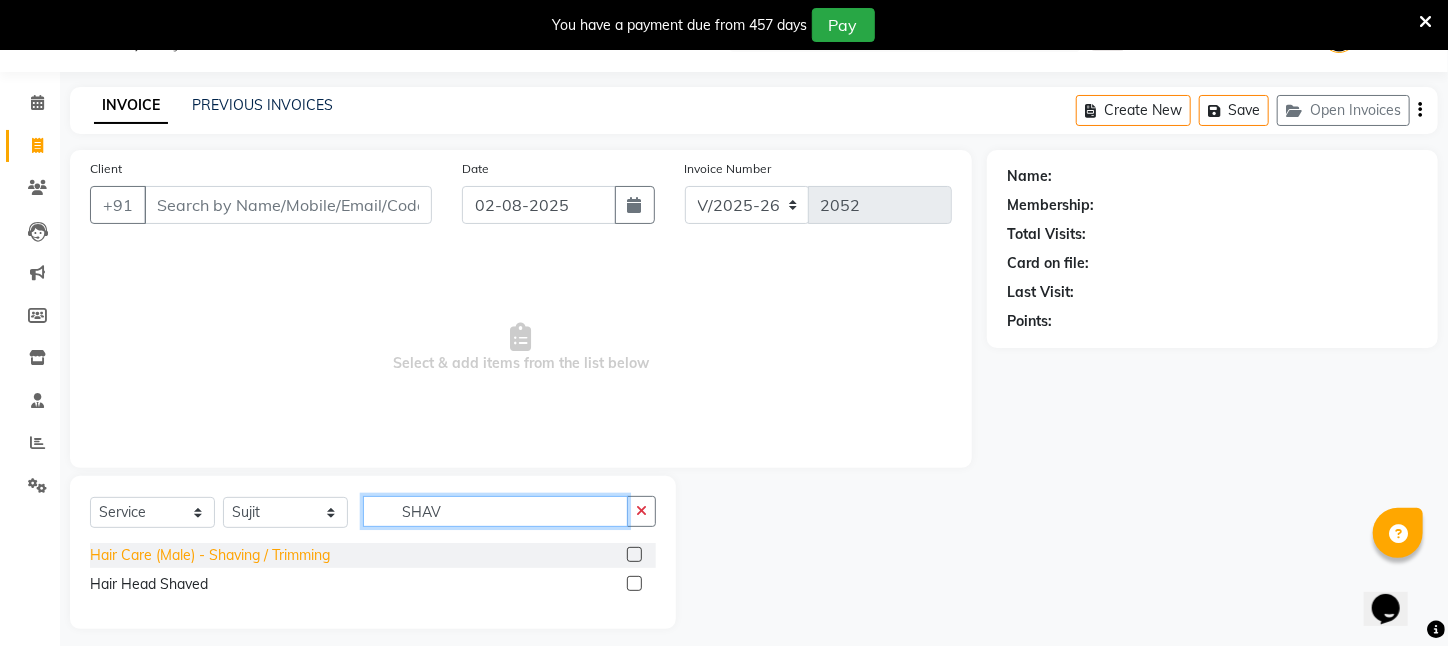 type on "SHAV" 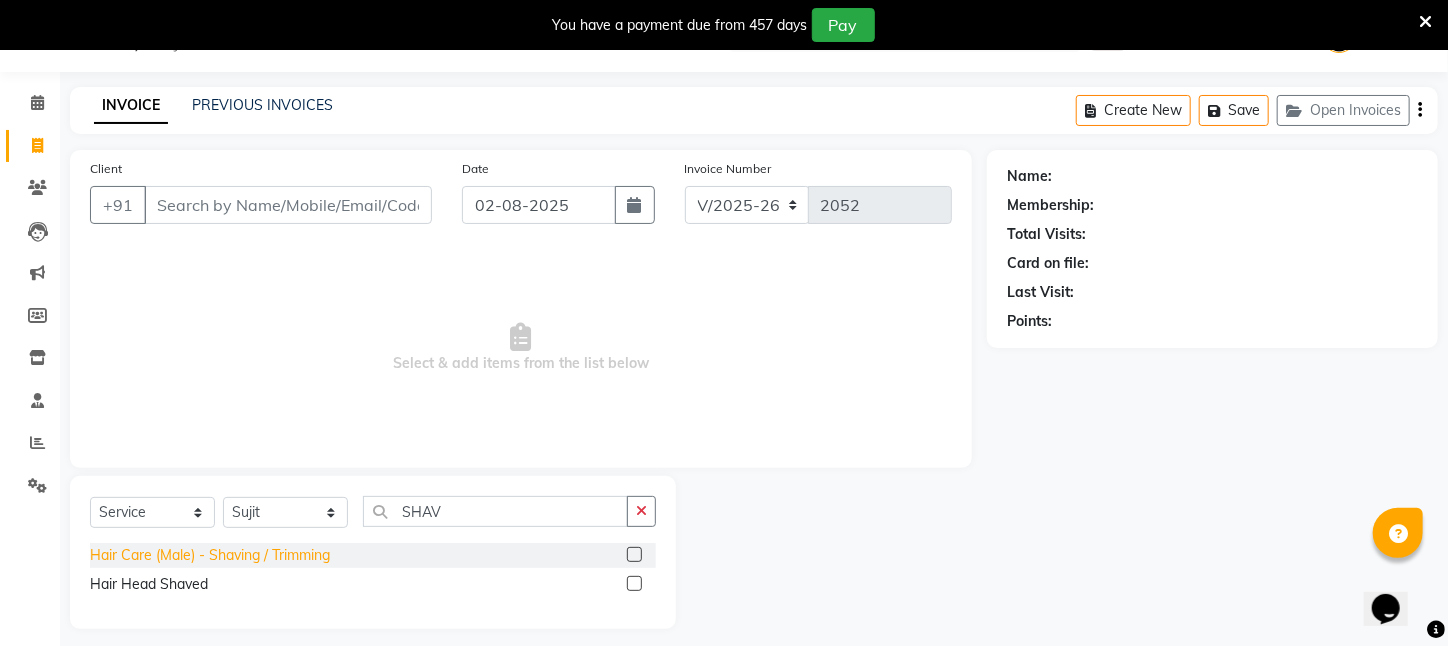 click on "Hair Care (Male)   -   Shaving / Trimming" 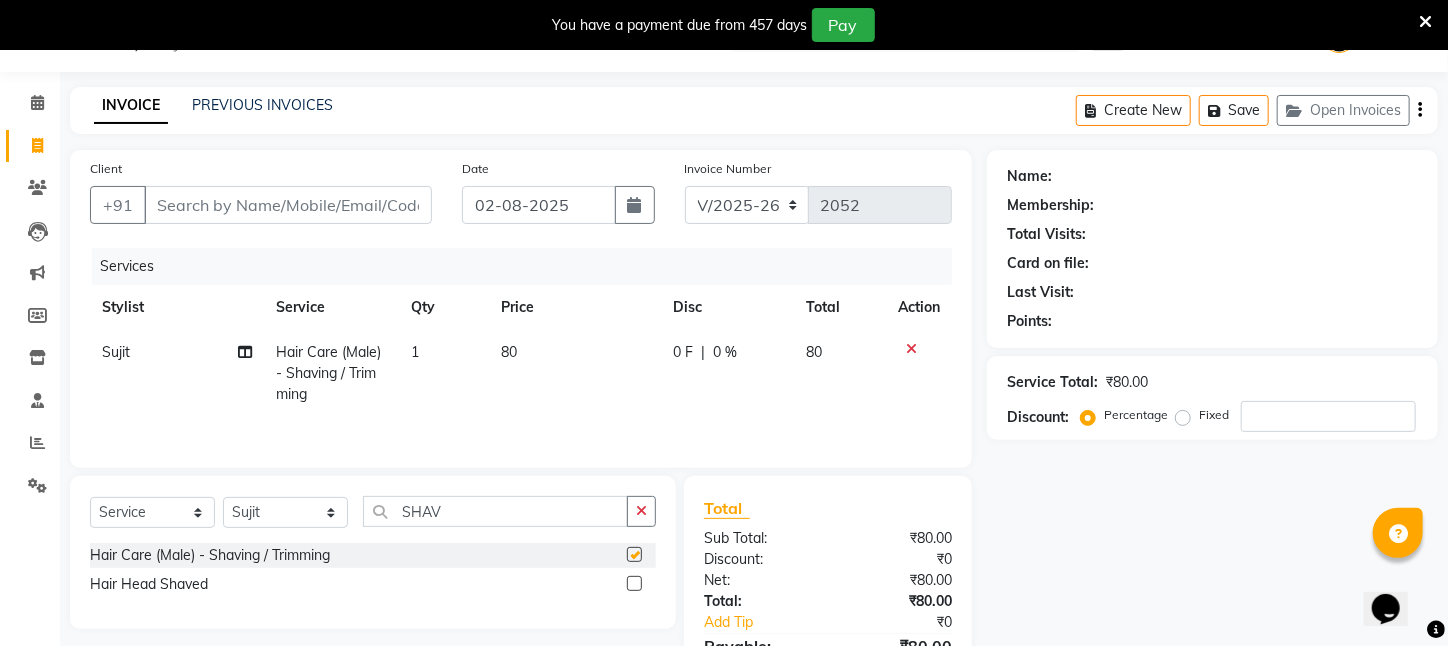 checkbox on "false" 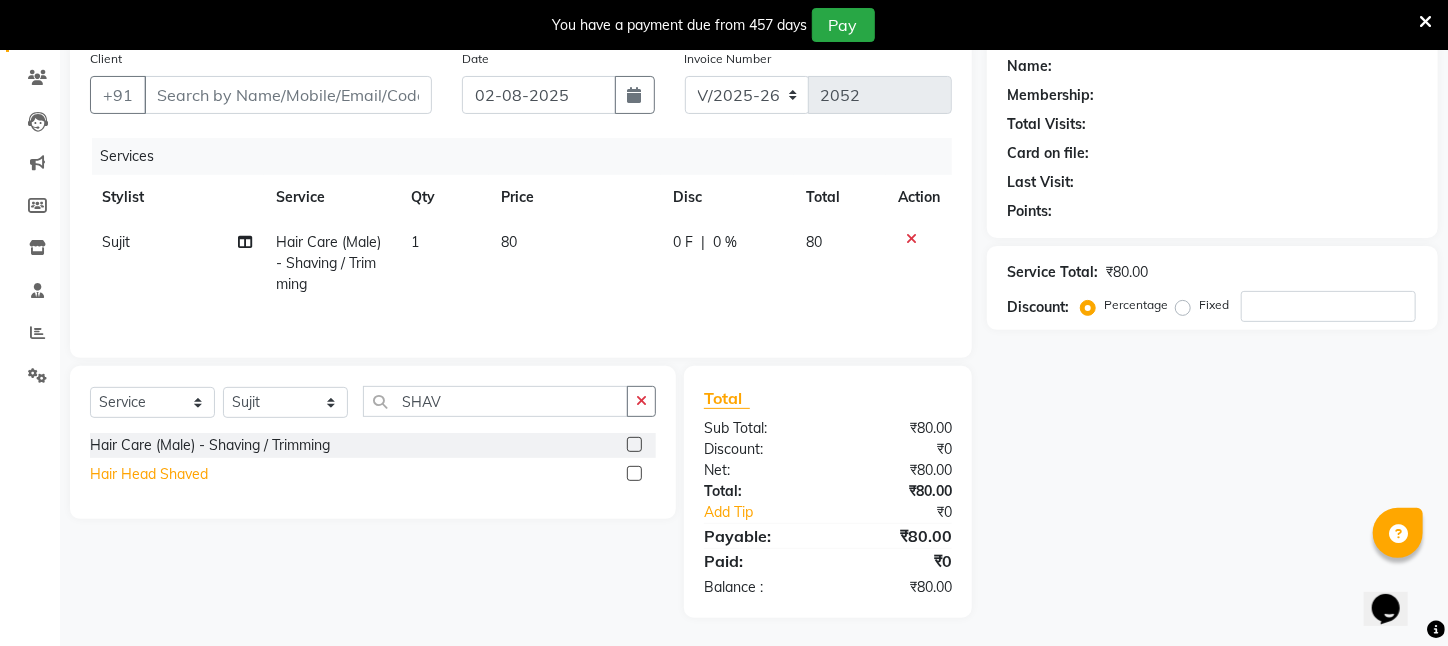 scroll, scrollTop: 161, scrollLeft: 0, axis: vertical 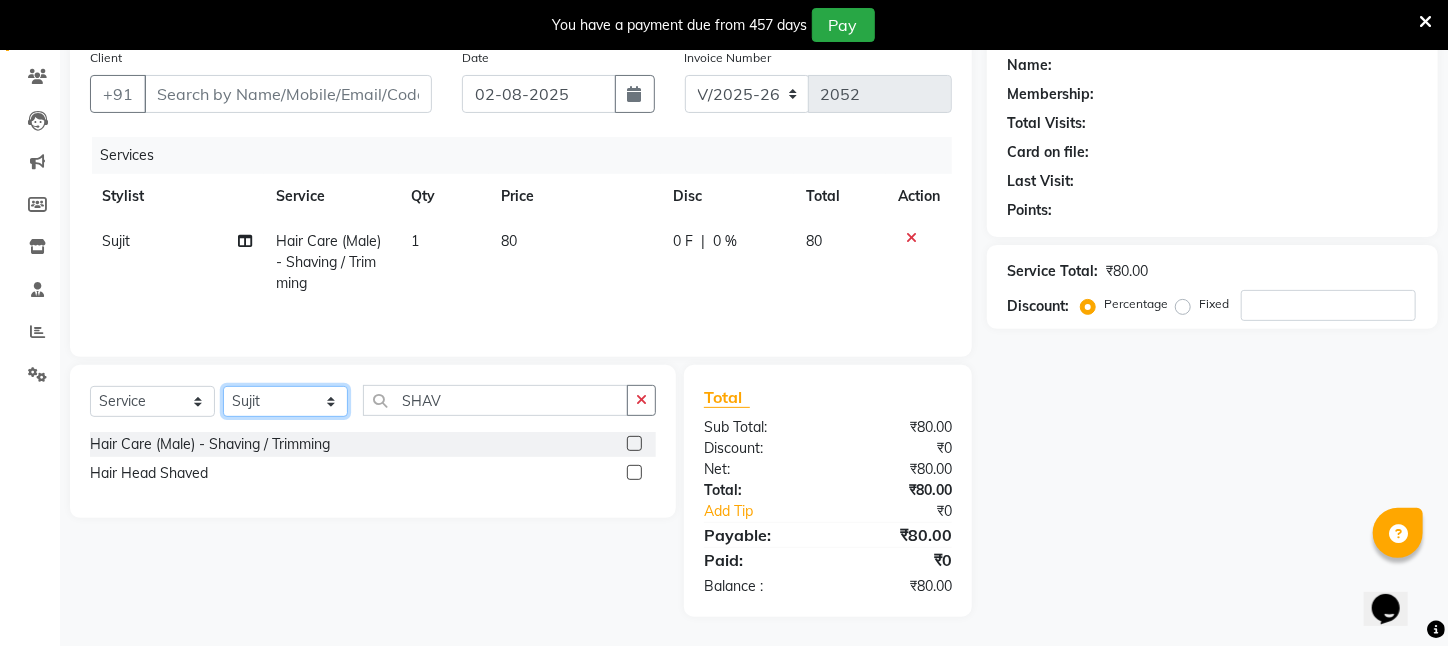 click on "Select Stylist Aftab Ansar ARPITA DEEPIKA IMRAAN Injamam KESHAV [CITY] Mahadev Pal Manisha MOUMITA NEHA Rahim Ruma SAIMA Shibani Sujit Suman TINKU Venu" 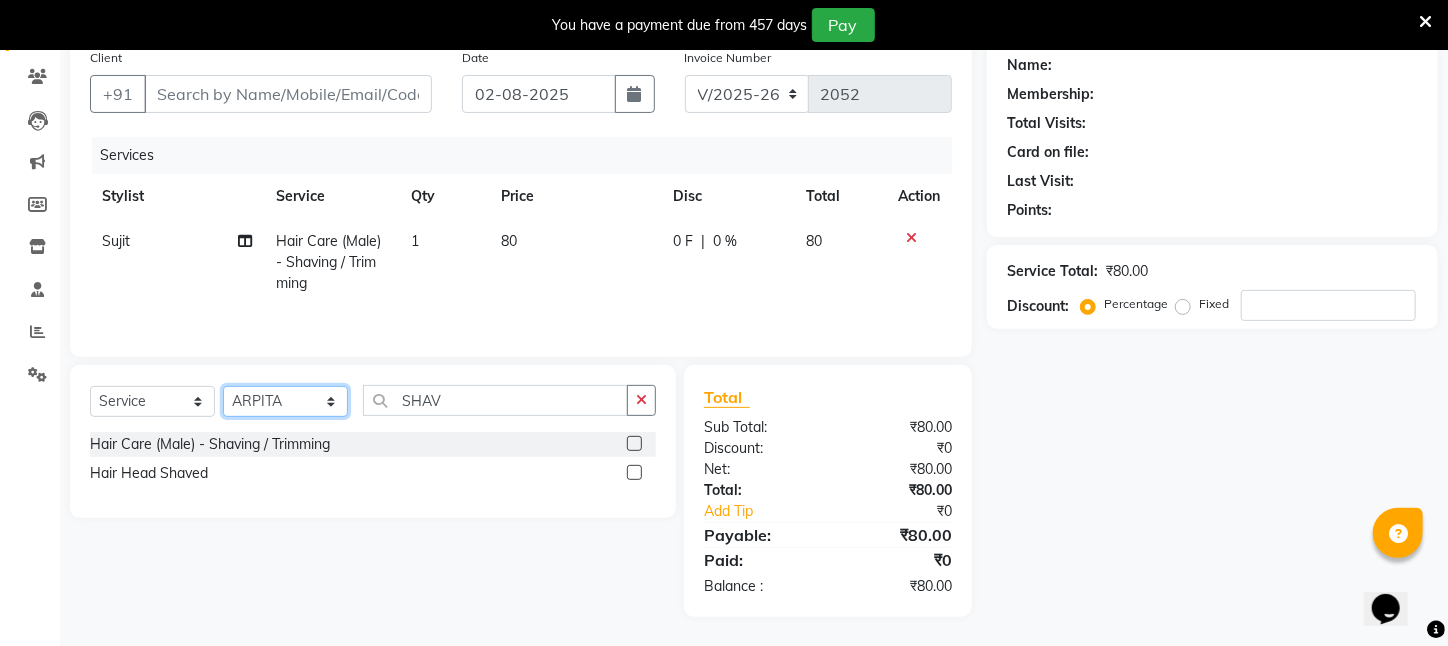 click on "Select Stylist Aftab Ansar ARPITA DEEPIKA IMRAAN Injamam KESHAV [CITY] Mahadev Pal Manisha MOUMITA NEHA Rahim Ruma SAIMA Shibani Sujit Suman TINKU Venu" 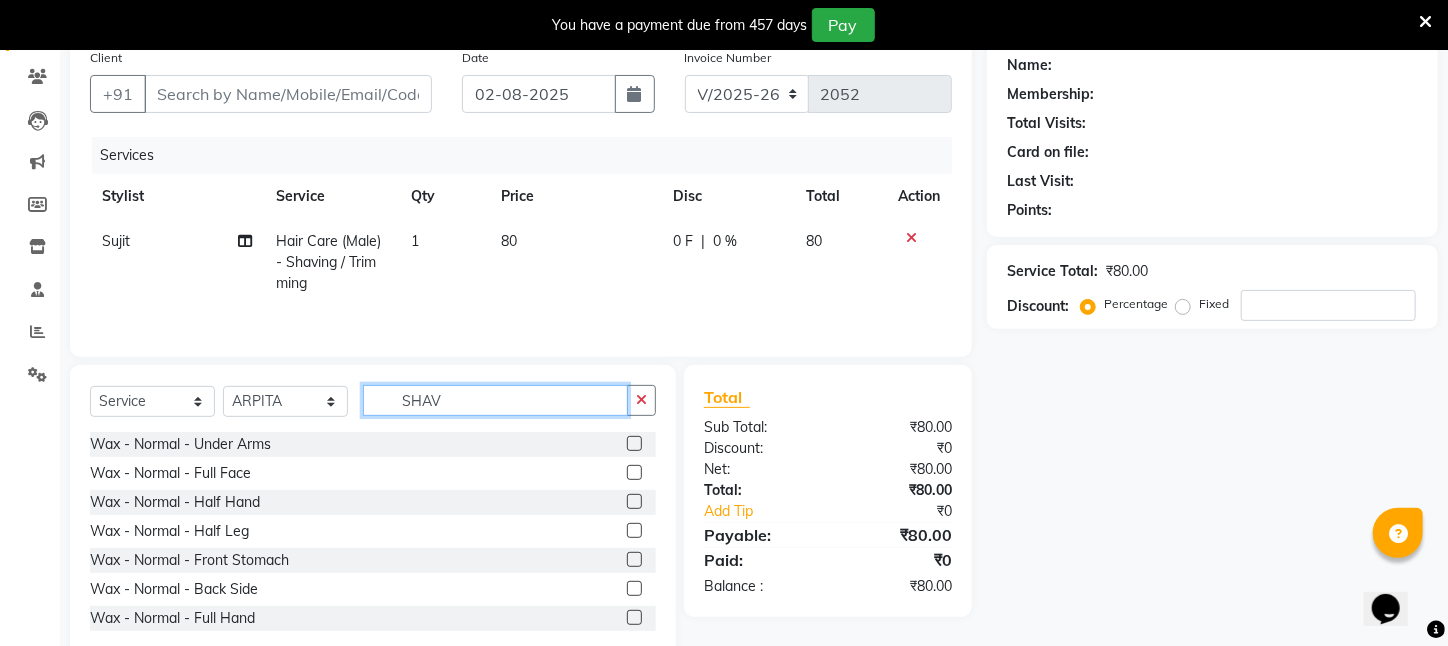 drag, startPoint x: 483, startPoint y: 395, endPoint x: 146, endPoint y: 399, distance: 337.02374 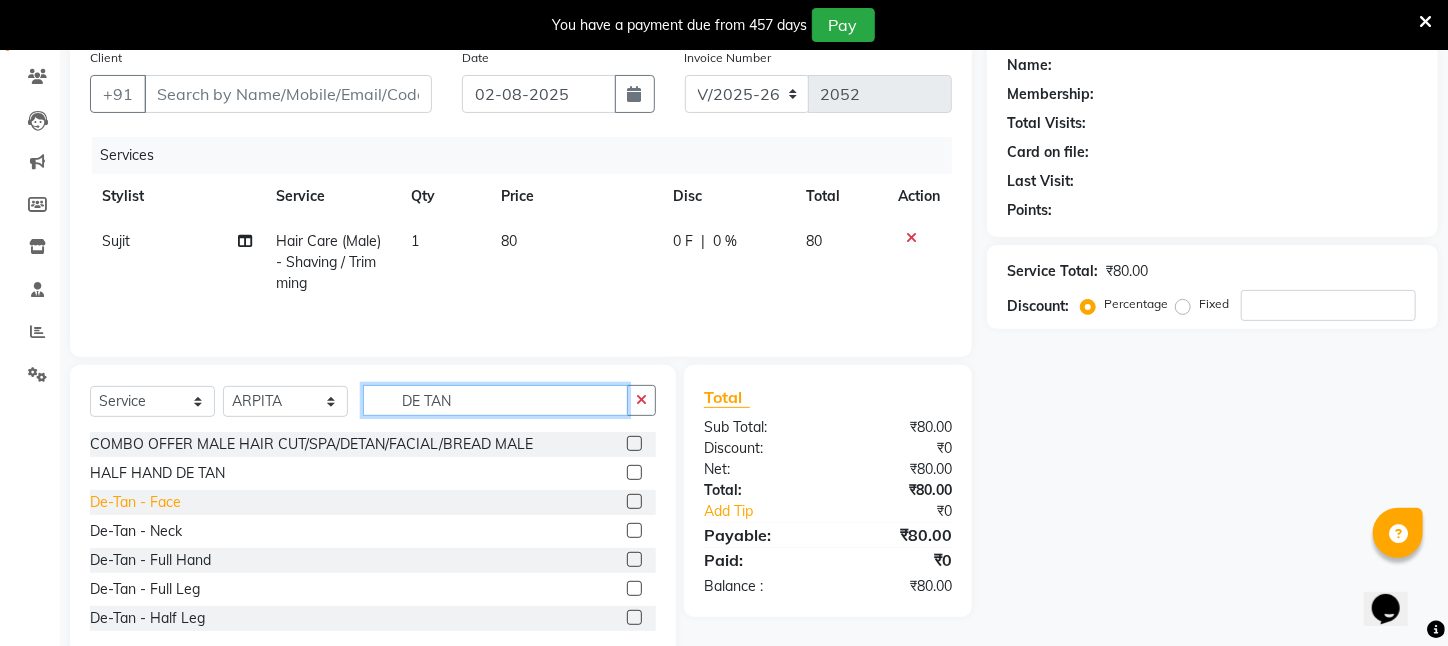 type on "DE TAN" 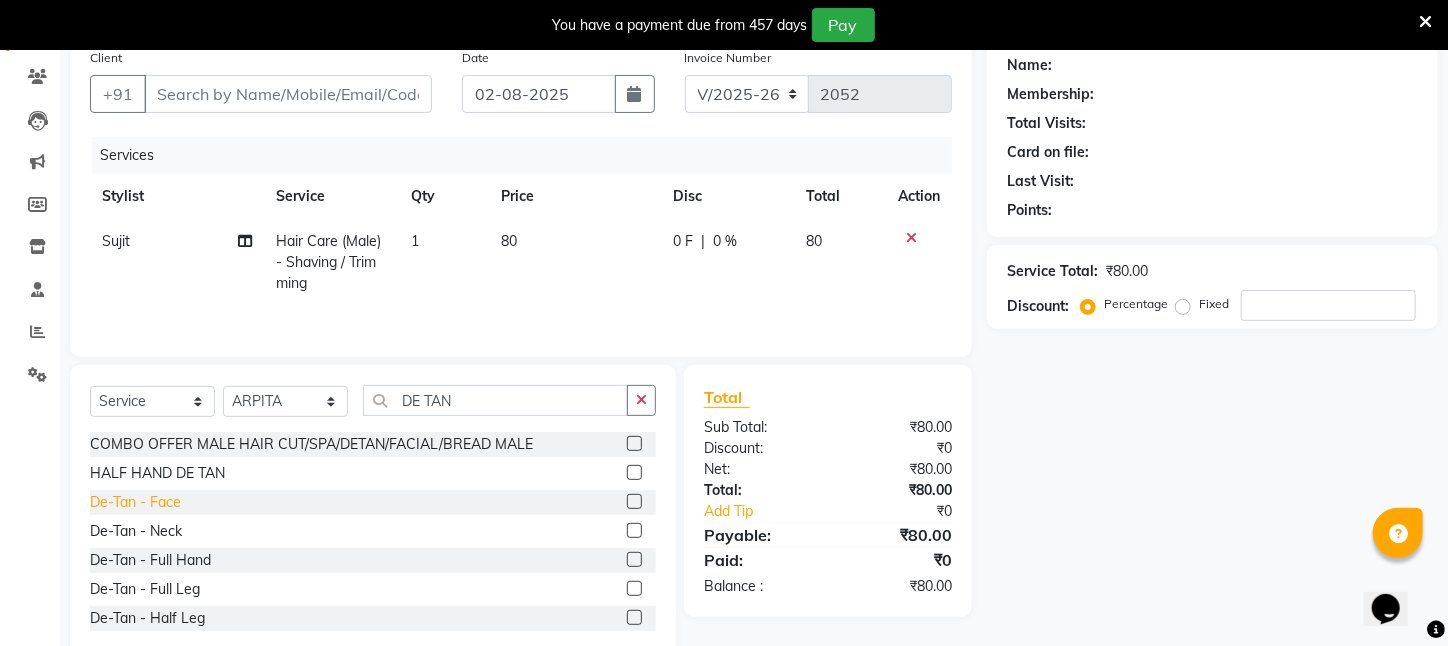 click on "De-Tan   -   Face" 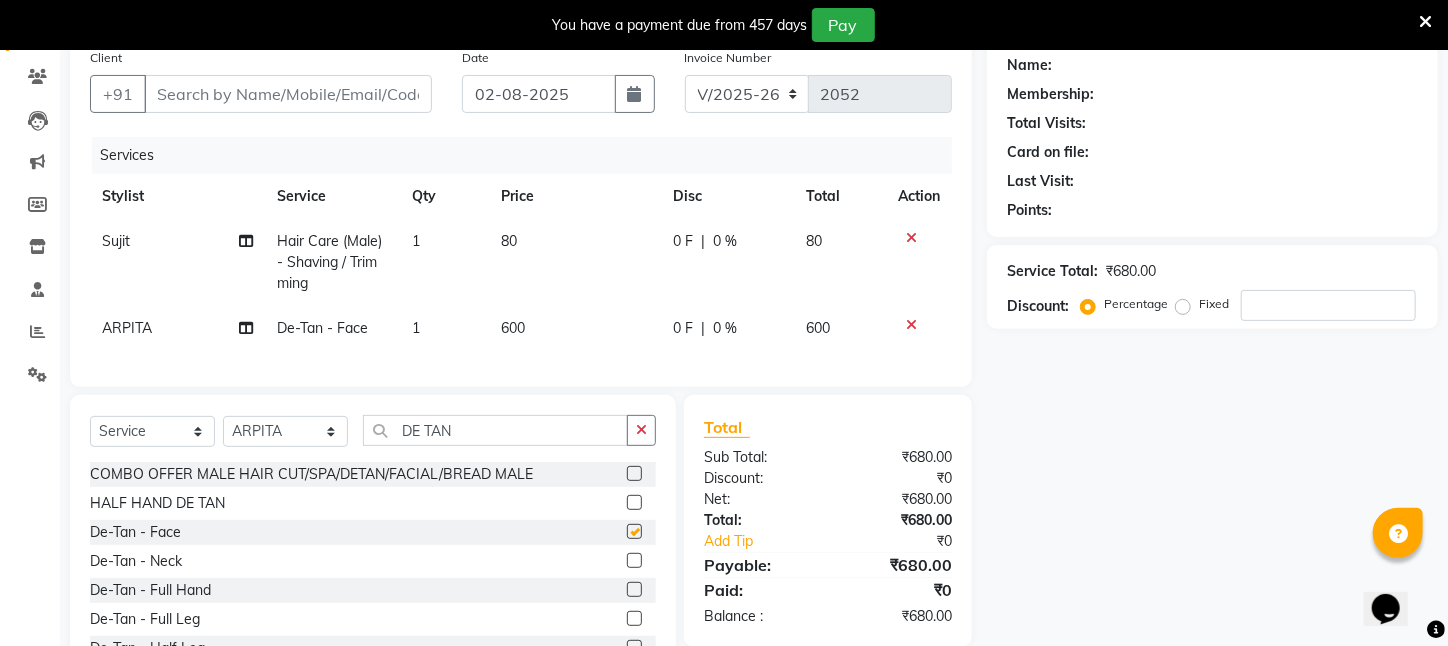 checkbox on "false" 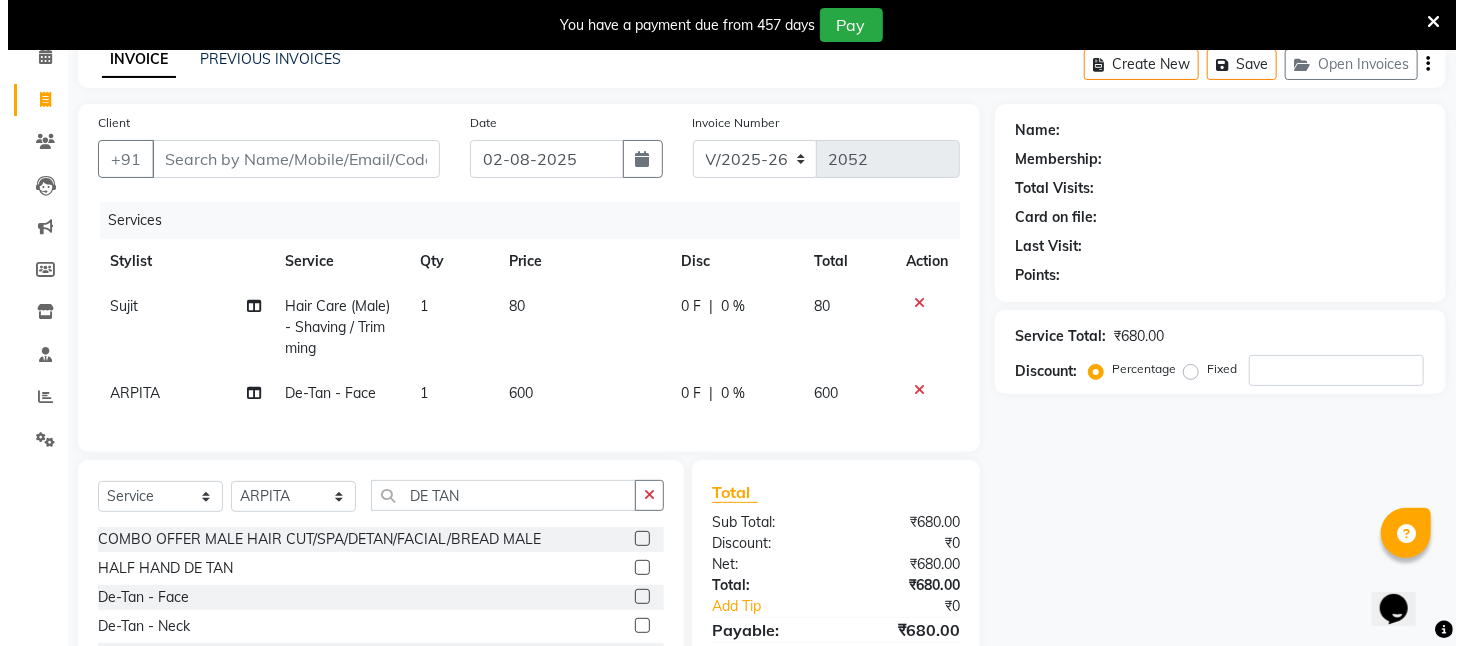 scroll, scrollTop: 0, scrollLeft: 0, axis: both 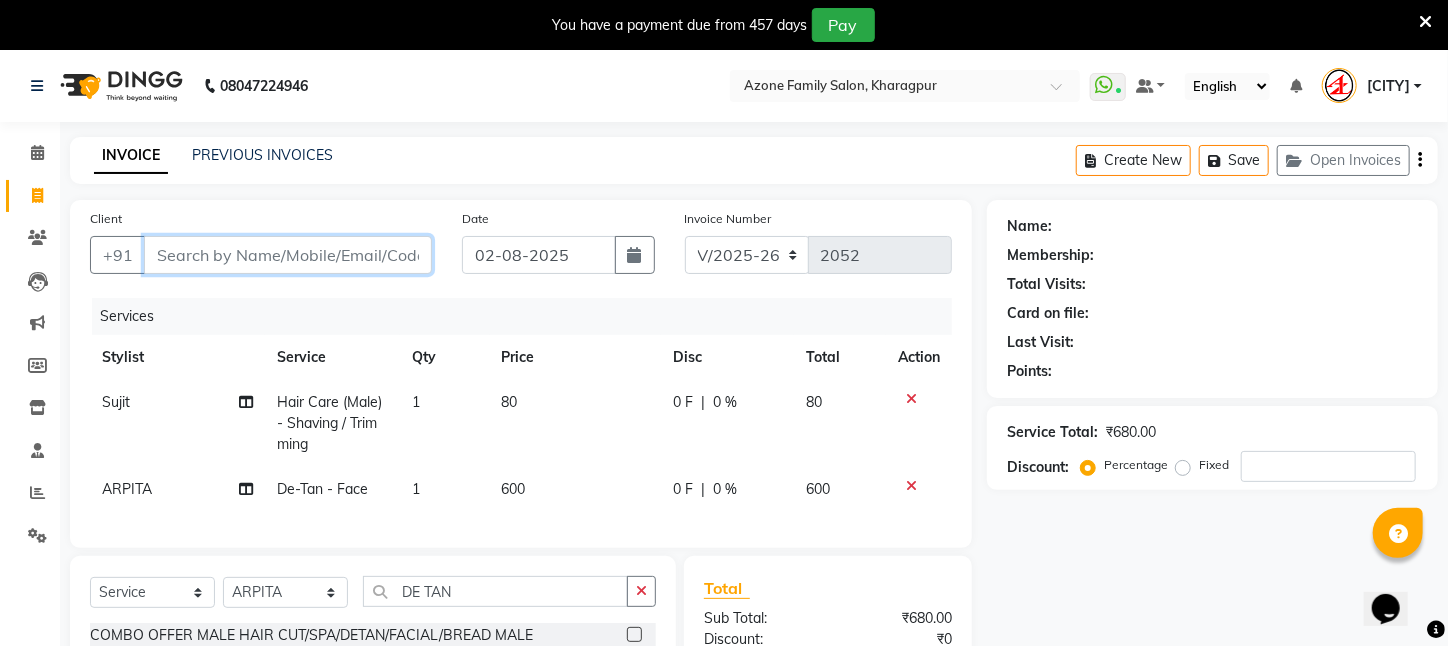 click on "Client" at bounding box center [288, 255] 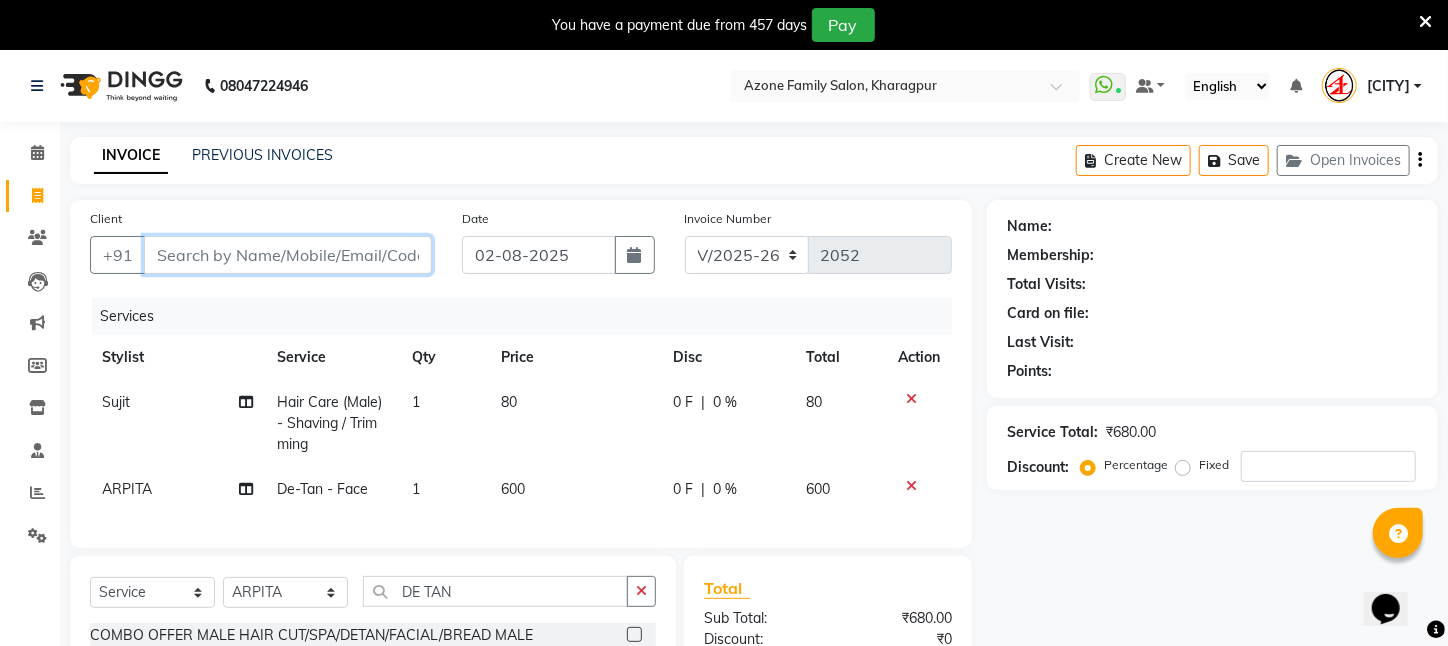 type on "8" 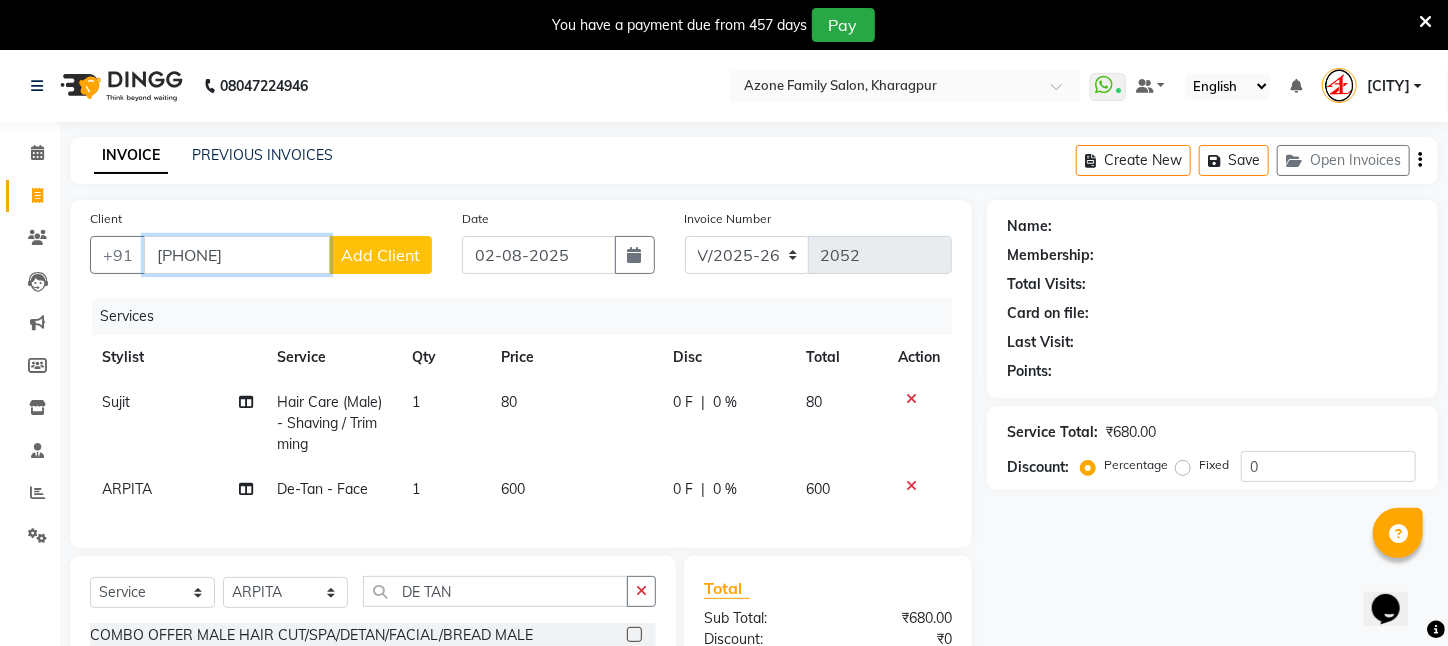 type on "[PHONE]" 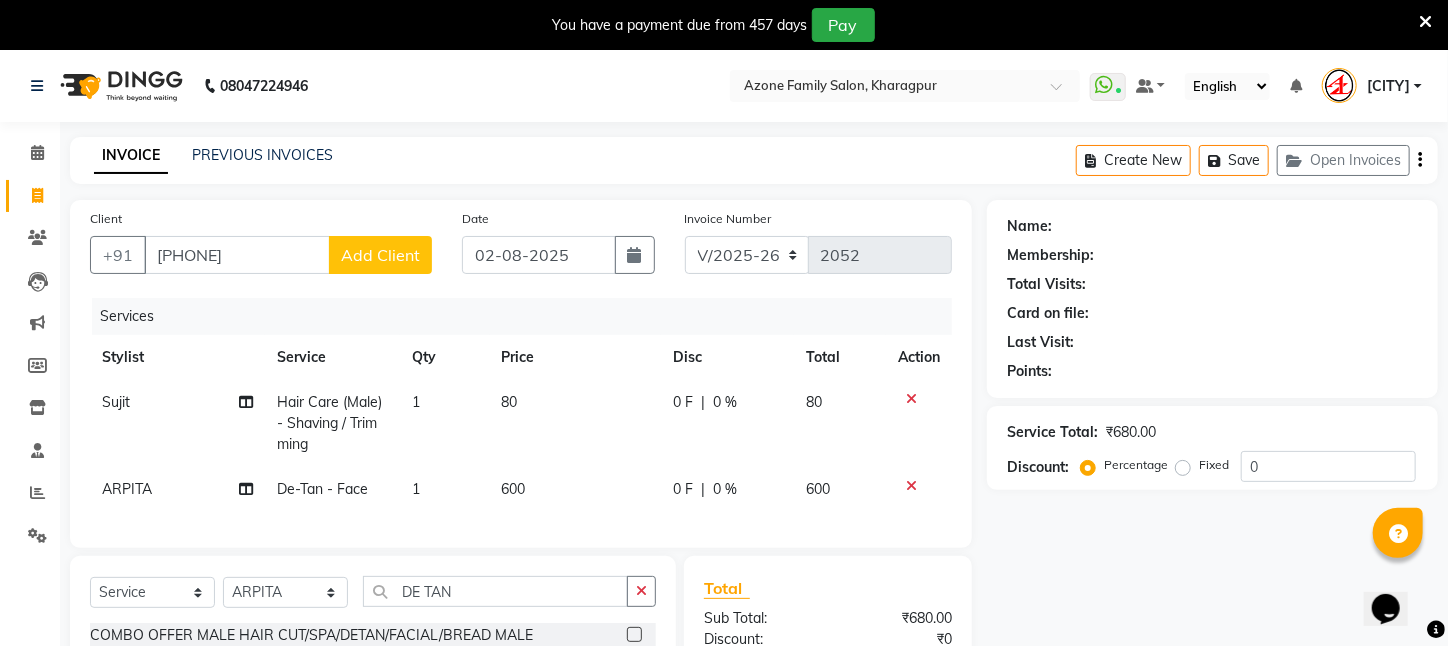 click on "Add Client" 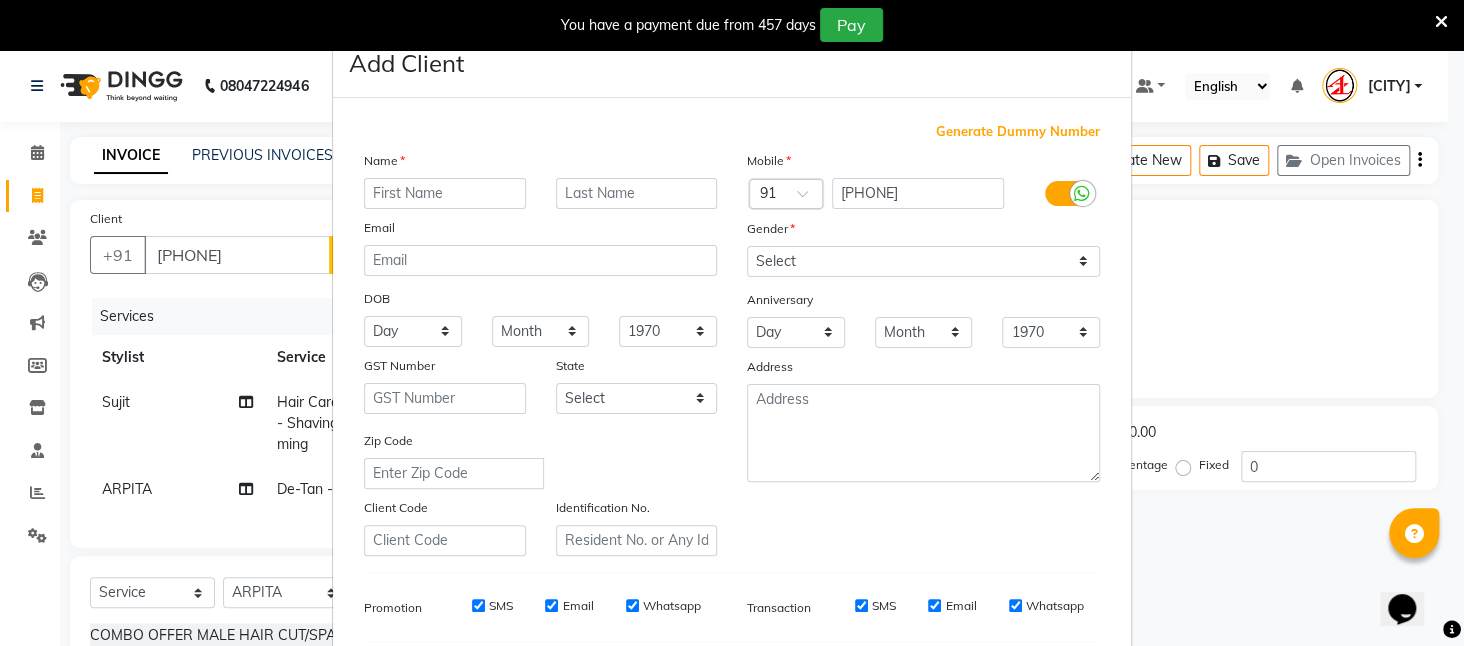 click at bounding box center (445, 193) 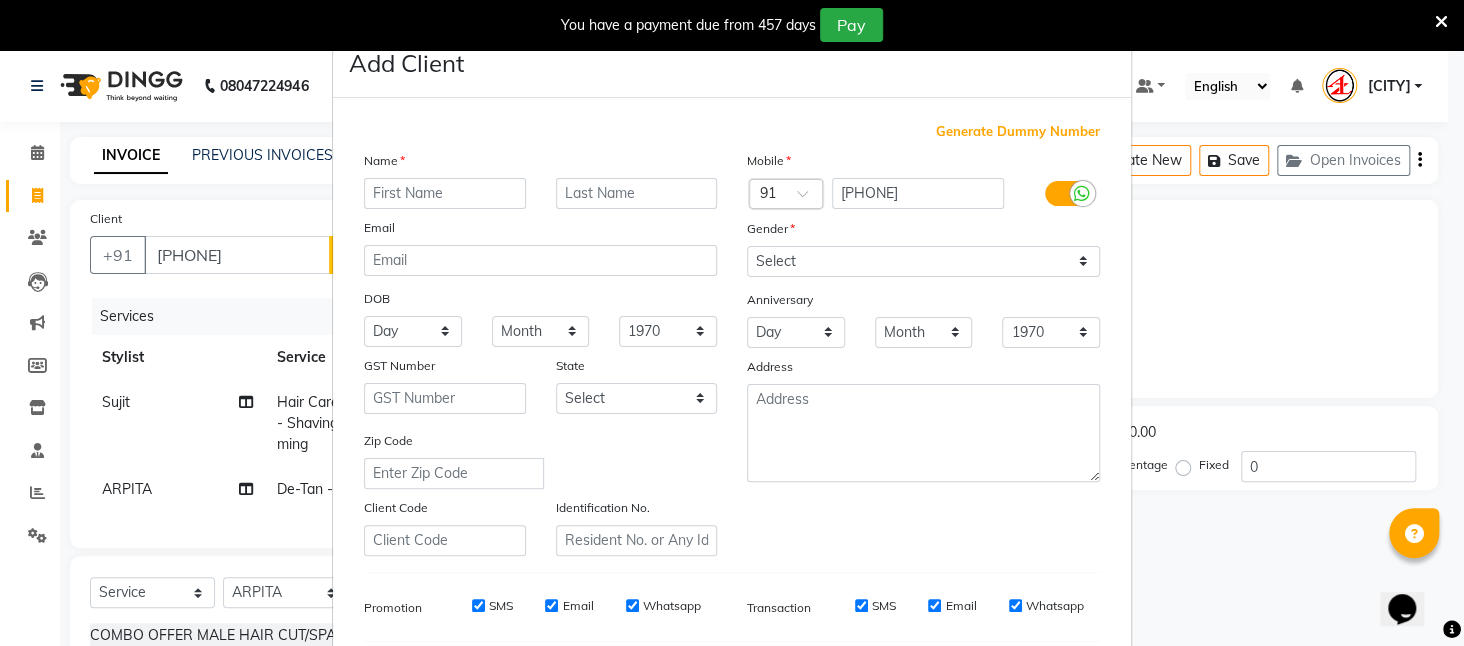 type on "L" 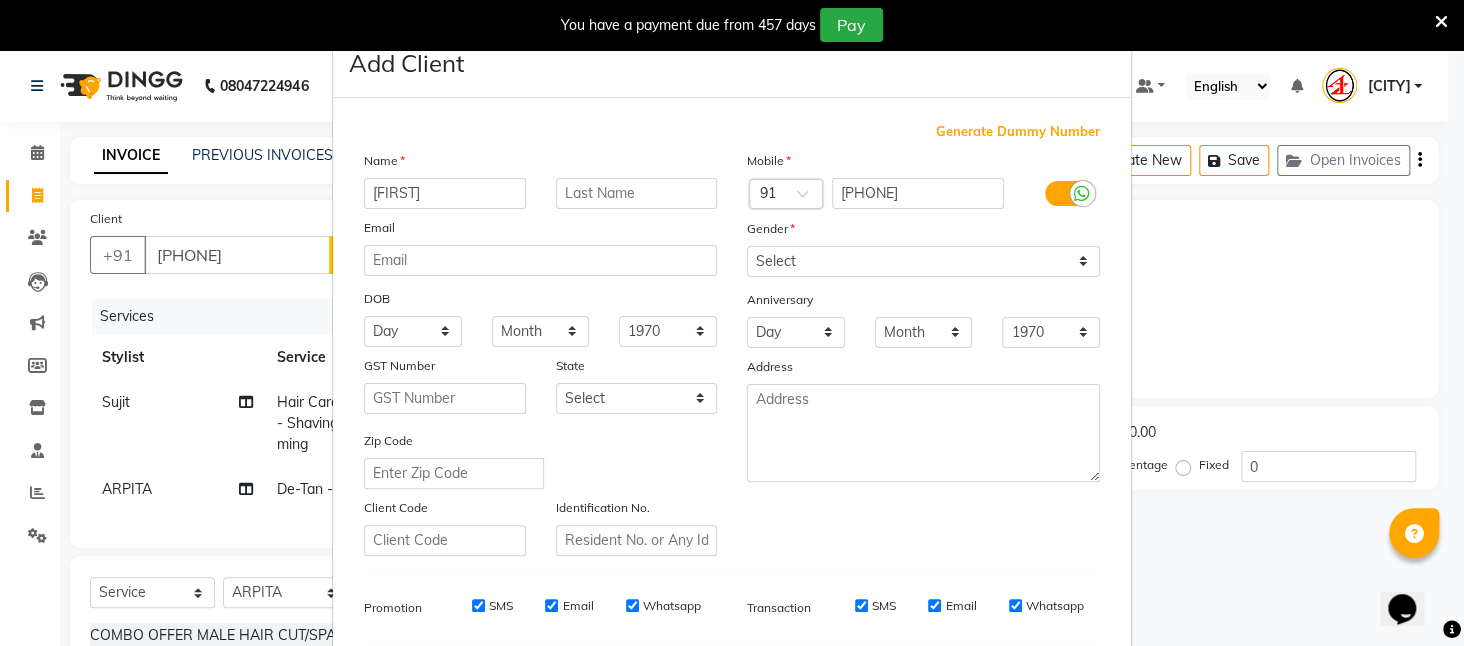 type on "[FIRST]" 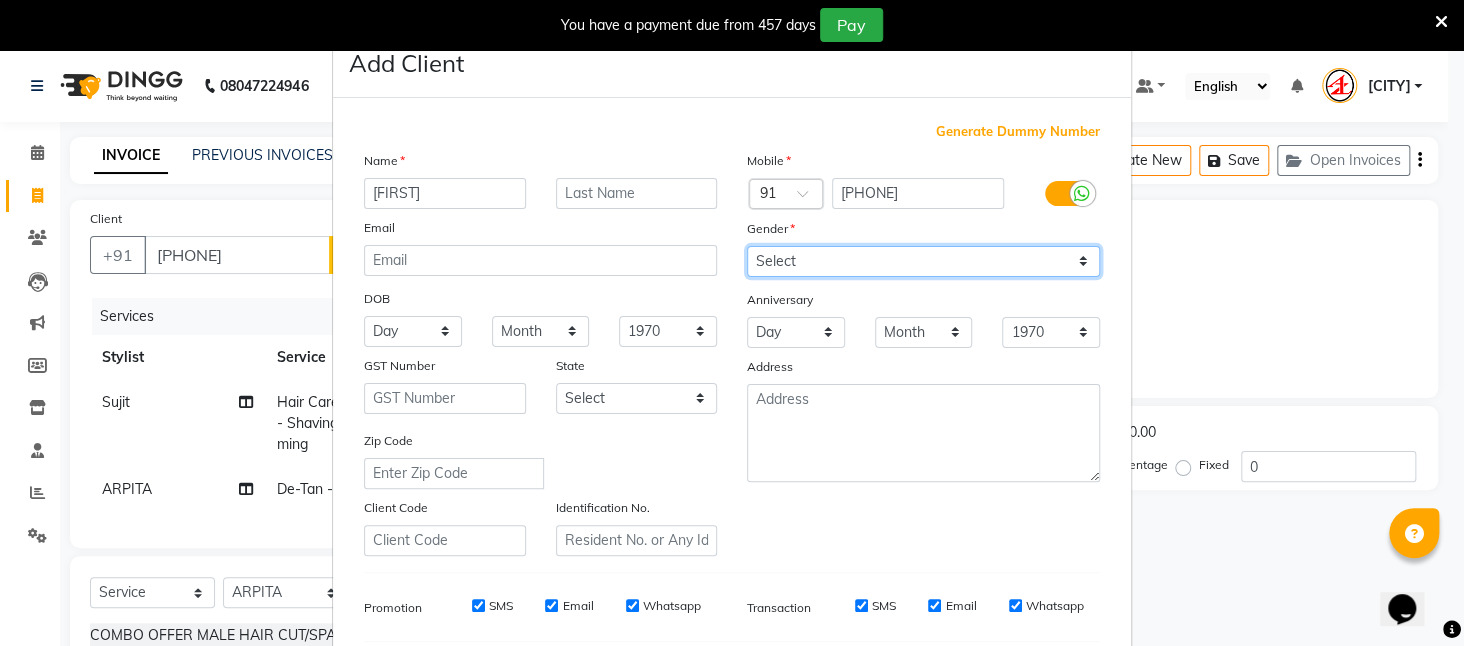 click on "Select Male Female Other Prefer Not To Say" at bounding box center (923, 261) 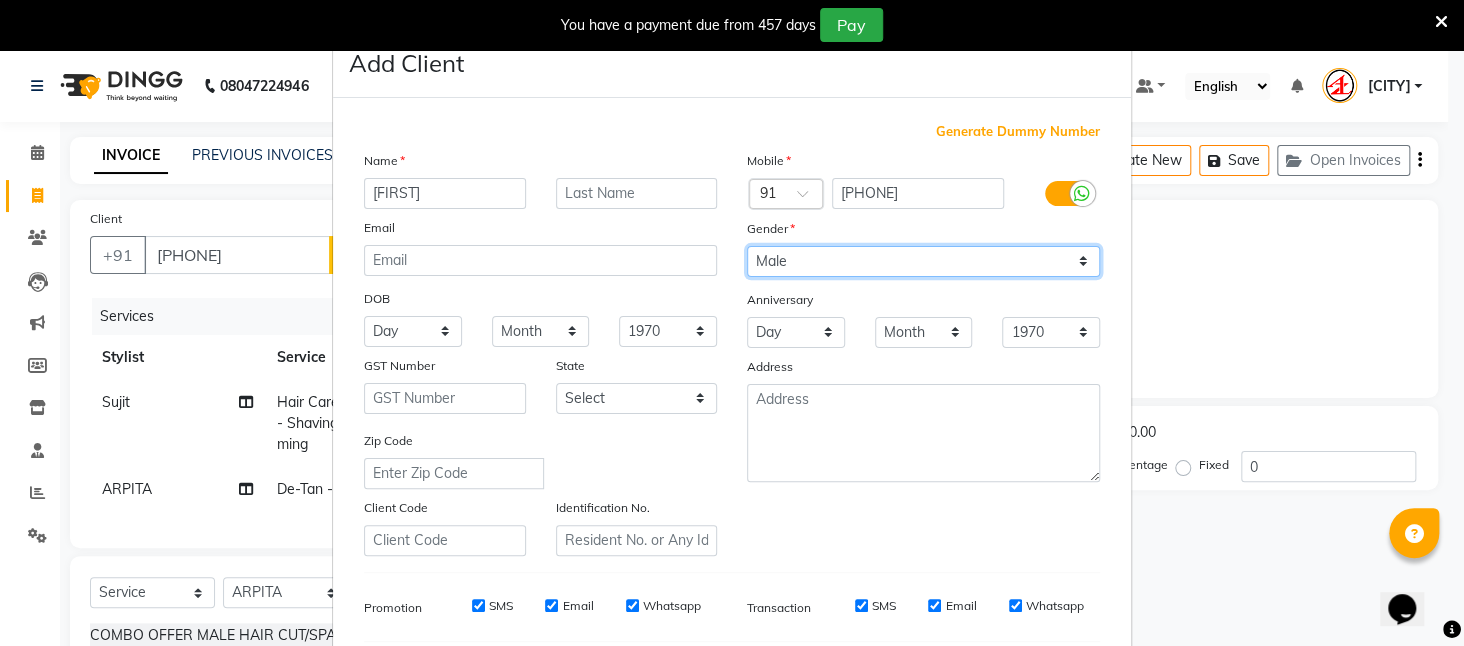 click on "Select Male Female Other Prefer Not To Say" at bounding box center (923, 261) 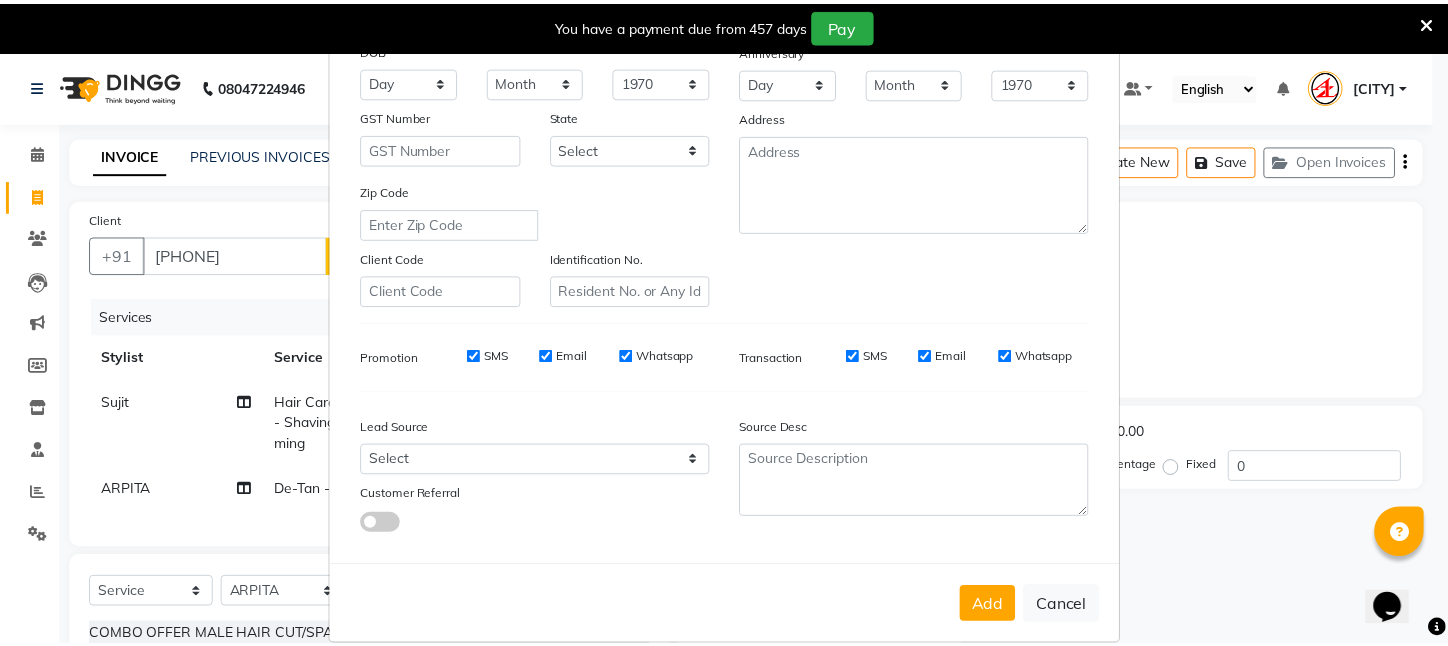 scroll, scrollTop: 277, scrollLeft: 0, axis: vertical 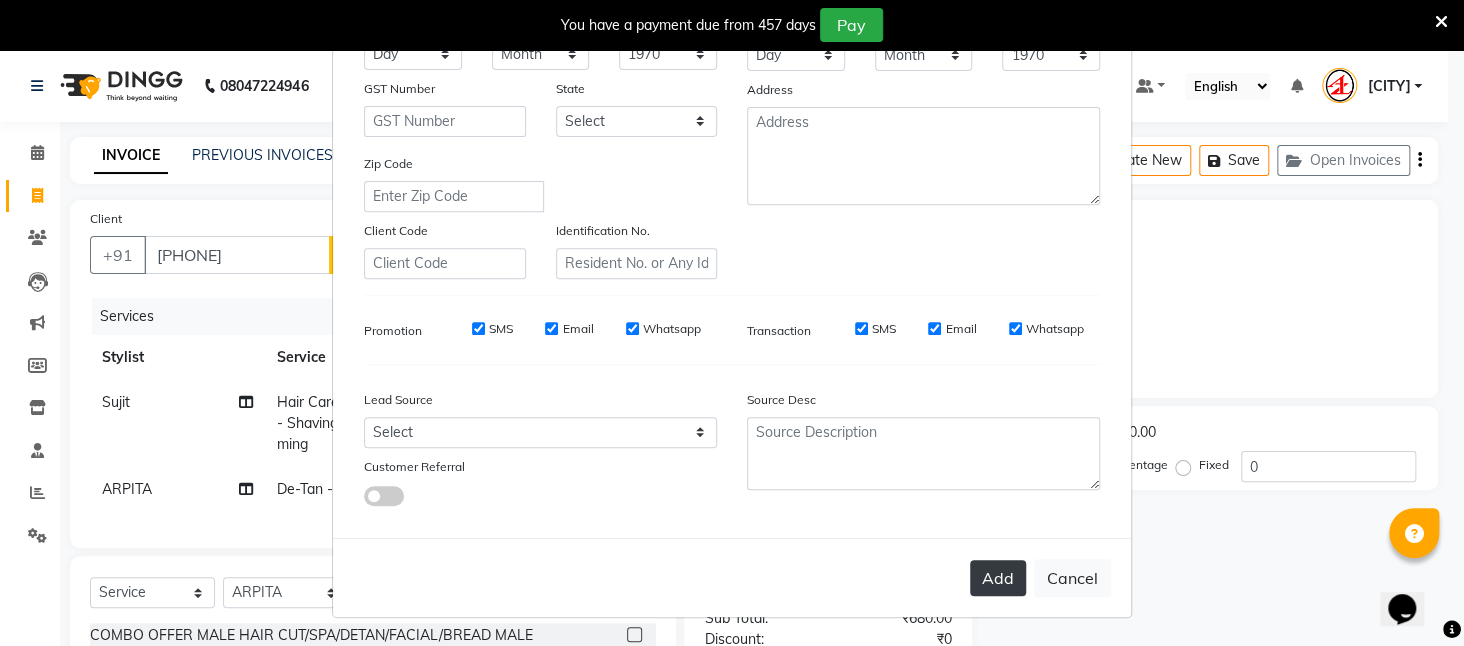 click on "Add" at bounding box center (998, 578) 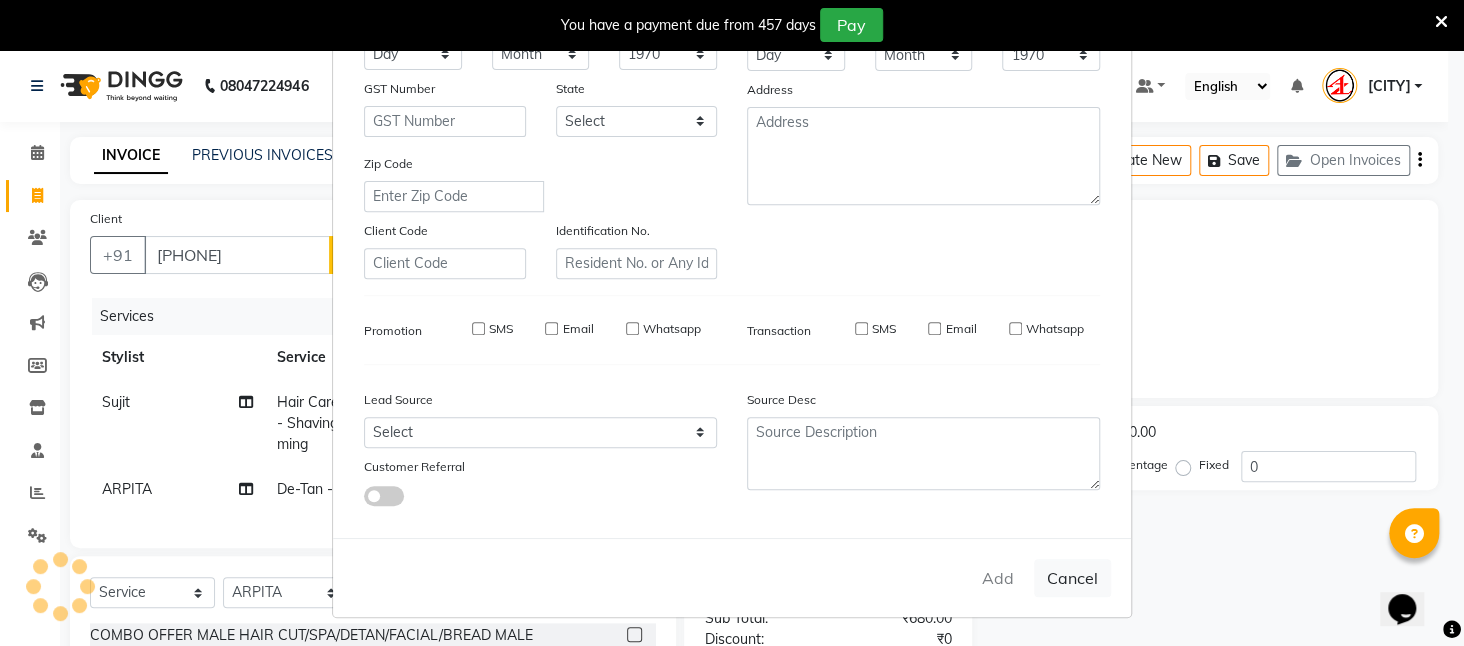 type 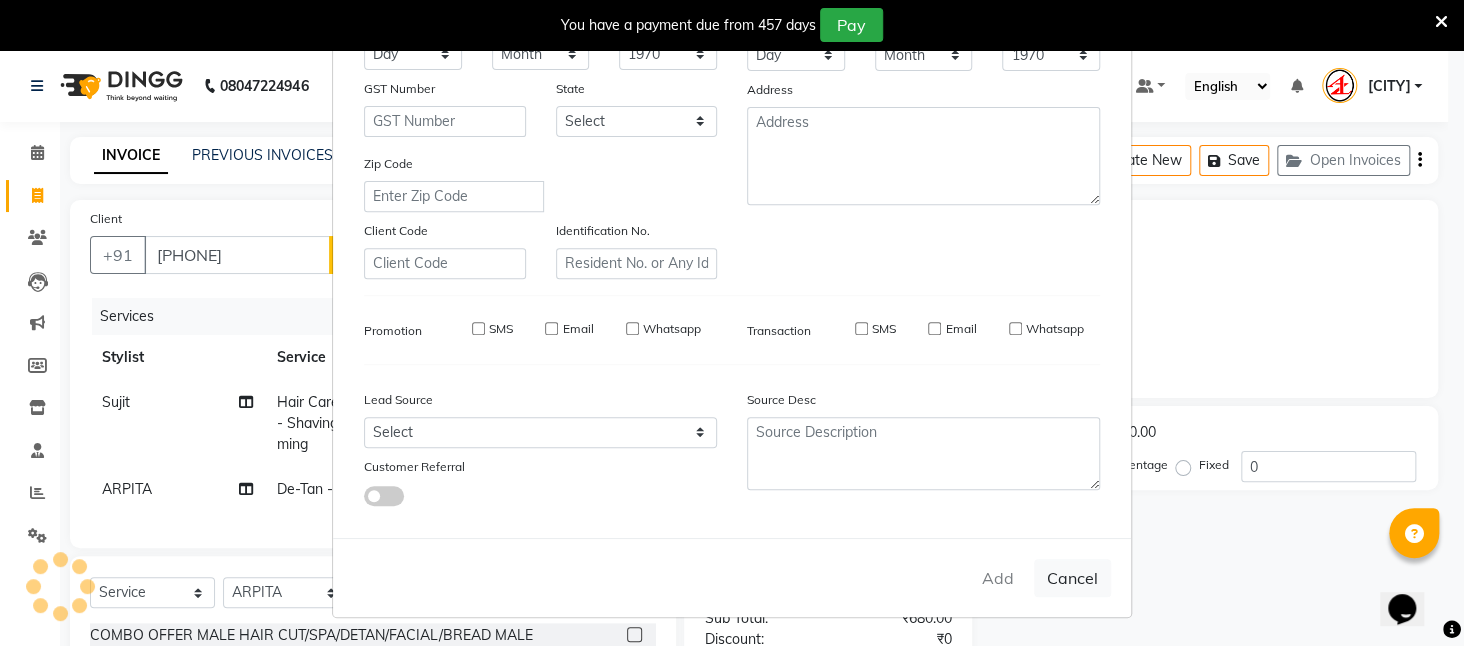 select 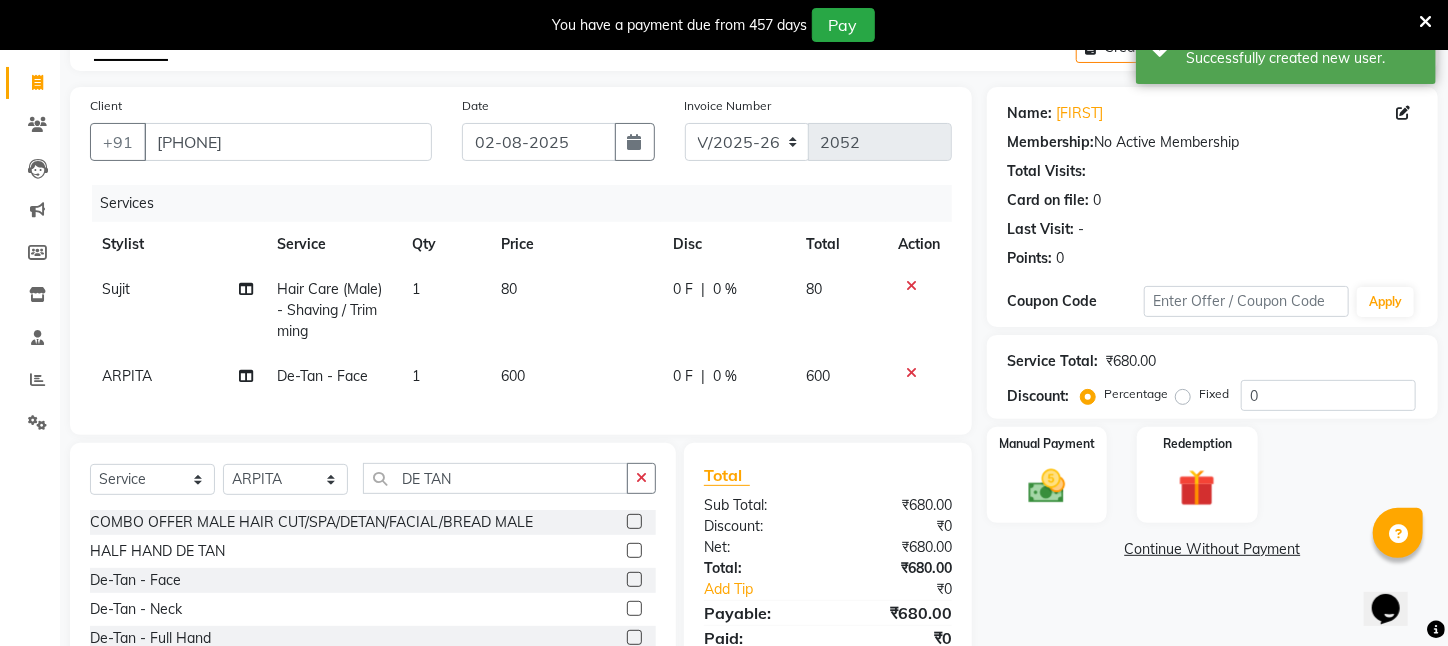 scroll, scrollTop: 249, scrollLeft: 0, axis: vertical 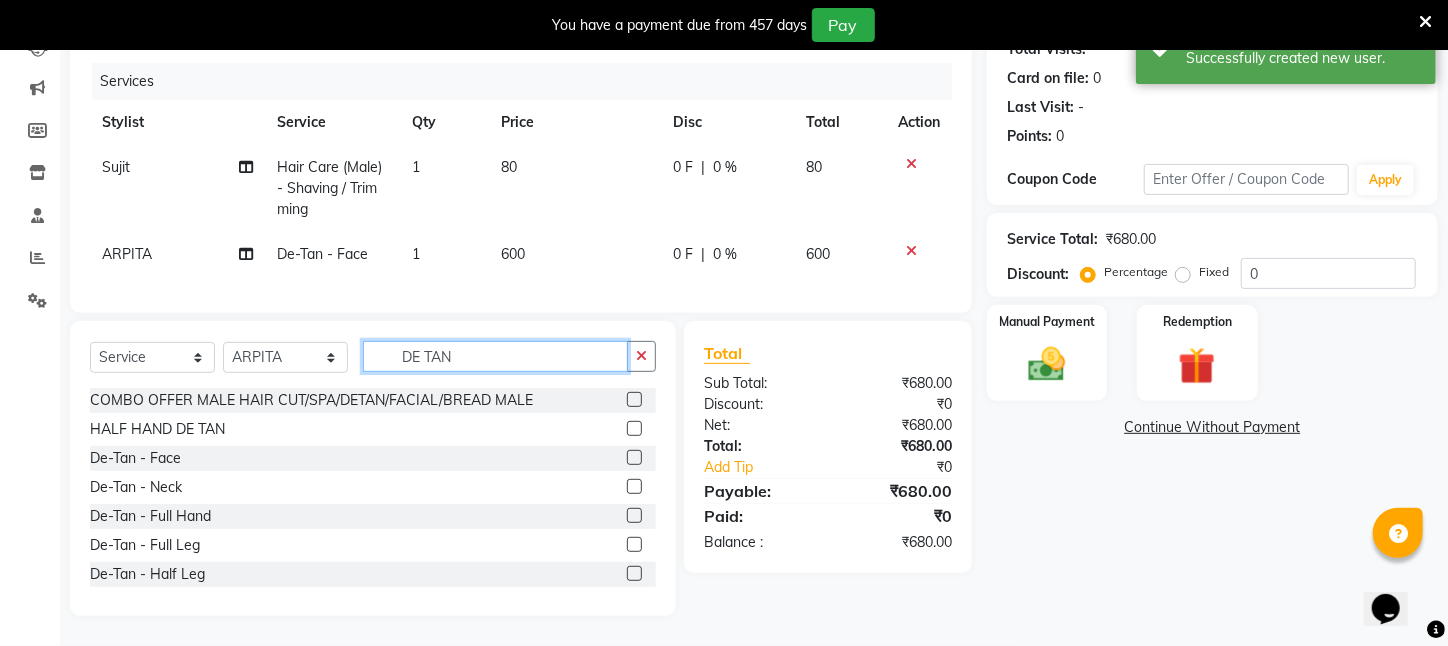 drag, startPoint x: 441, startPoint y: 355, endPoint x: 367, endPoint y: 356, distance: 74.00676 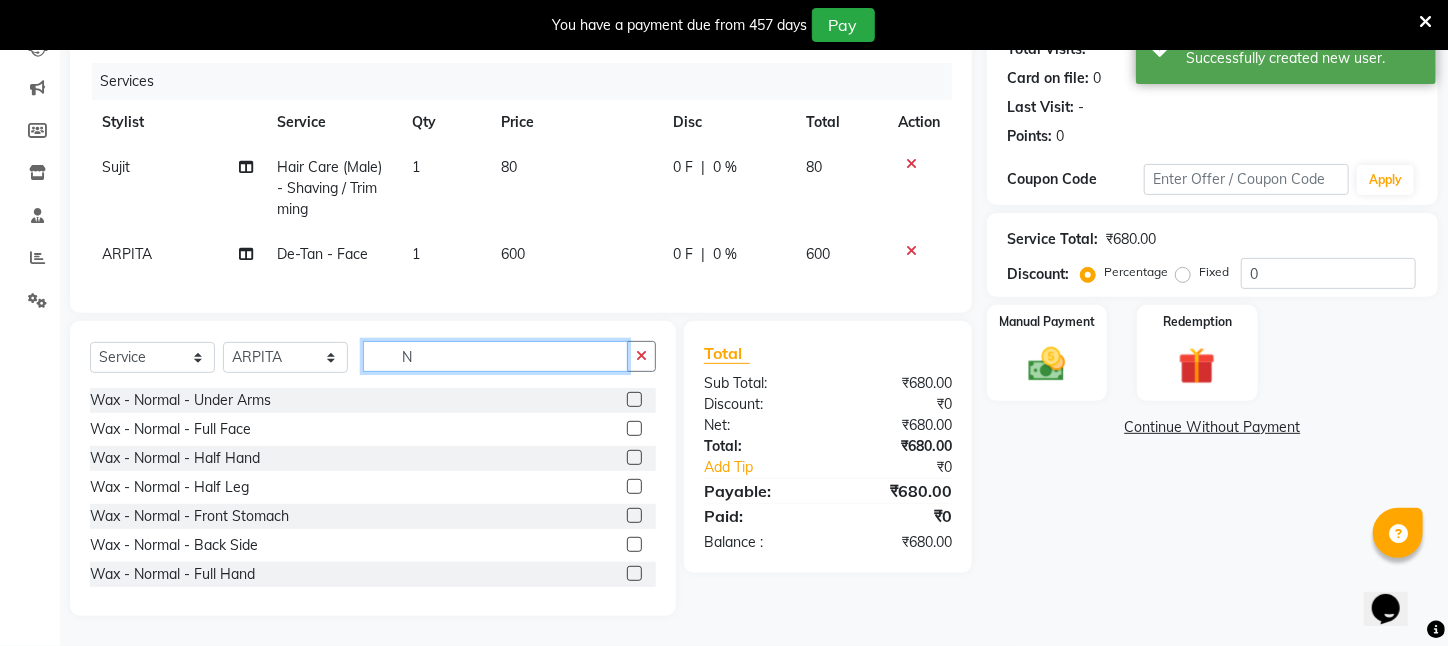 click on "N" 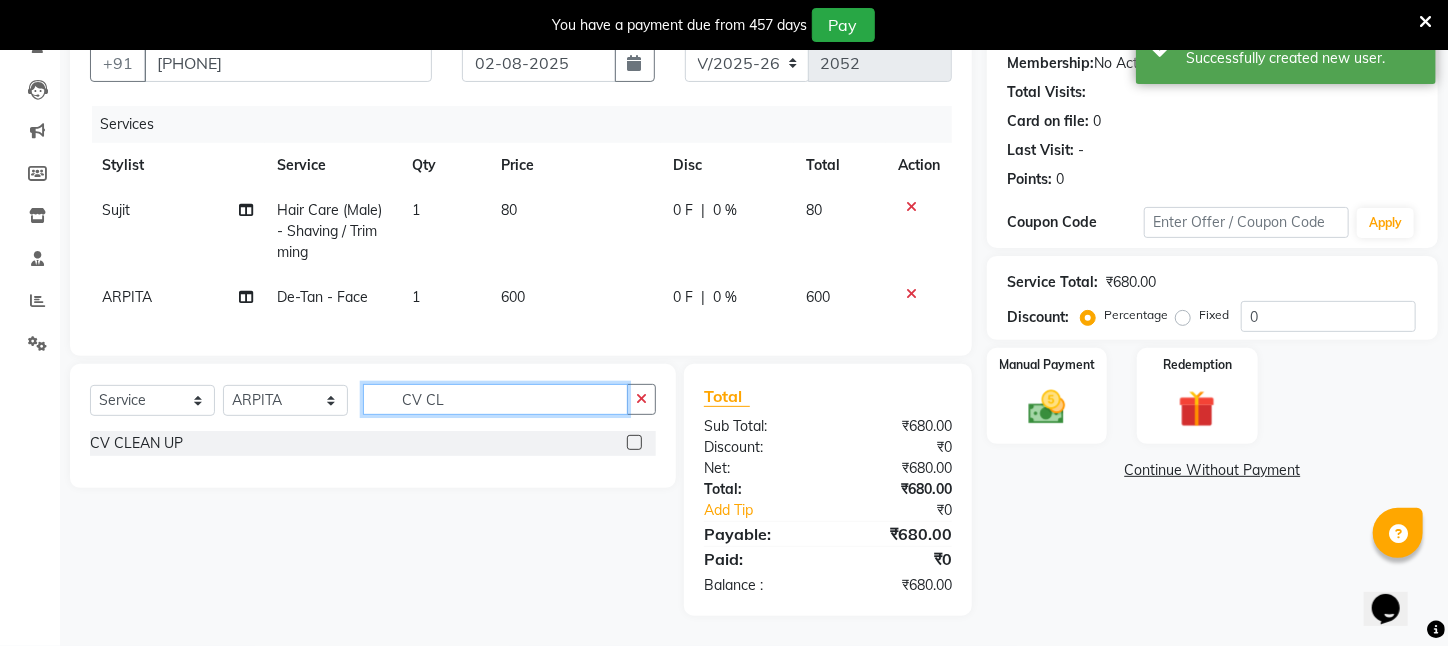 scroll, scrollTop: 206, scrollLeft: 0, axis: vertical 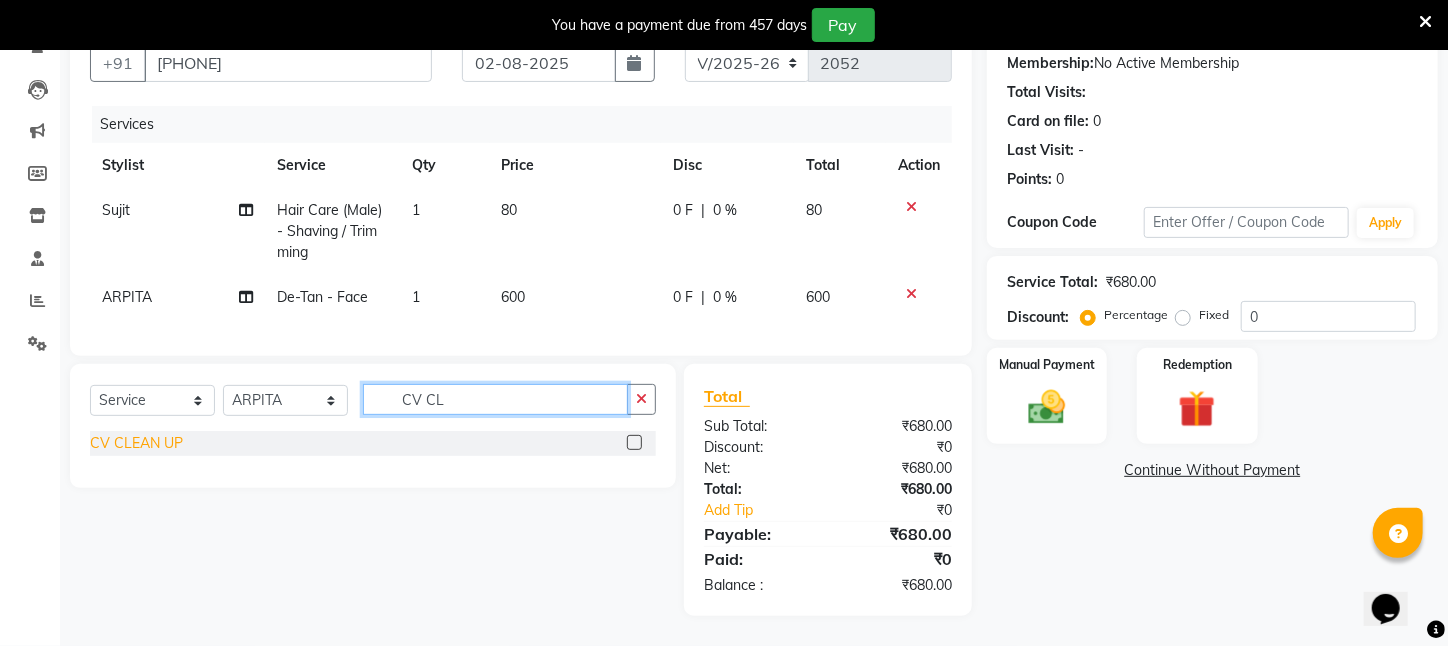 type on "CV CL" 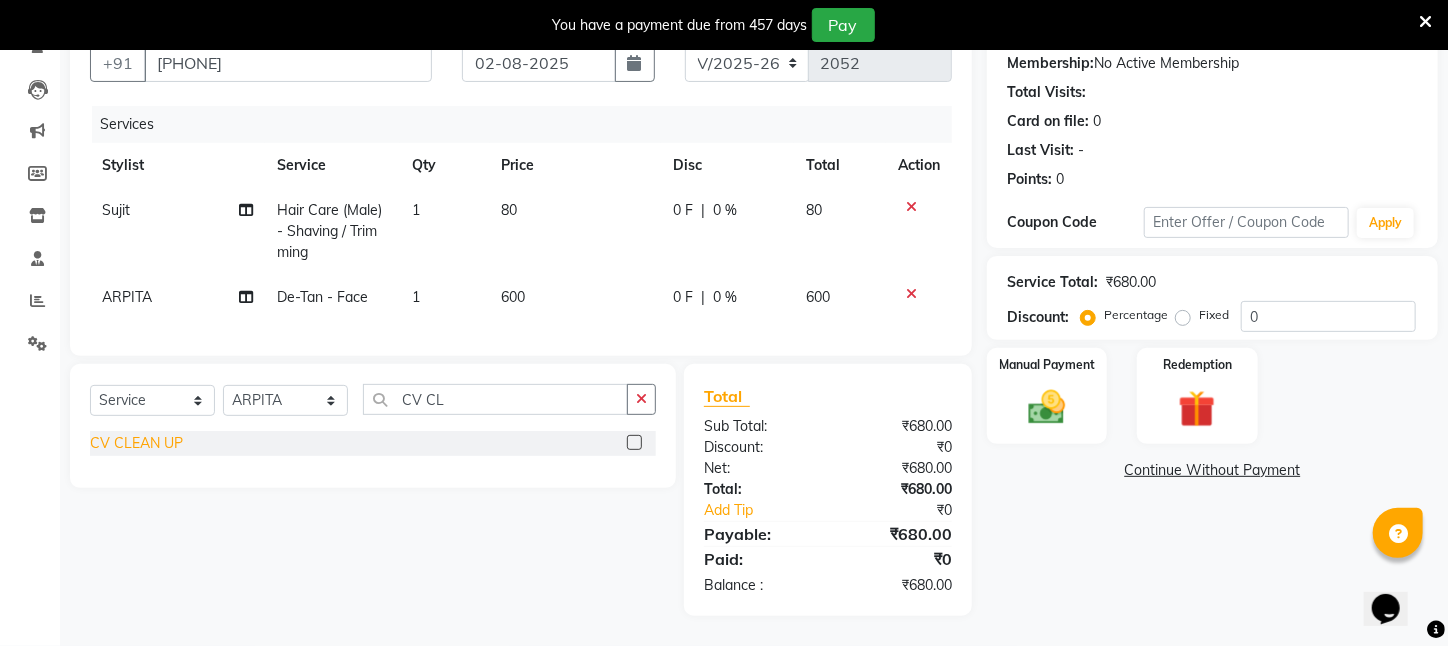 click on "CV CLEAN UP" 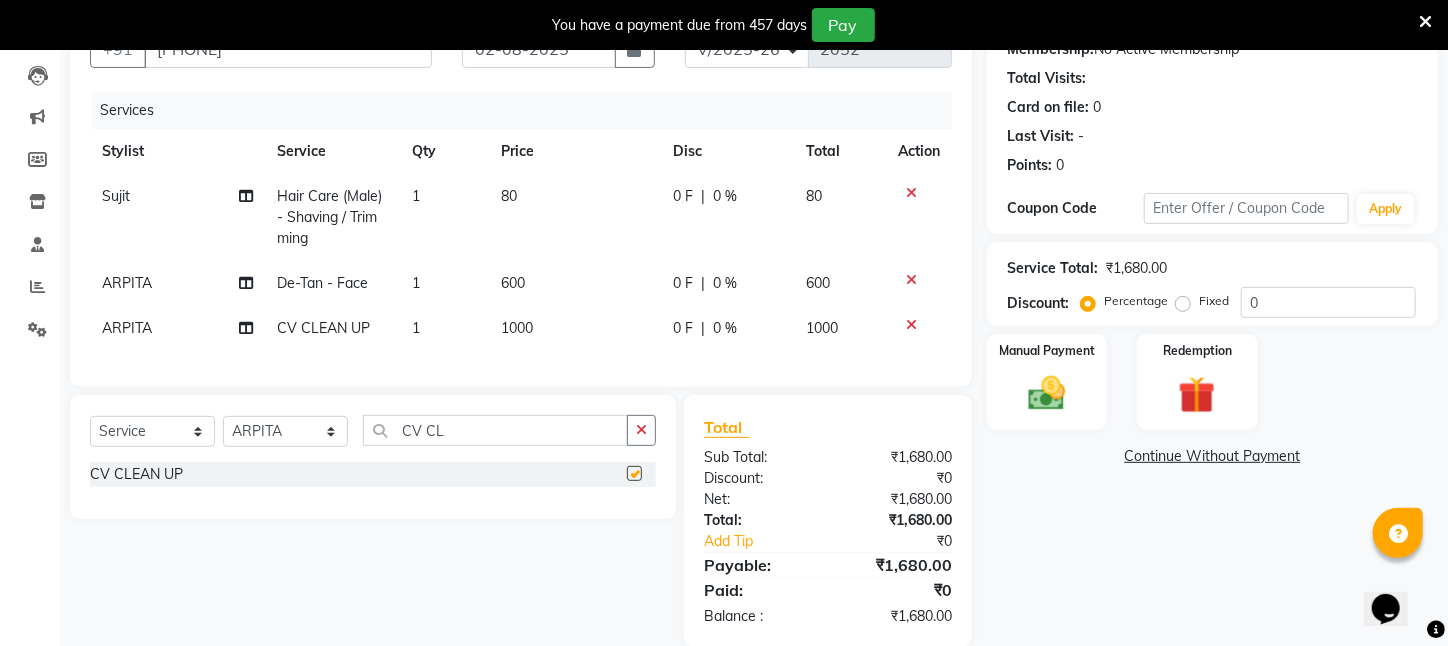 checkbox on "false" 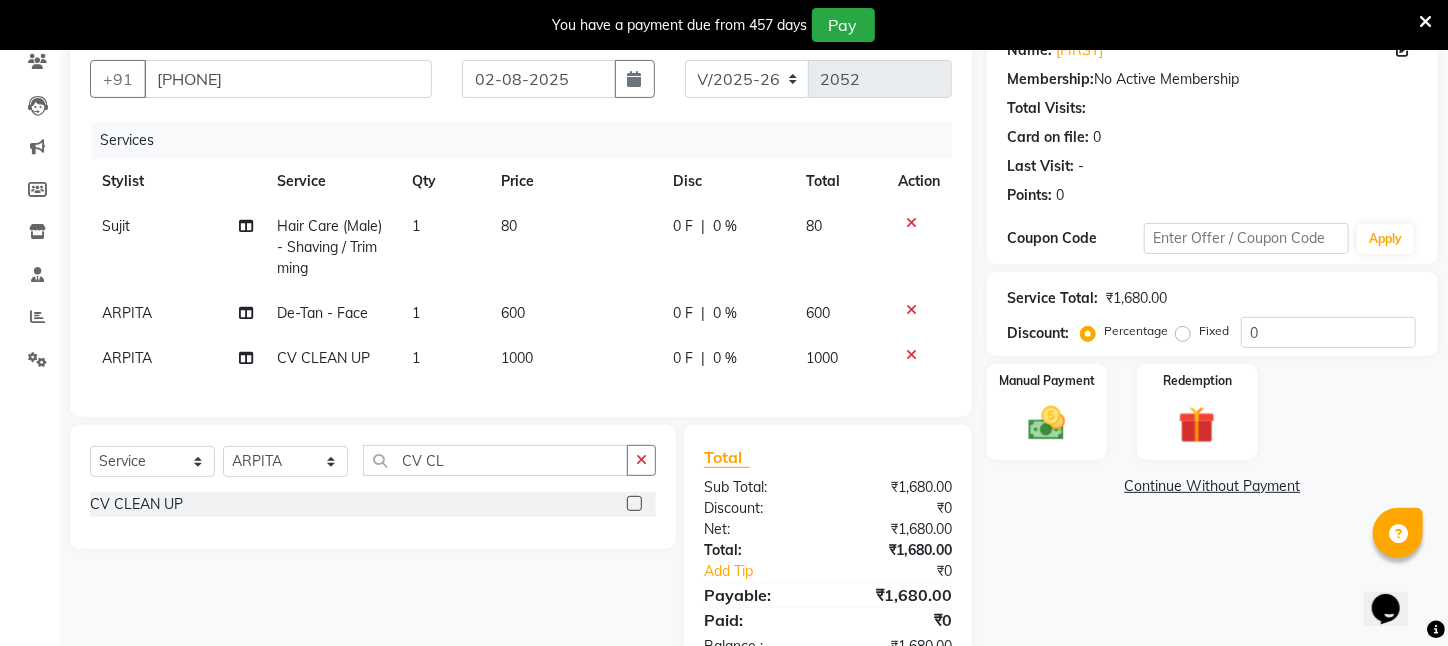 scroll, scrollTop: 251, scrollLeft: 0, axis: vertical 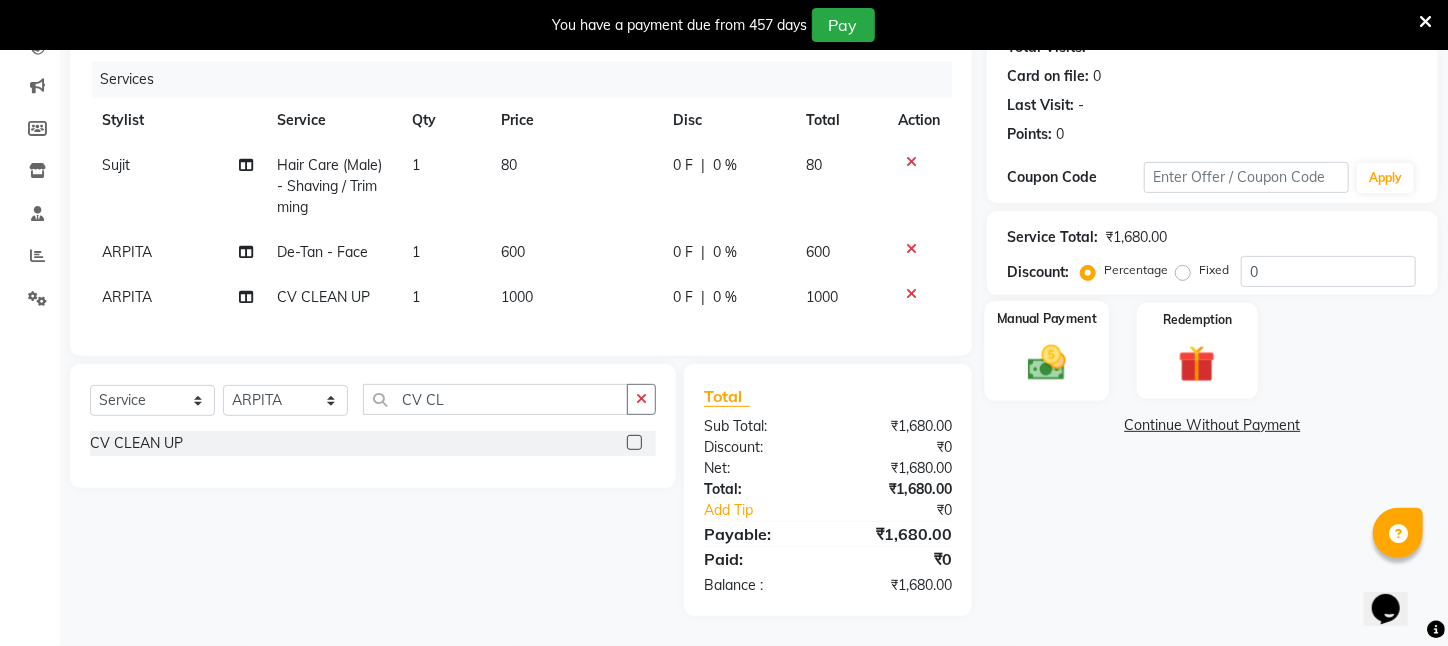 click 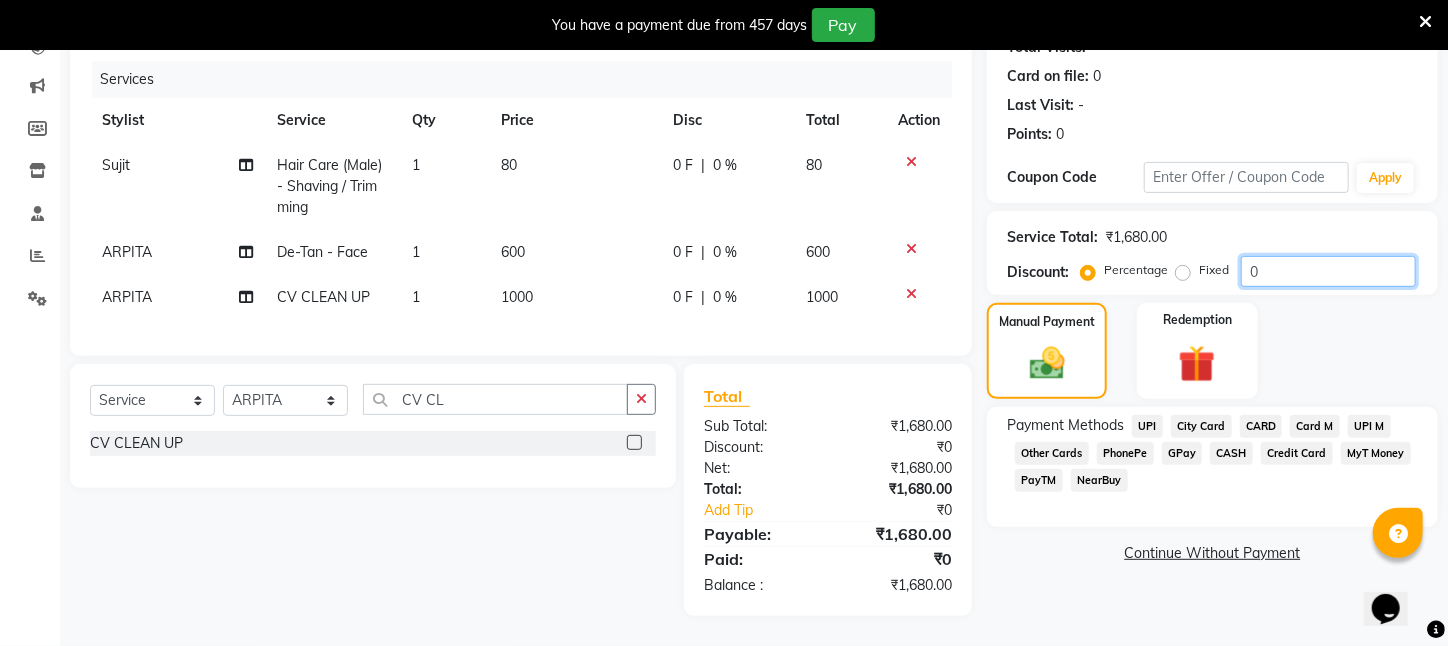 click on "0" 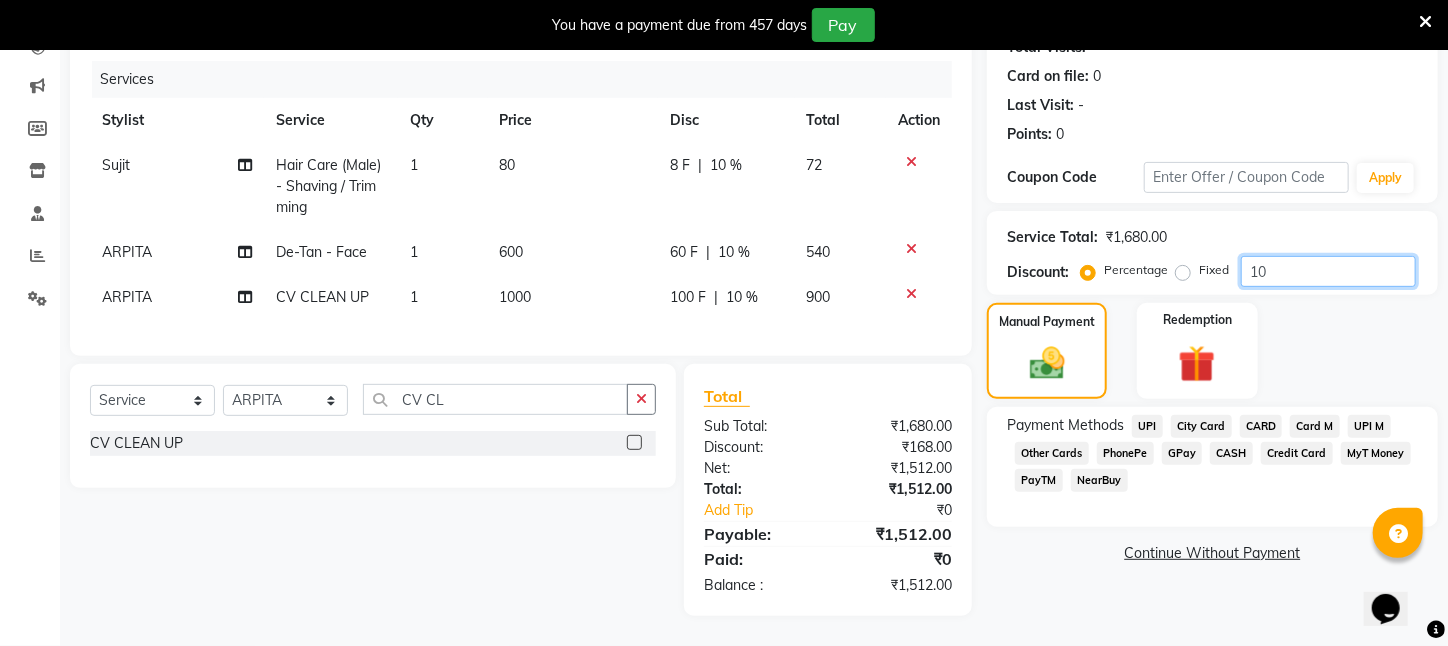 click on "10" 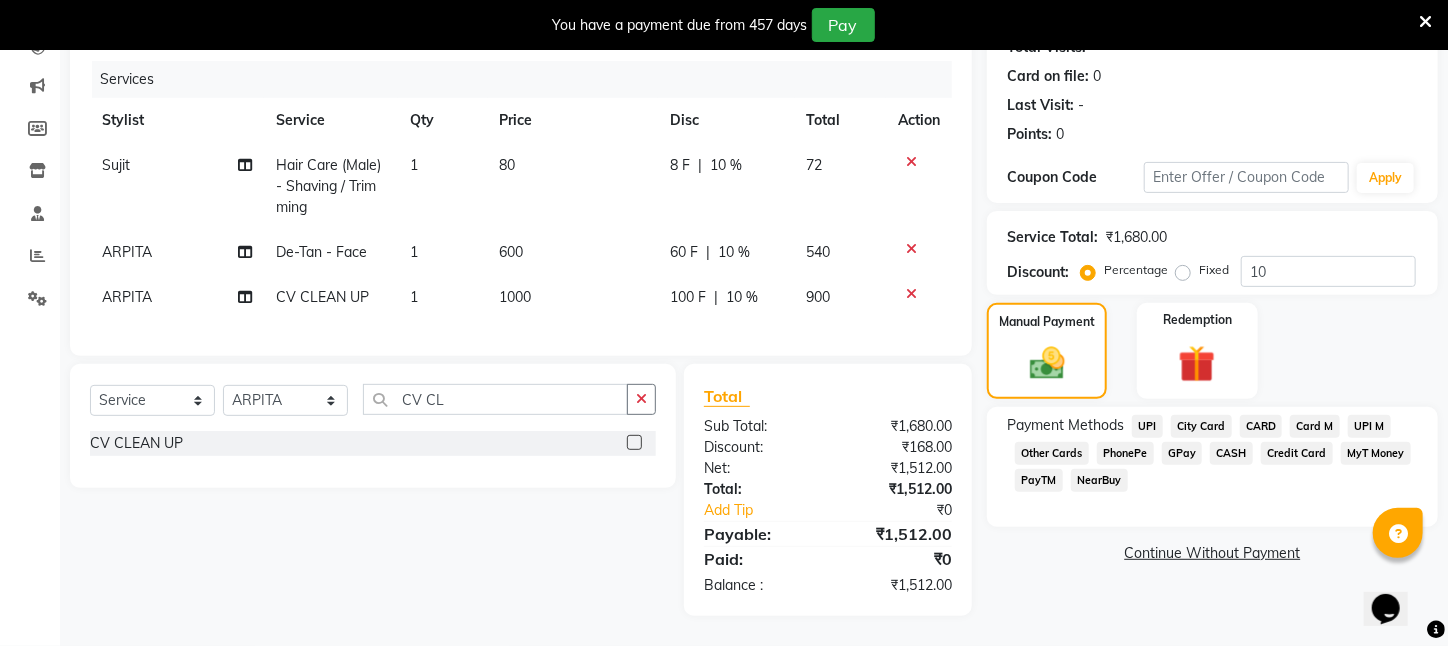 click on "PayTM" 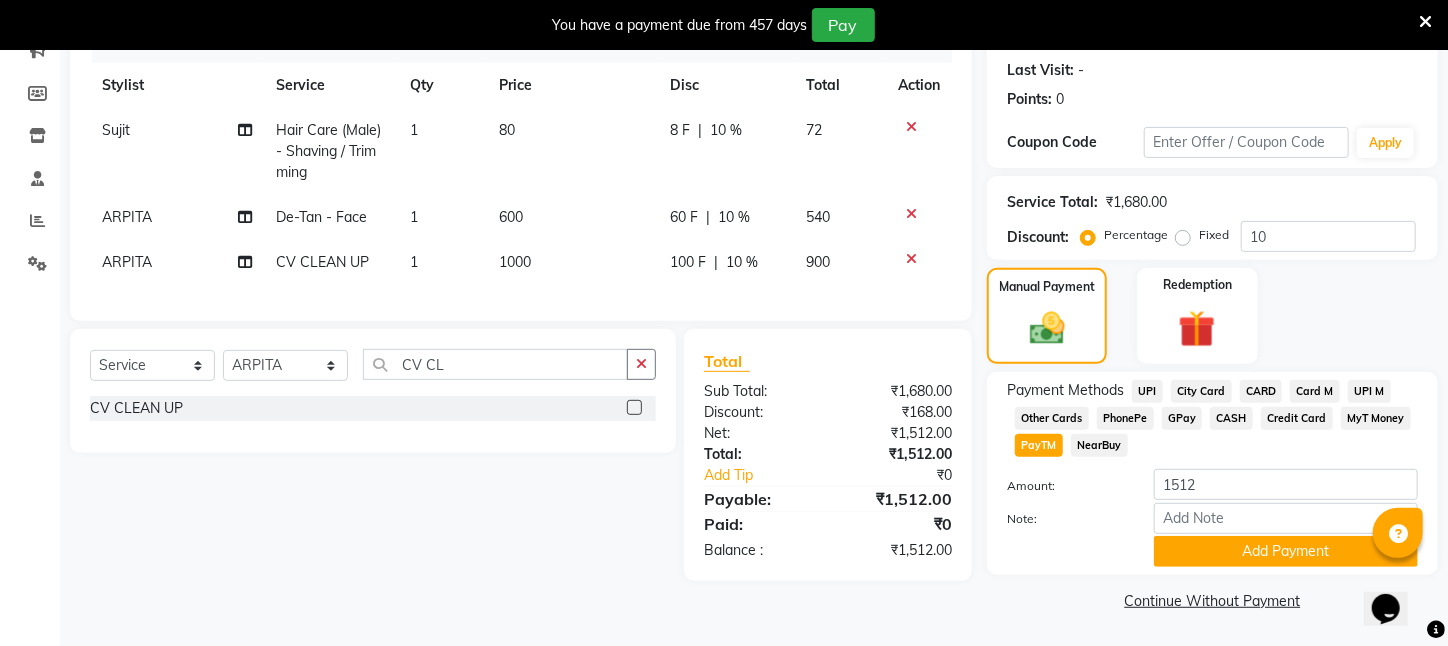 scroll, scrollTop: 293, scrollLeft: 0, axis: vertical 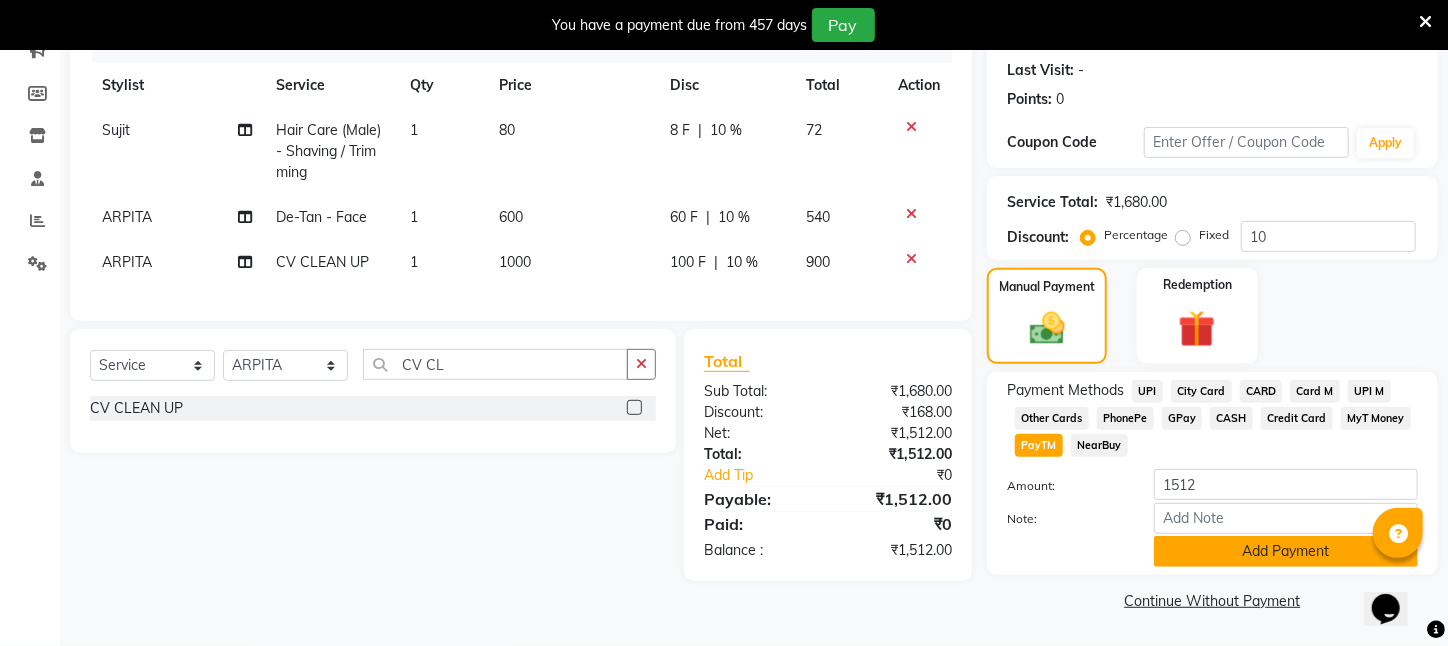 click on "Add Payment" 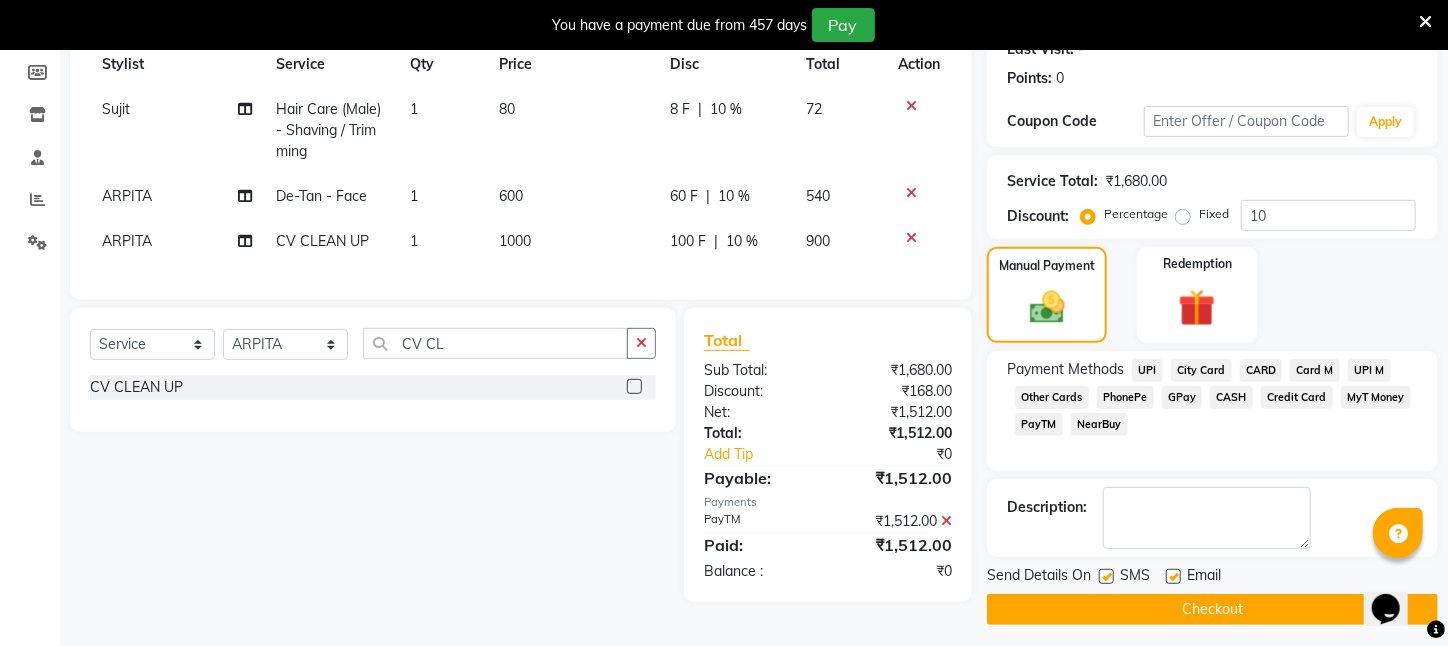 click on "Checkout" 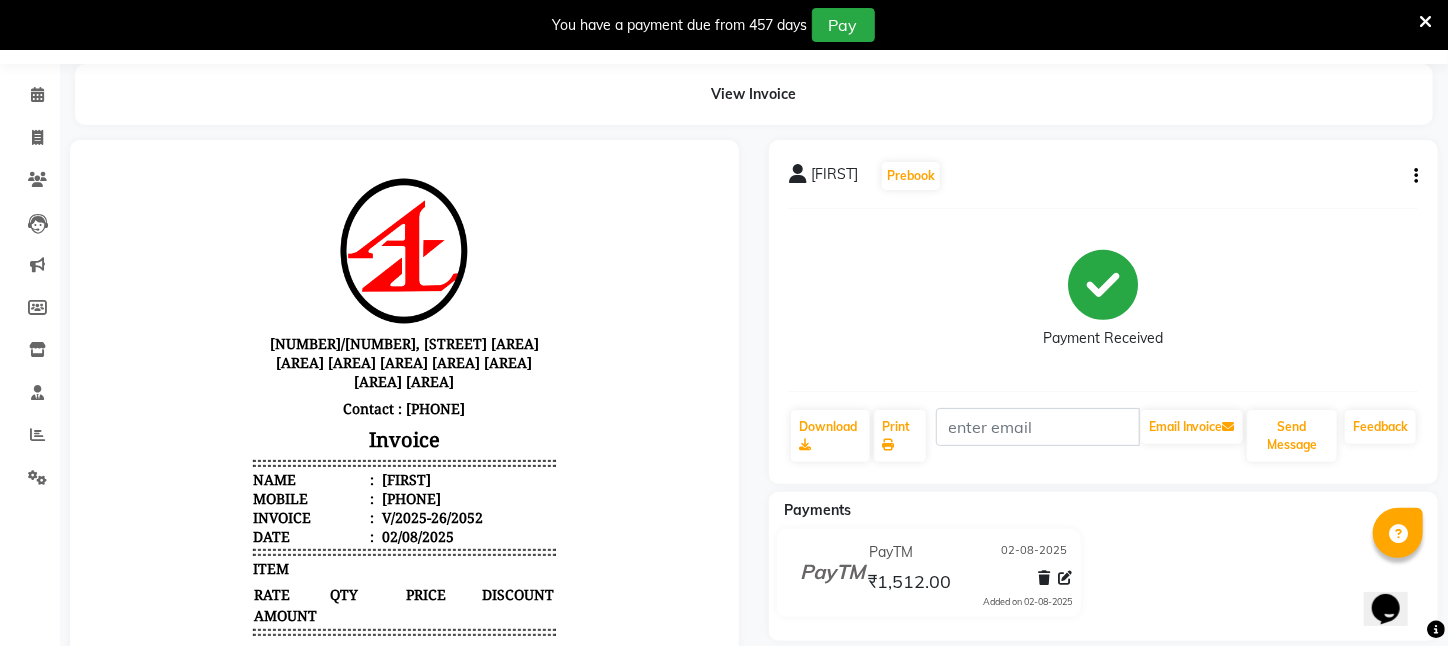 scroll, scrollTop: 0, scrollLeft: 0, axis: both 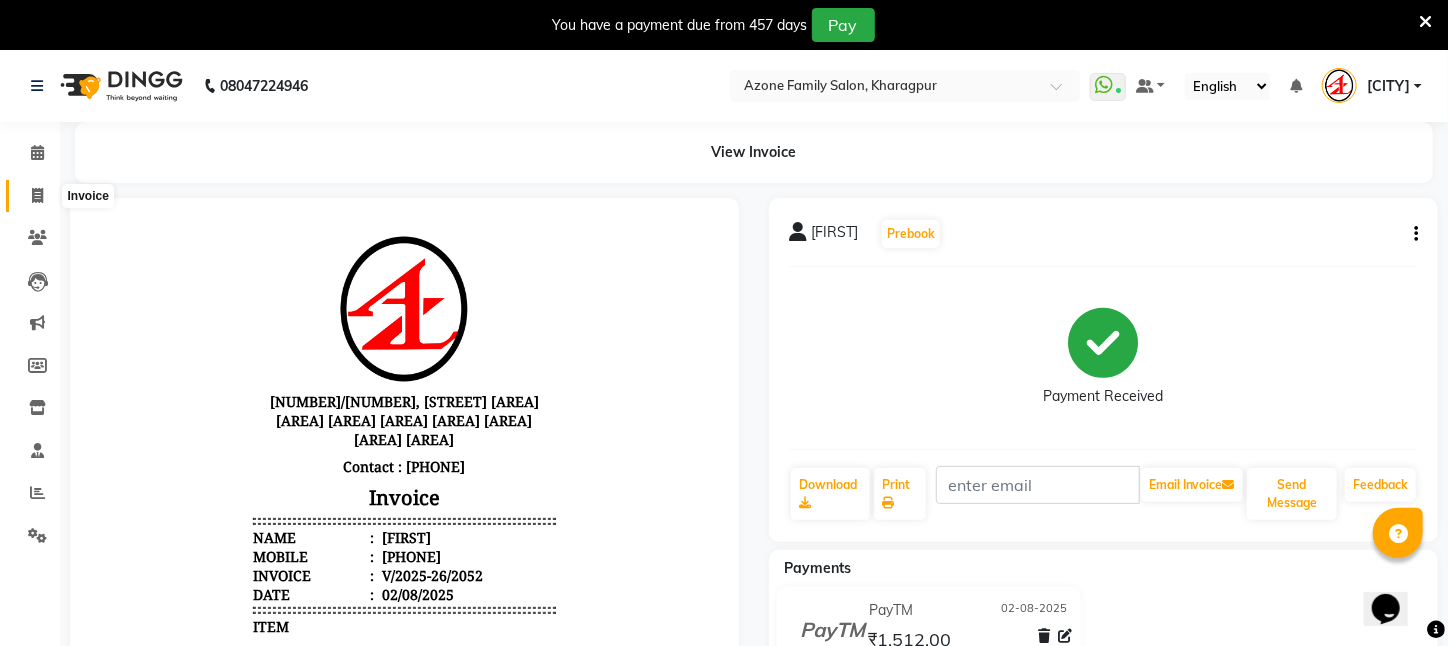 click 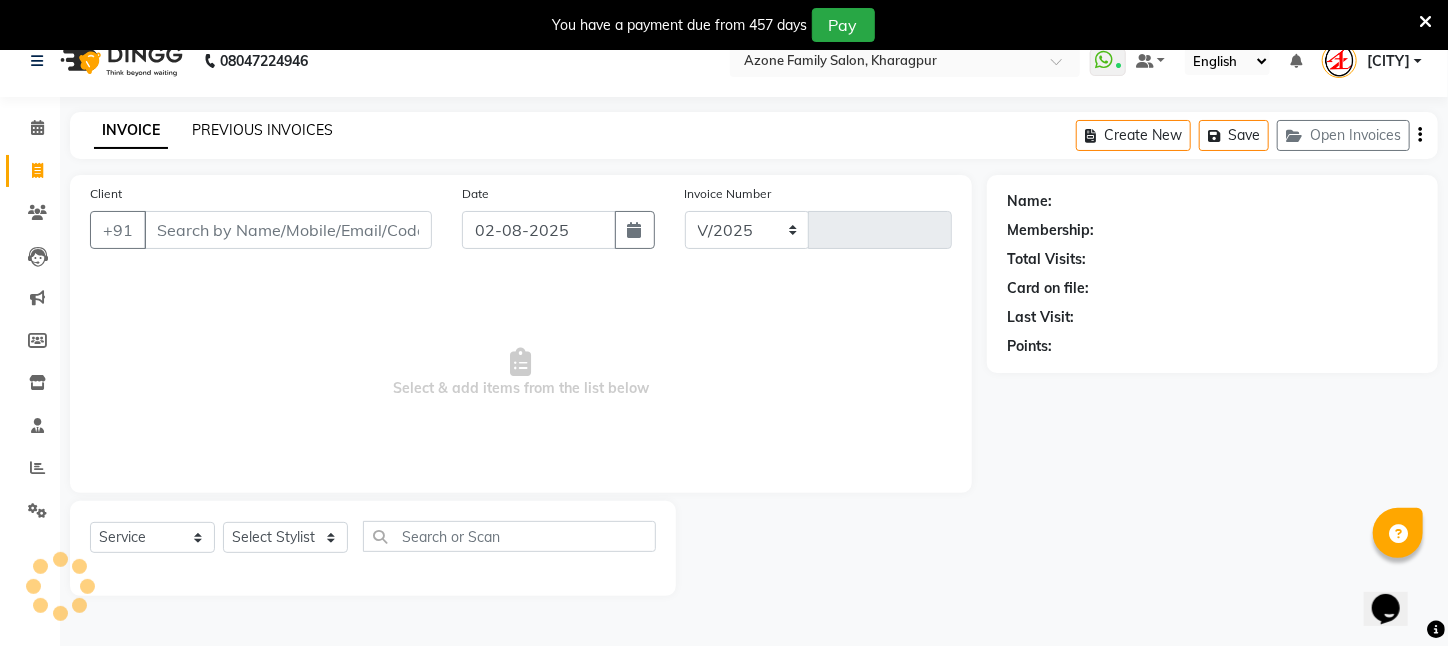 select on "4296" 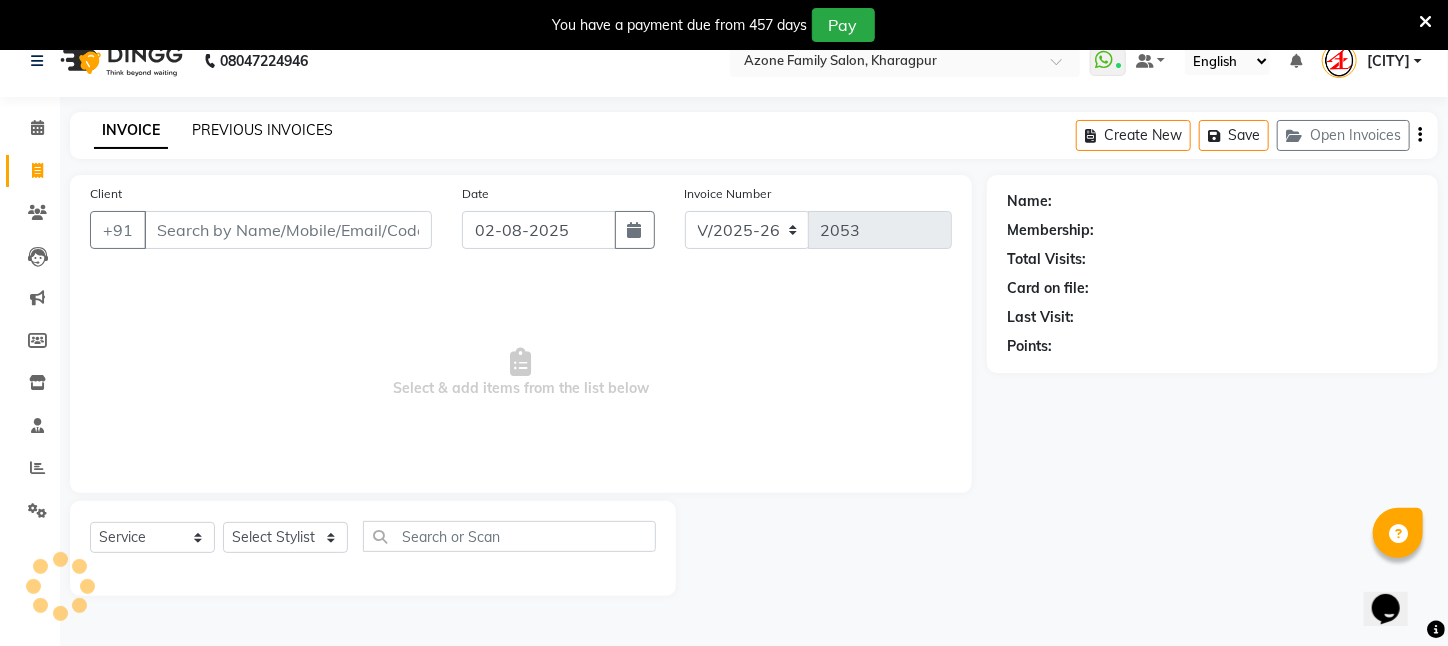 scroll, scrollTop: 50, scrollLeft: 0, axis: vertical 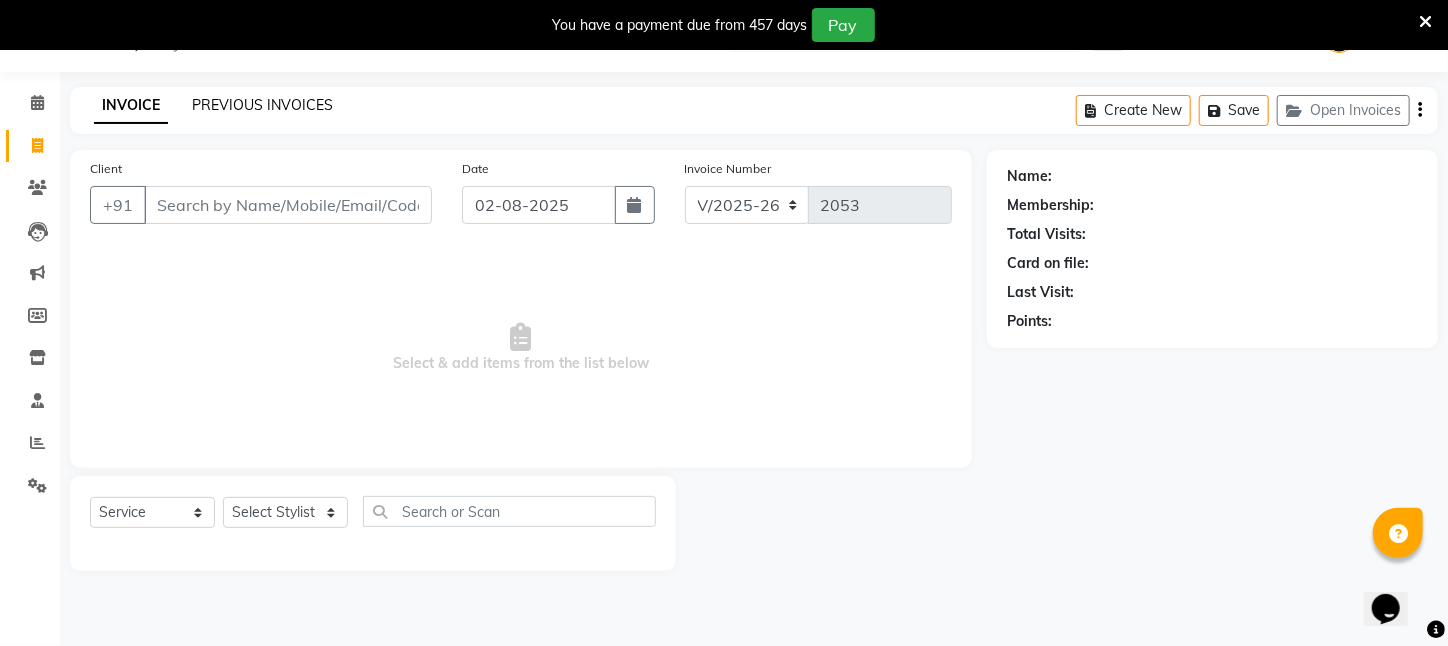 click on "PREVIOUS INVOICES" 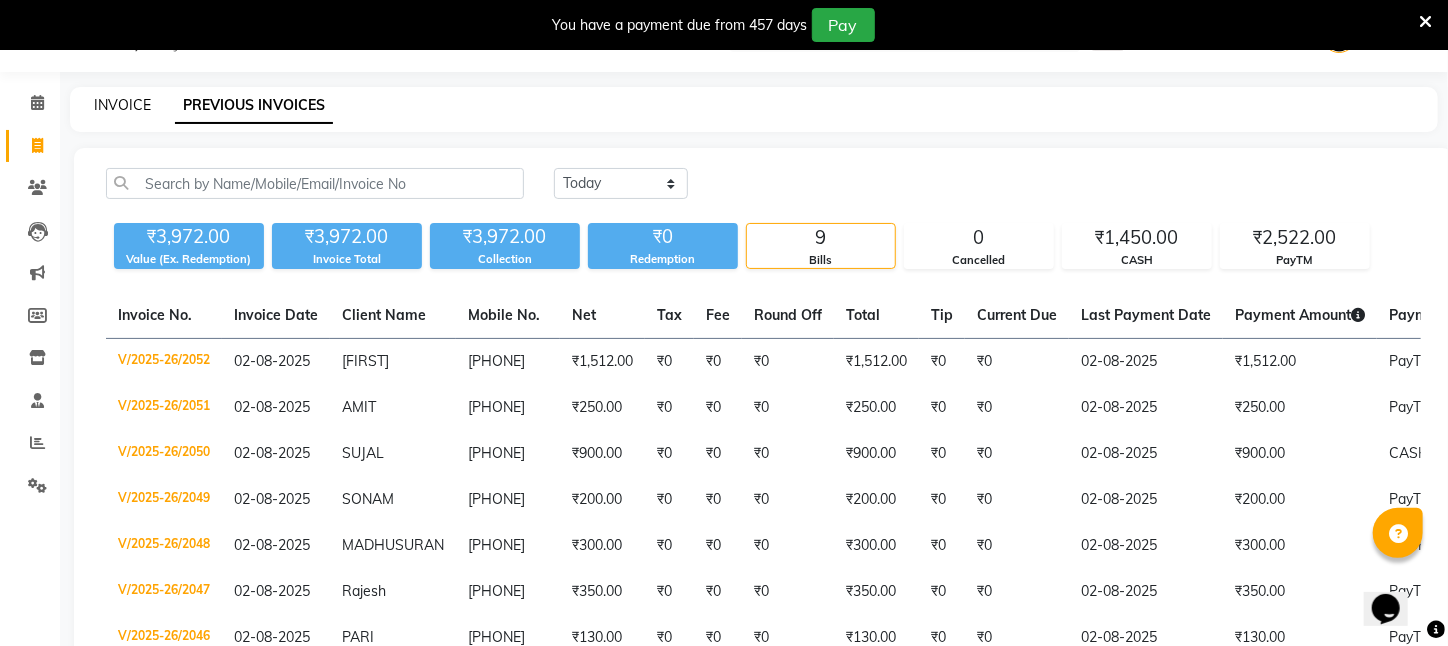 click on "INVOICE" 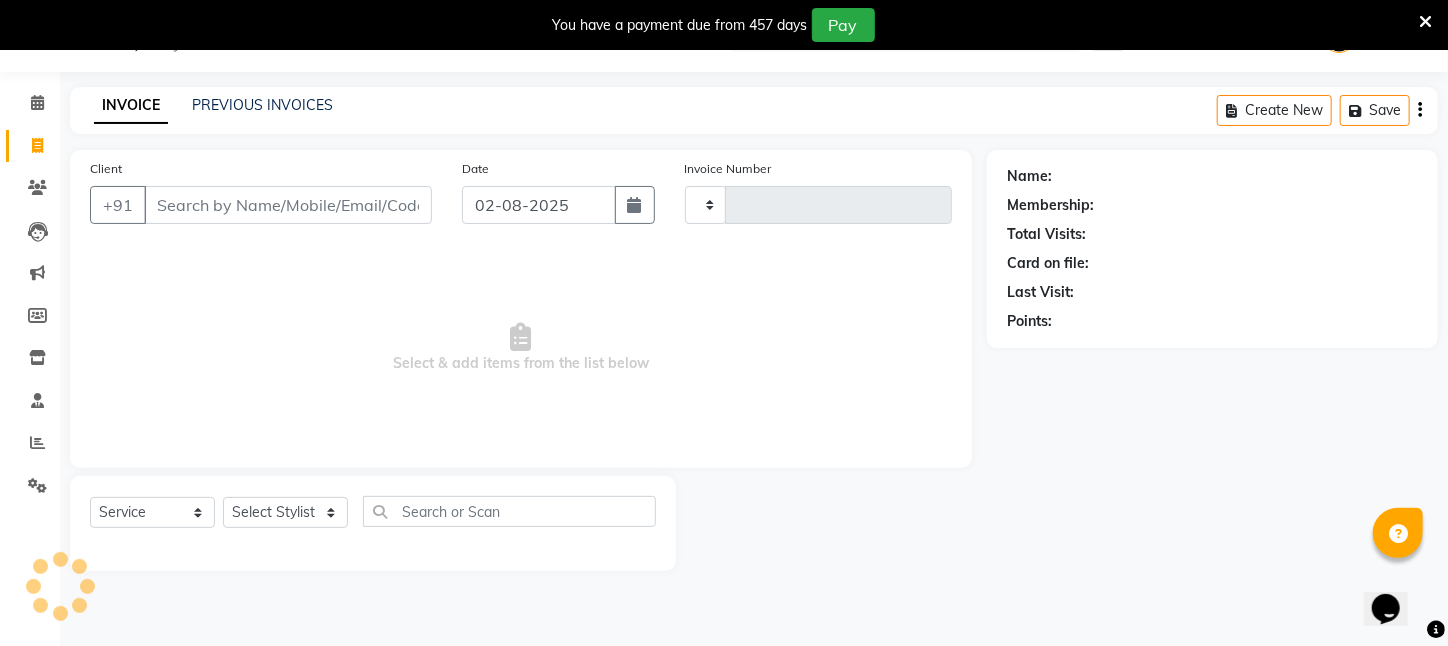 type on "2053" 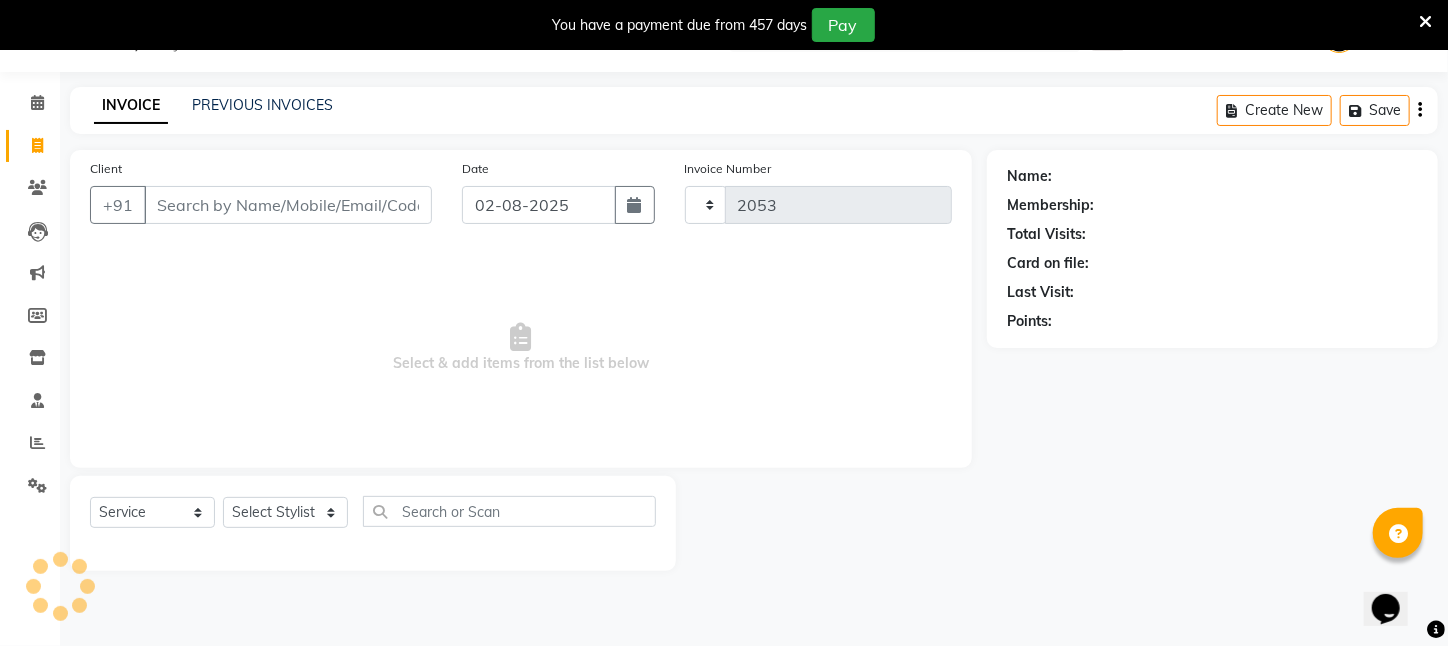 select on "4296" 